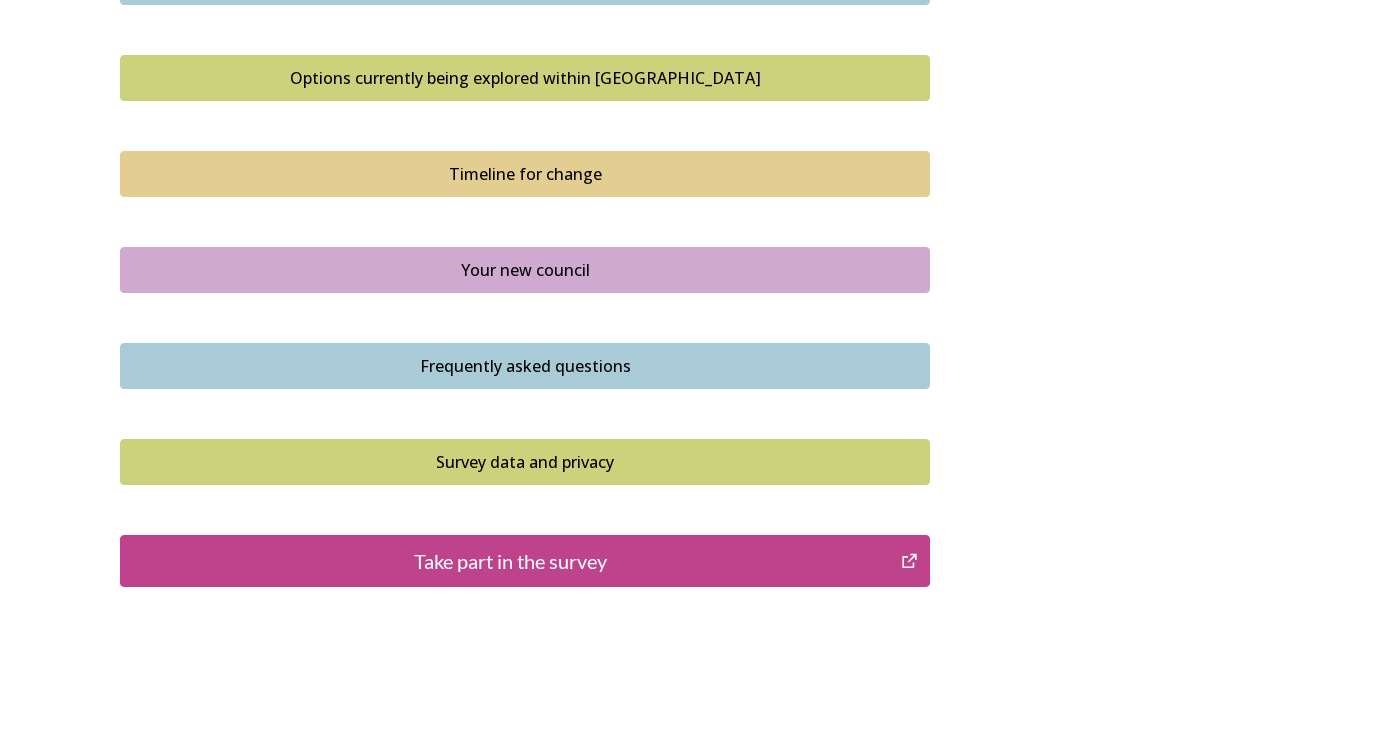 scroll, scrollTop: 1416, scrollLeft: 0, axis: vertical 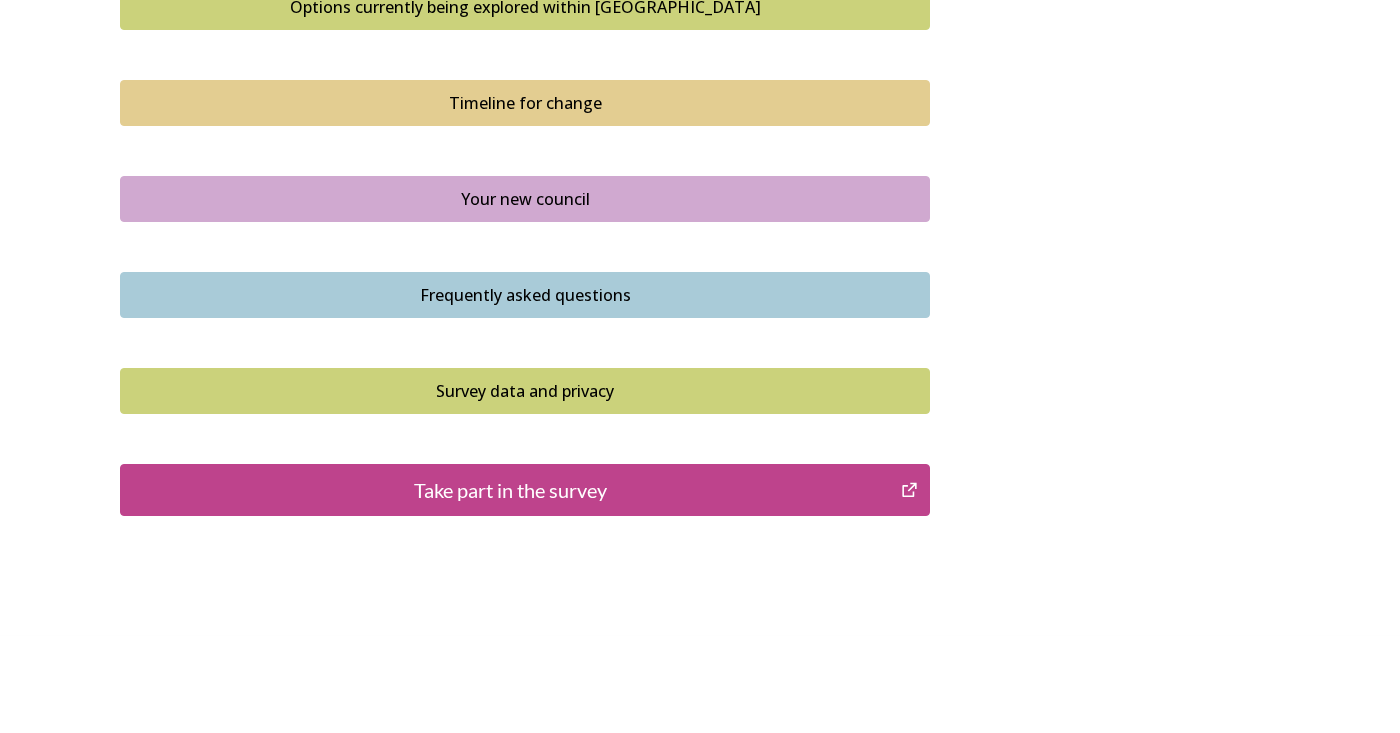 click on "Take part in the survey" at bounding box center [525, 490] 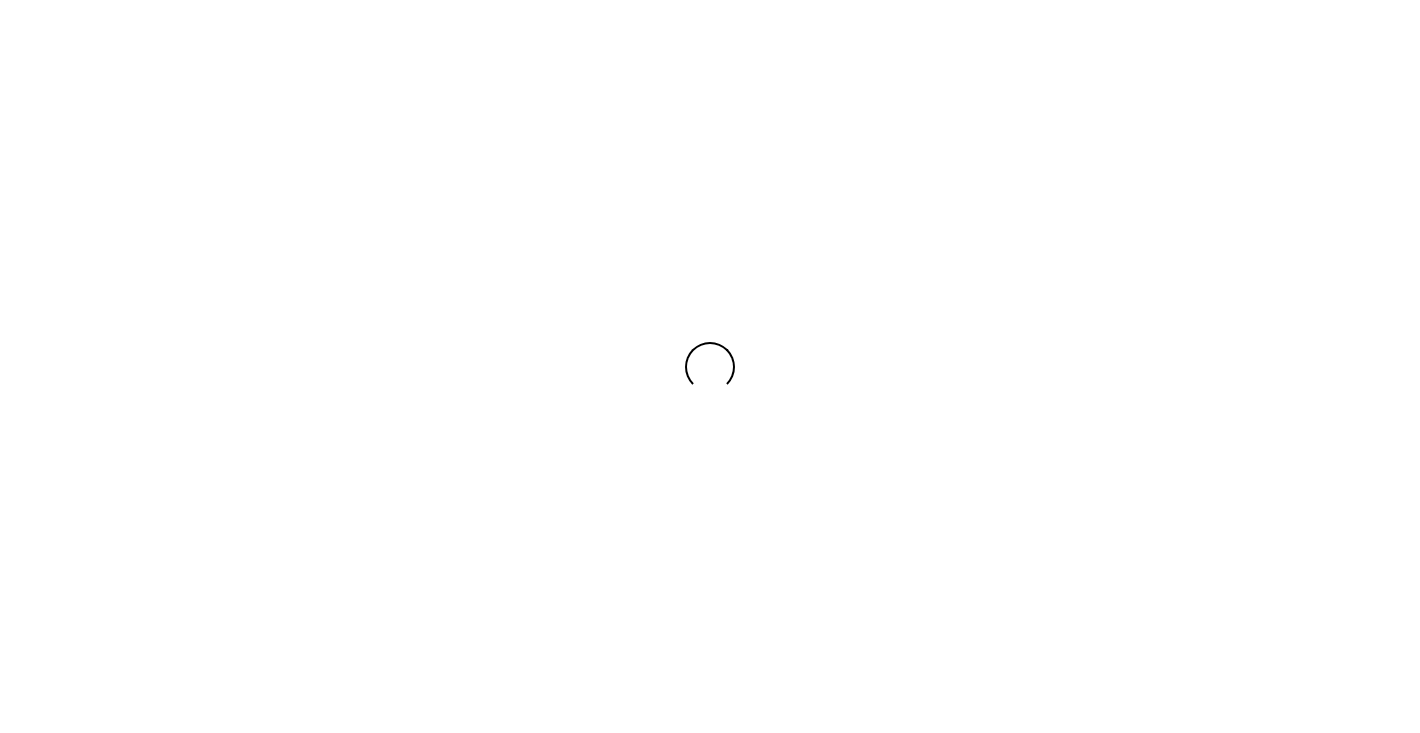 scroll, scrollTop: 0, scrollLeft: 0, axis: both 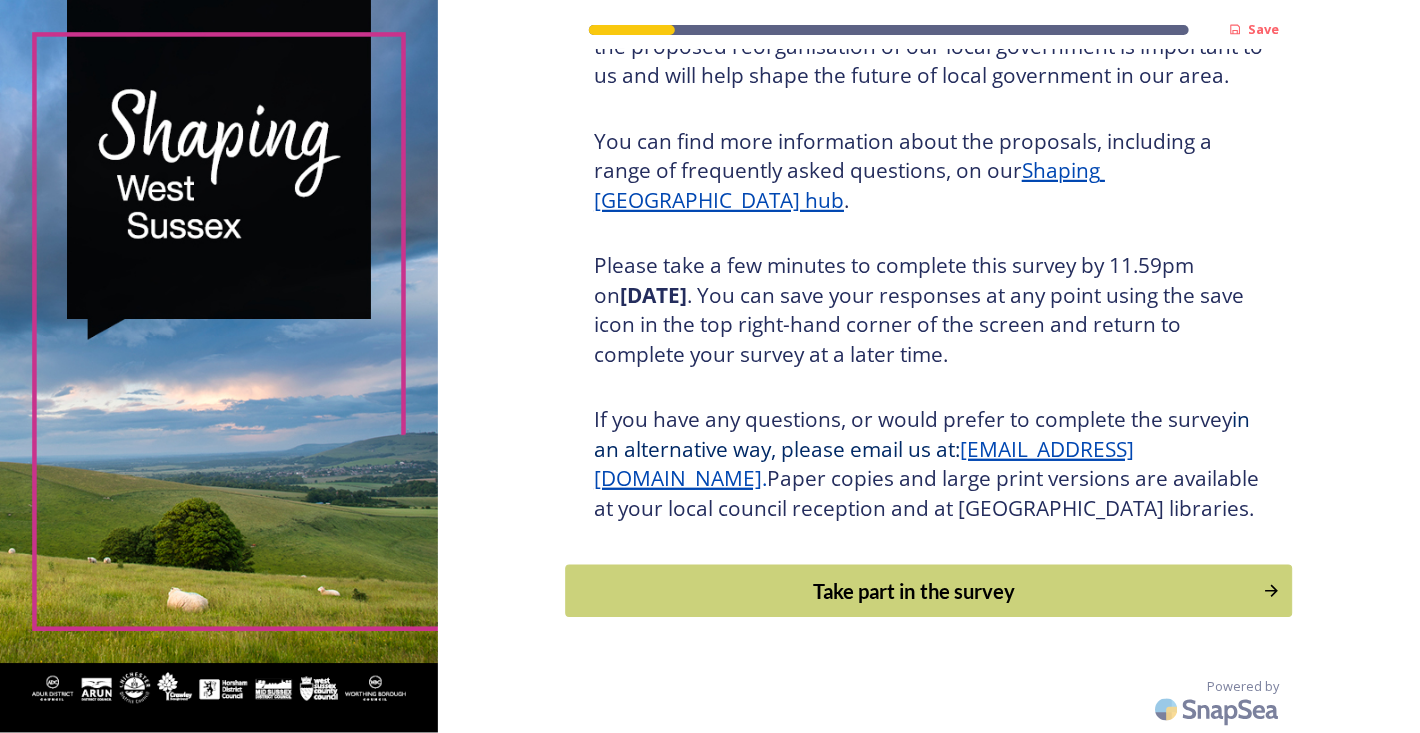 click on "Take part in the survey" at bounding box center [915, 591] 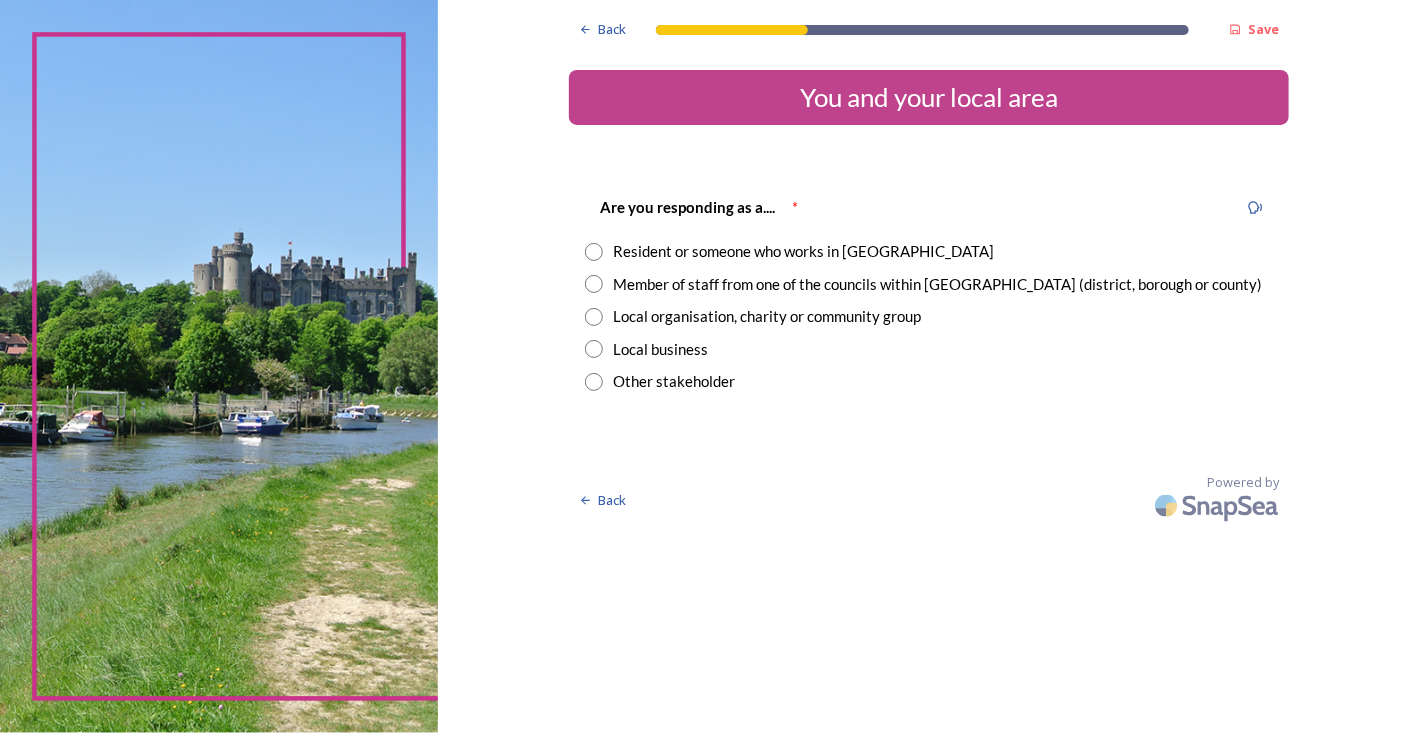 click on "Resident or someone who works in [GEOGRAPHIC_DATA]" at bounding box center [803, 251] 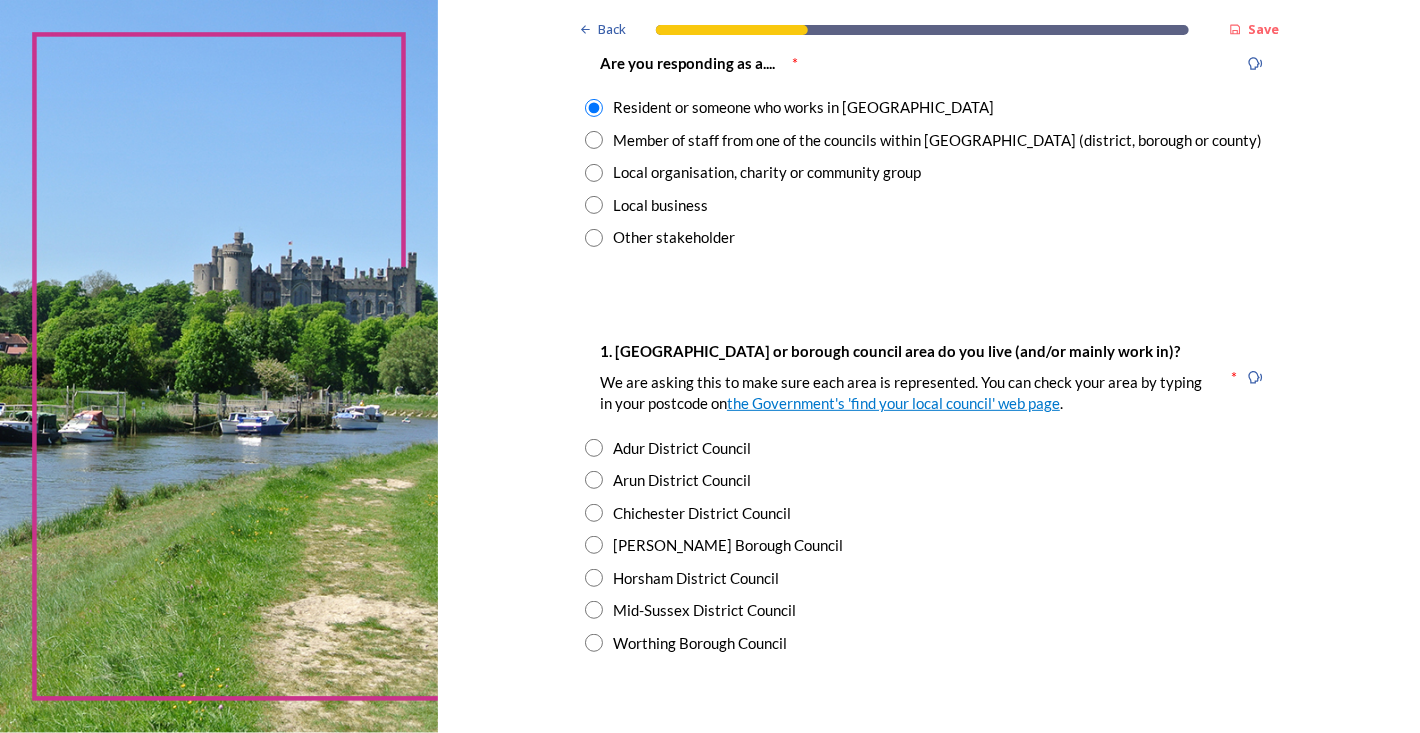 scroll, scrollTop: 266, scrollLeft: 0, axis: vertical 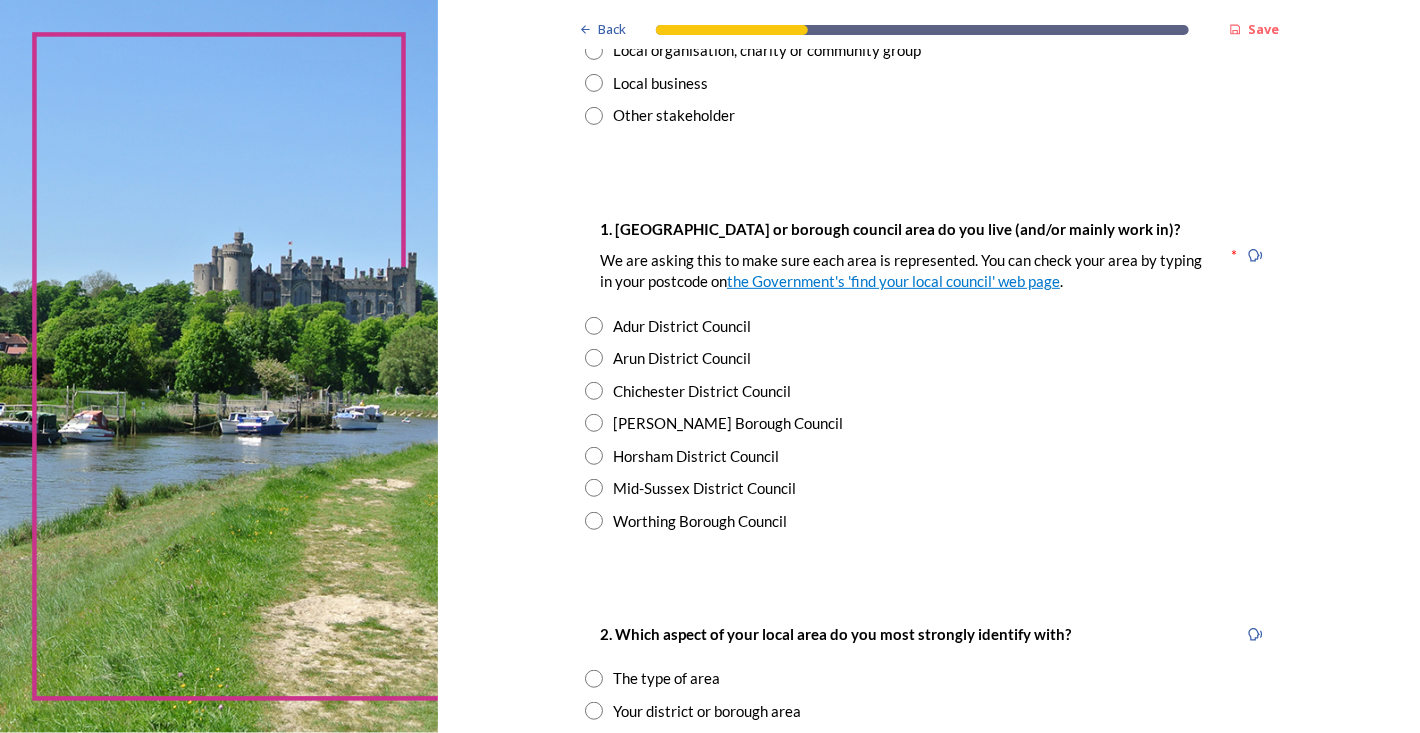 click on "1. [GEOGRAPHIC_DATA] or borough council area do you live (and/or mainly work in)? We are asking this to make sure each area is represented. You can check your area by typing in your postcode on  the Government's 'find your local council' web page . * Adur District Council Arun District Council Chichester District Council [PERSON_NAME] Borough Council Horsham District Council Mid-Sussex District Council Worthing Borough Council" at bounding box center (929, 374) 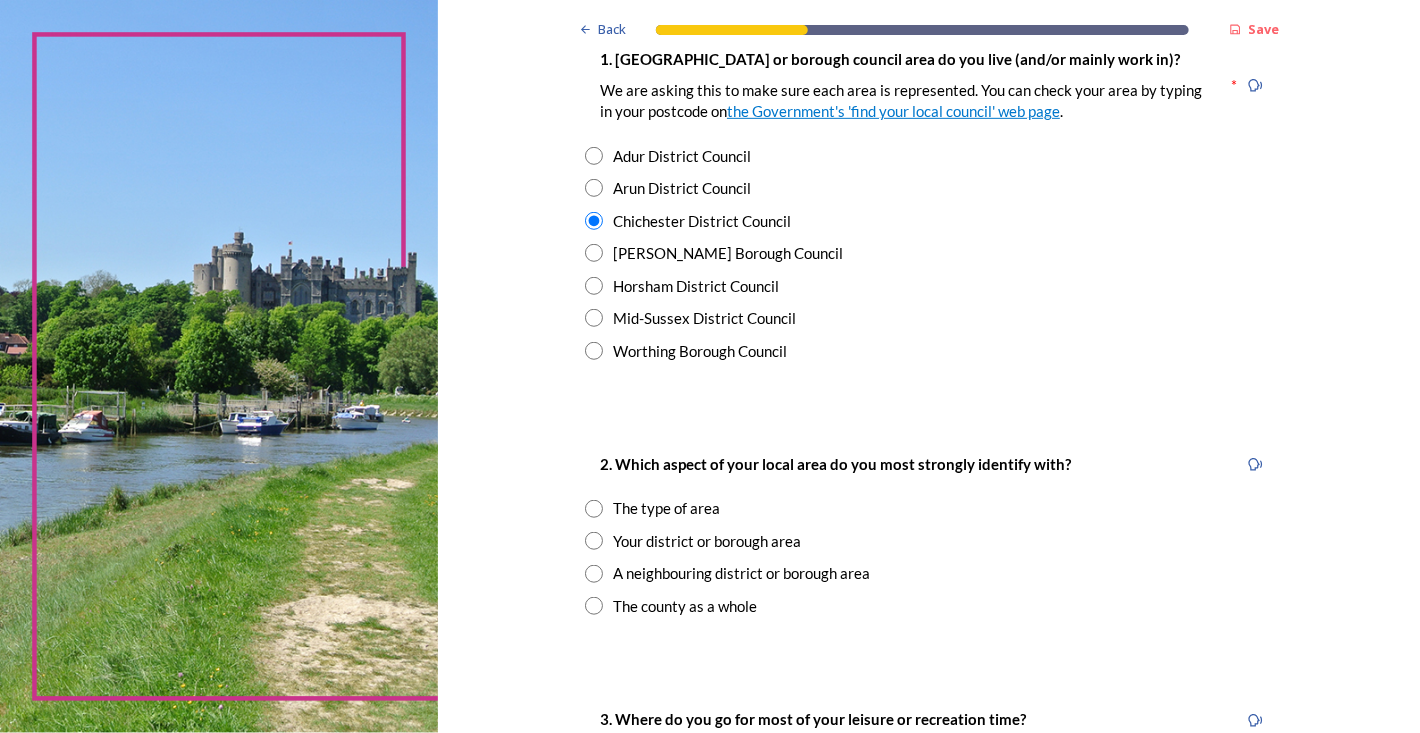 scroll, scrollTop: 533, scrollLeft: 0, axis: vertical 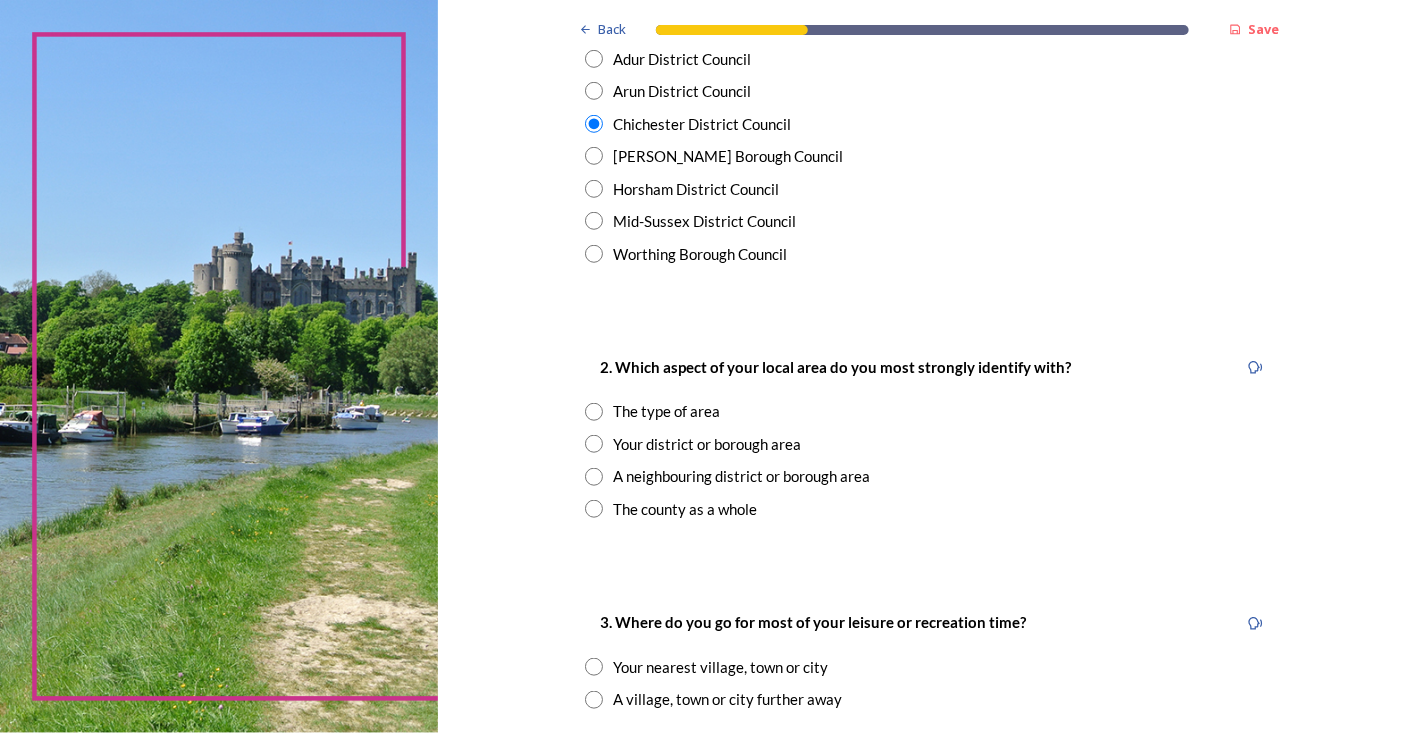 click at bounding box center (594, 444) 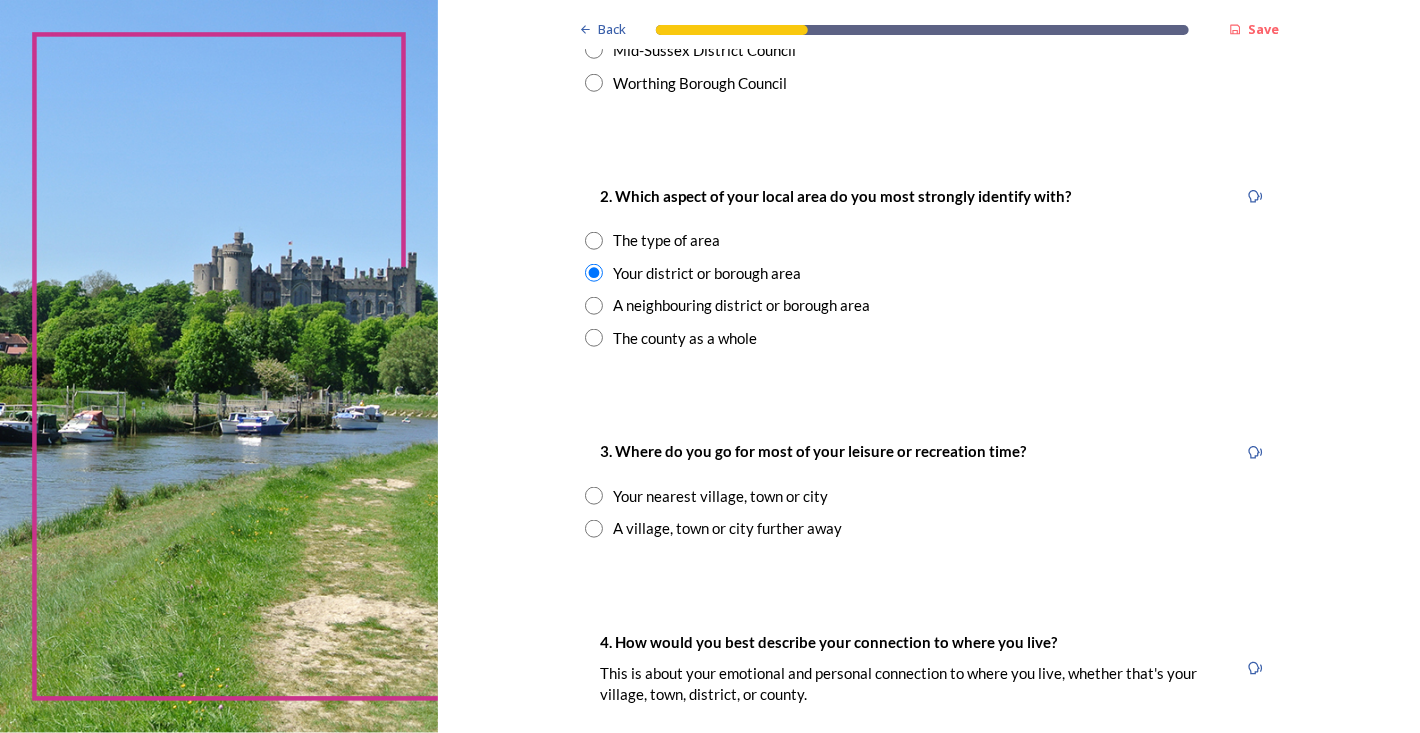 scroll, scrollTop: 800, scrollLeft: 0, axis: vertical 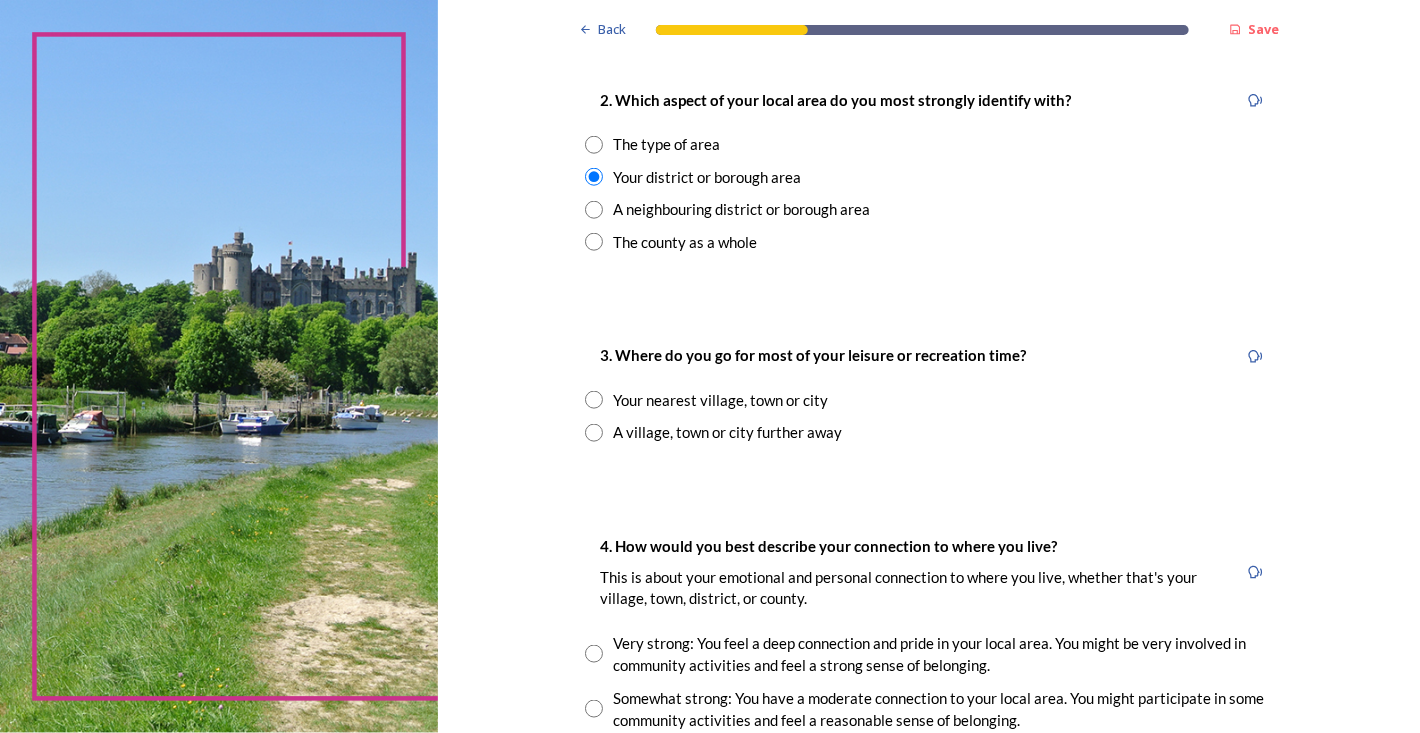 click at bounding box center (594, 400) 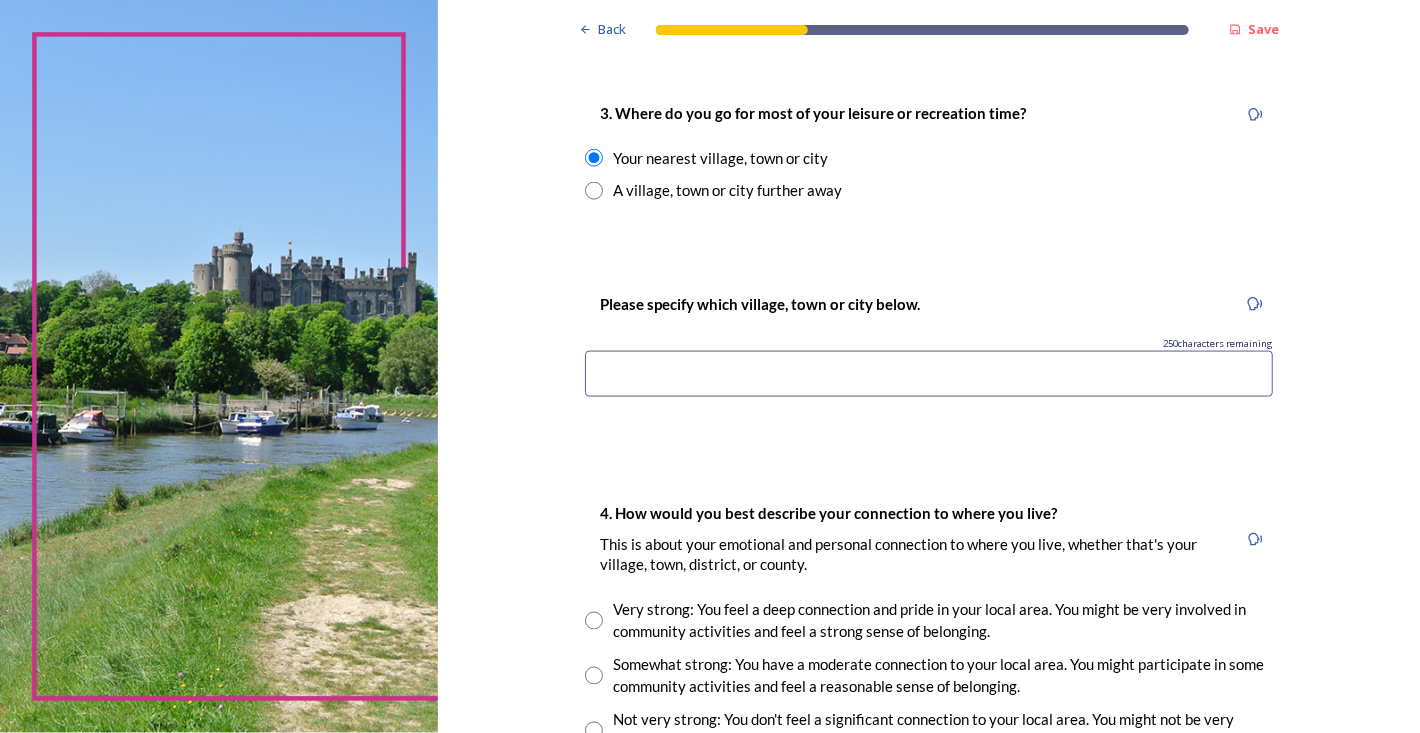 scroll, scrollTop: 1066, scrollLeft: 0, axis: vertical 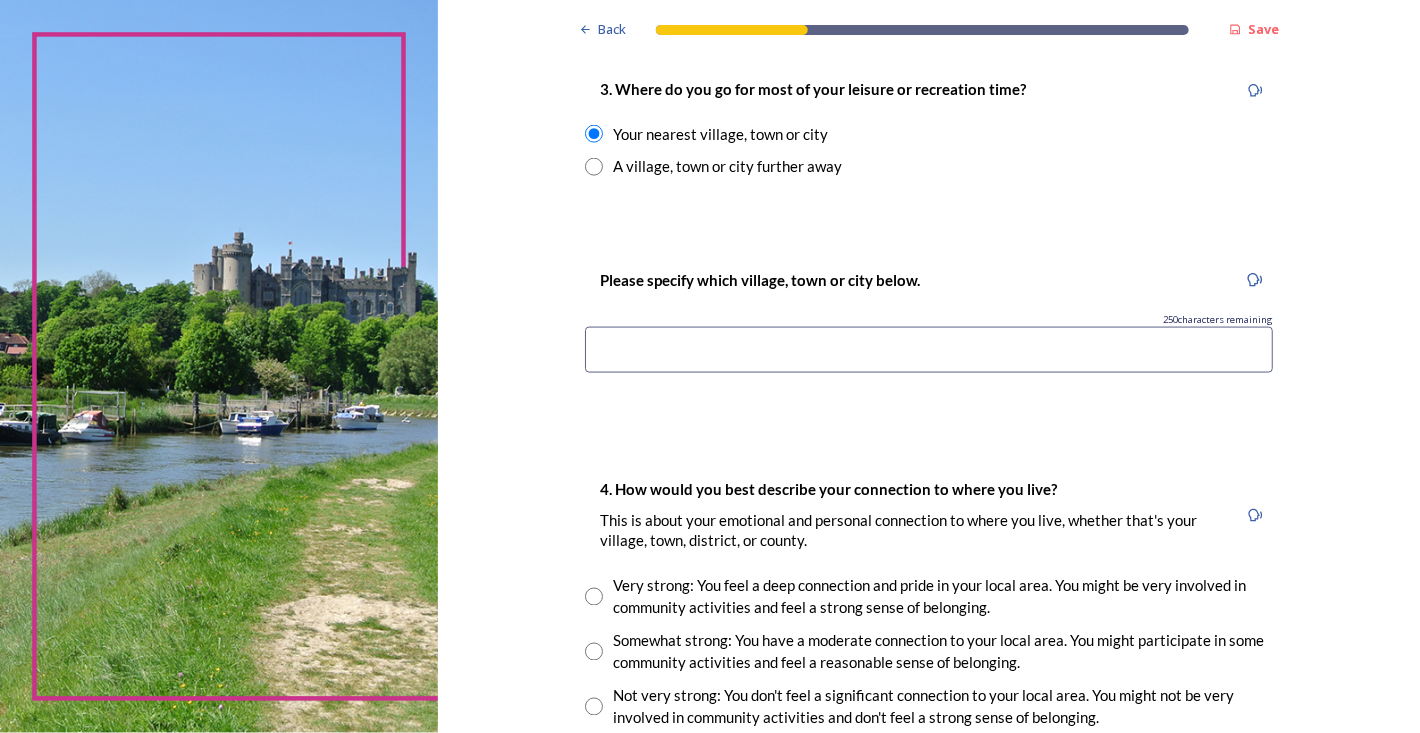 click at bounding box center [929, 350] 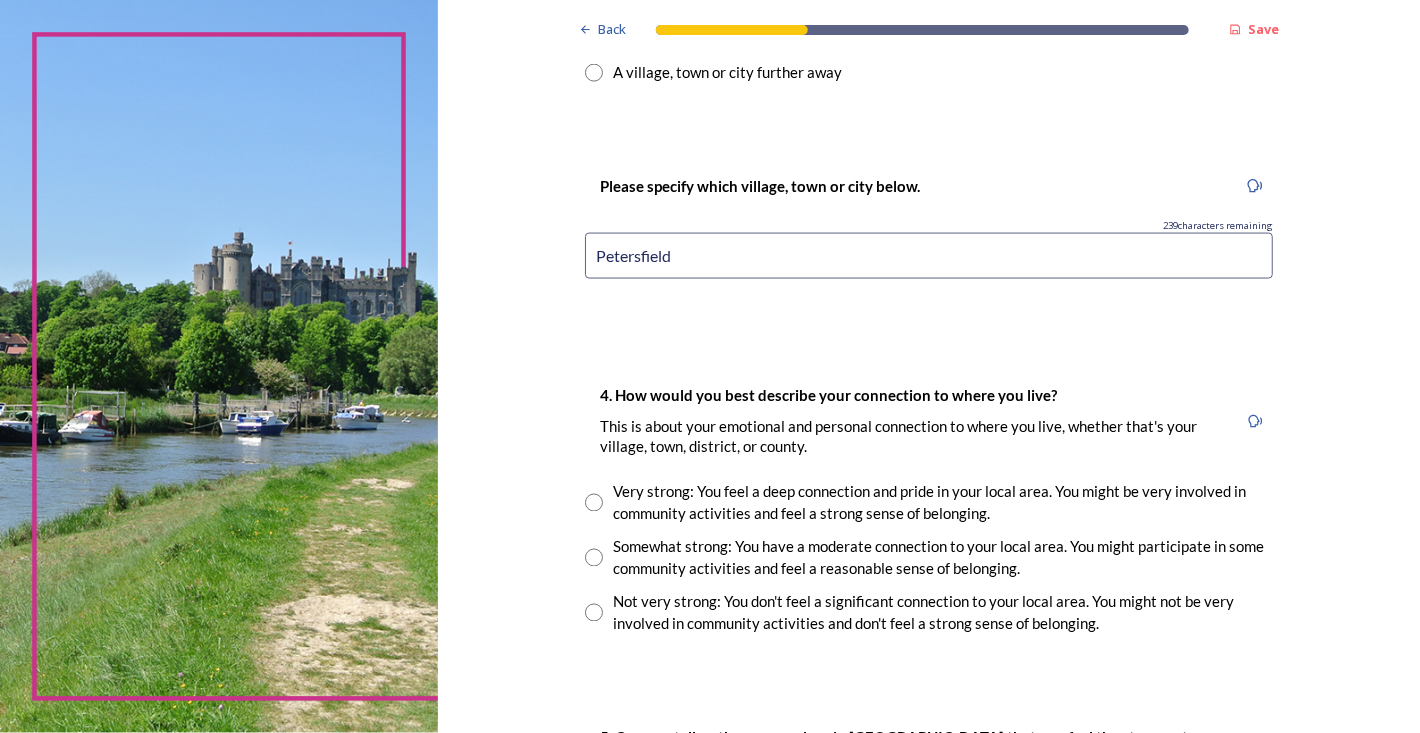 scroll, scrollTop: 1200, scrollLeft: 0, axis: vertical 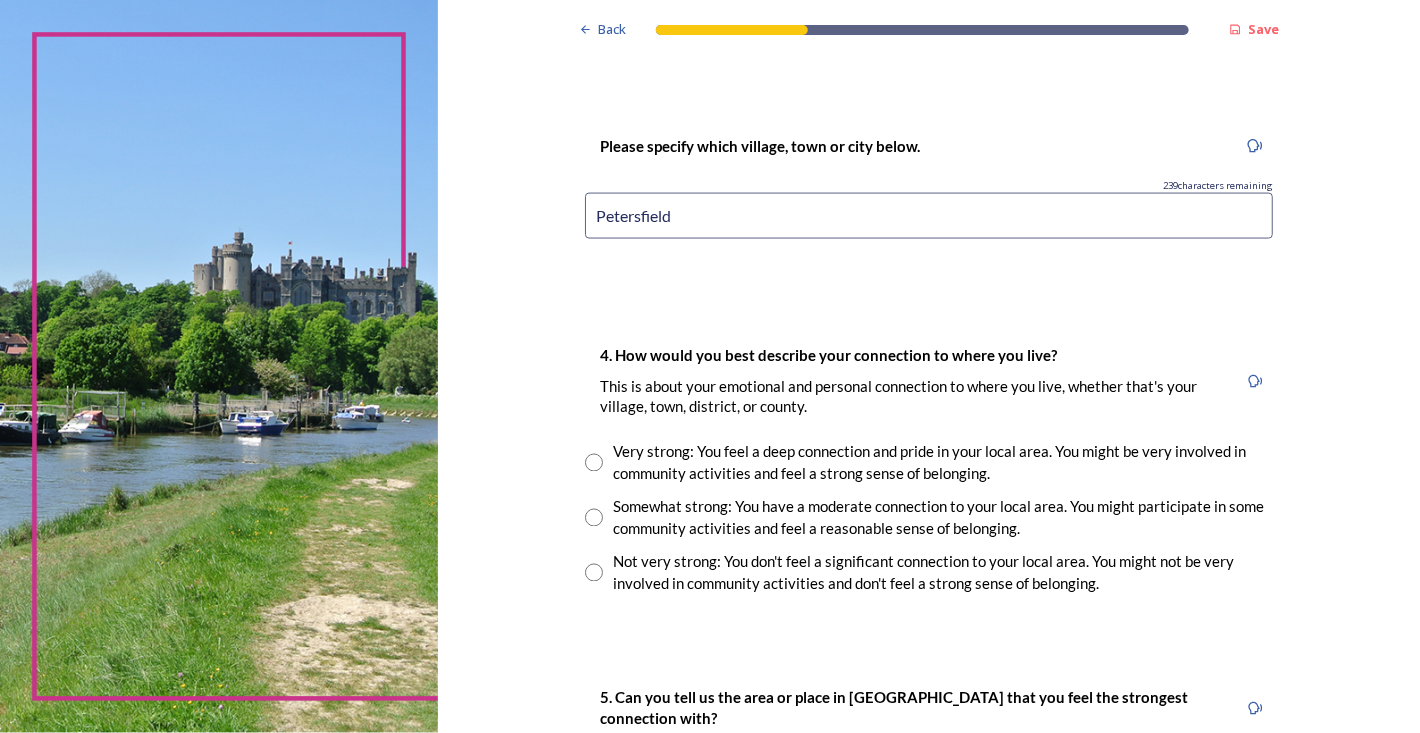 type on "Petersfield" 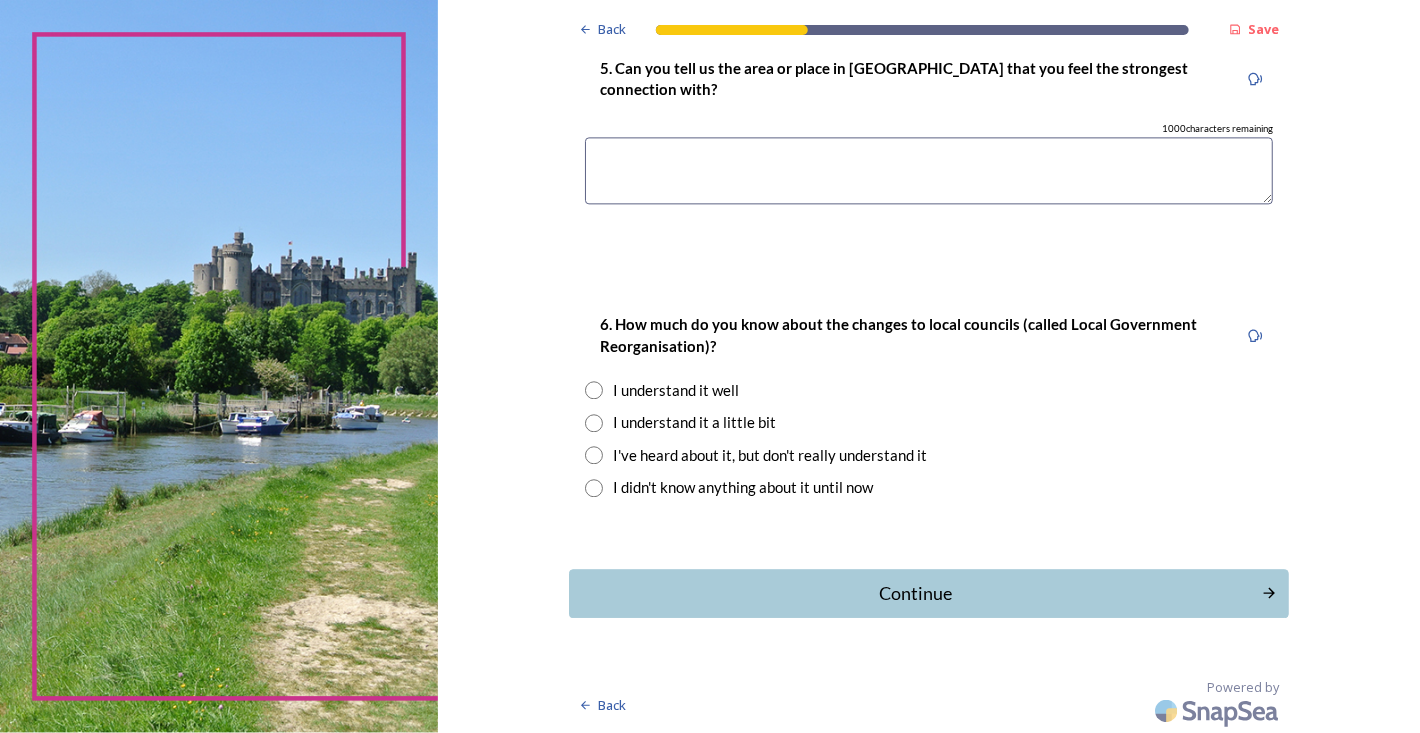 scroll, scrollTop: 1696, scrollLeft: 0, axis: vertical 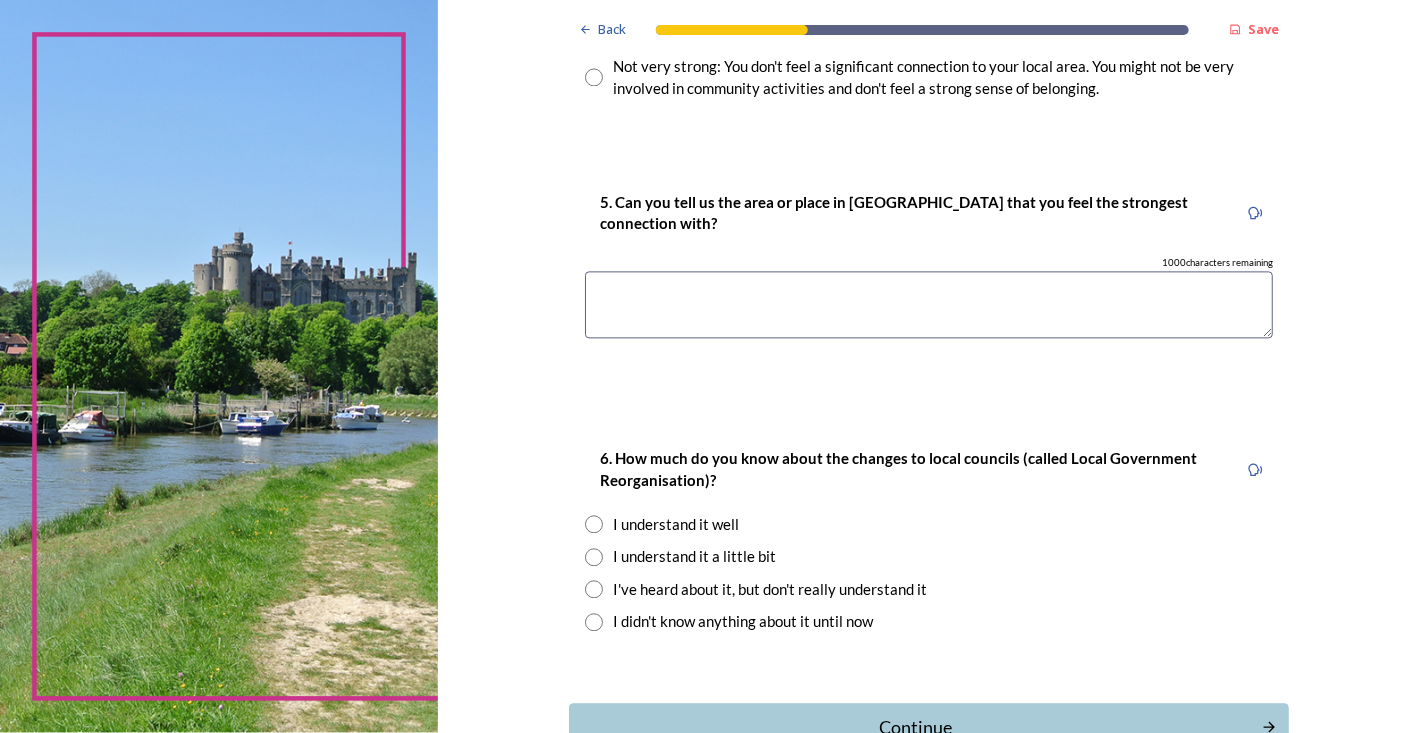 click at bounding box center [929, 304] 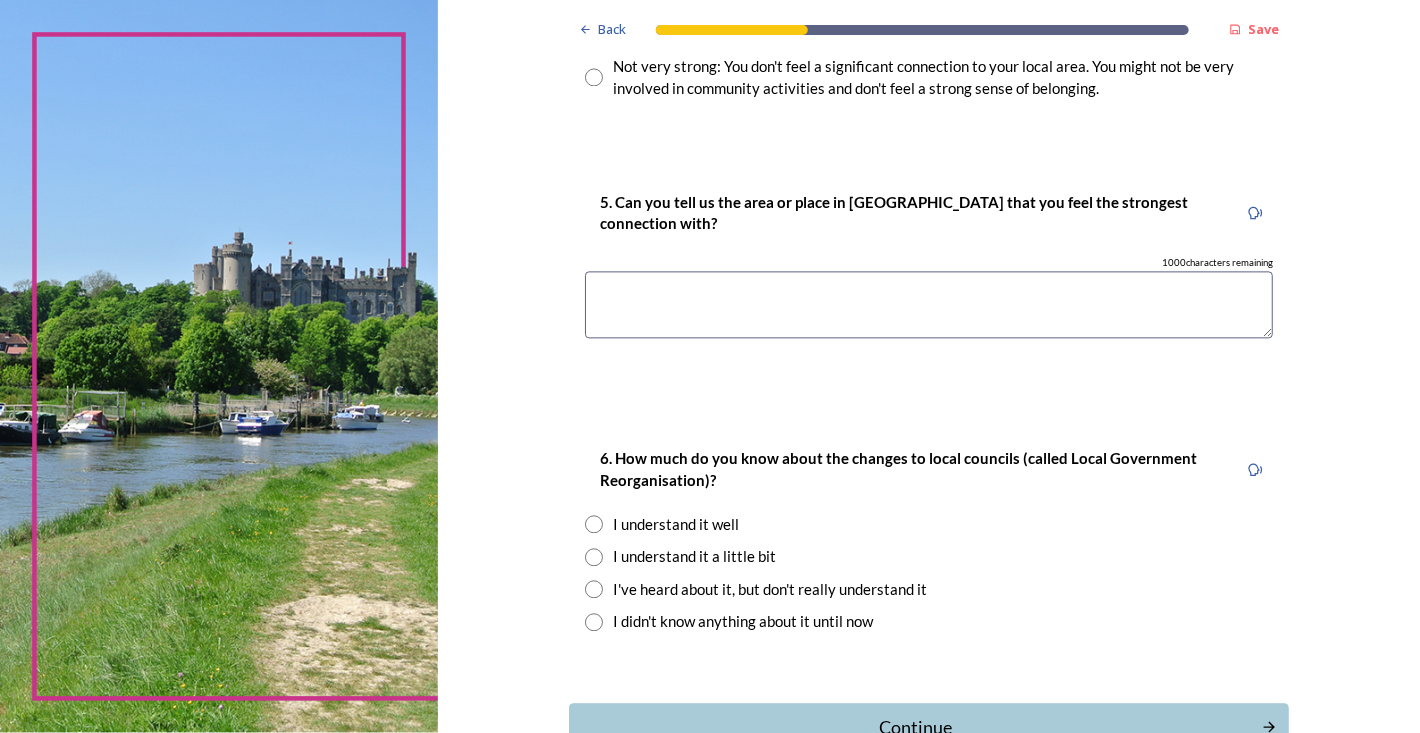 click on "I understand it well" at bounding box center (929, 524) 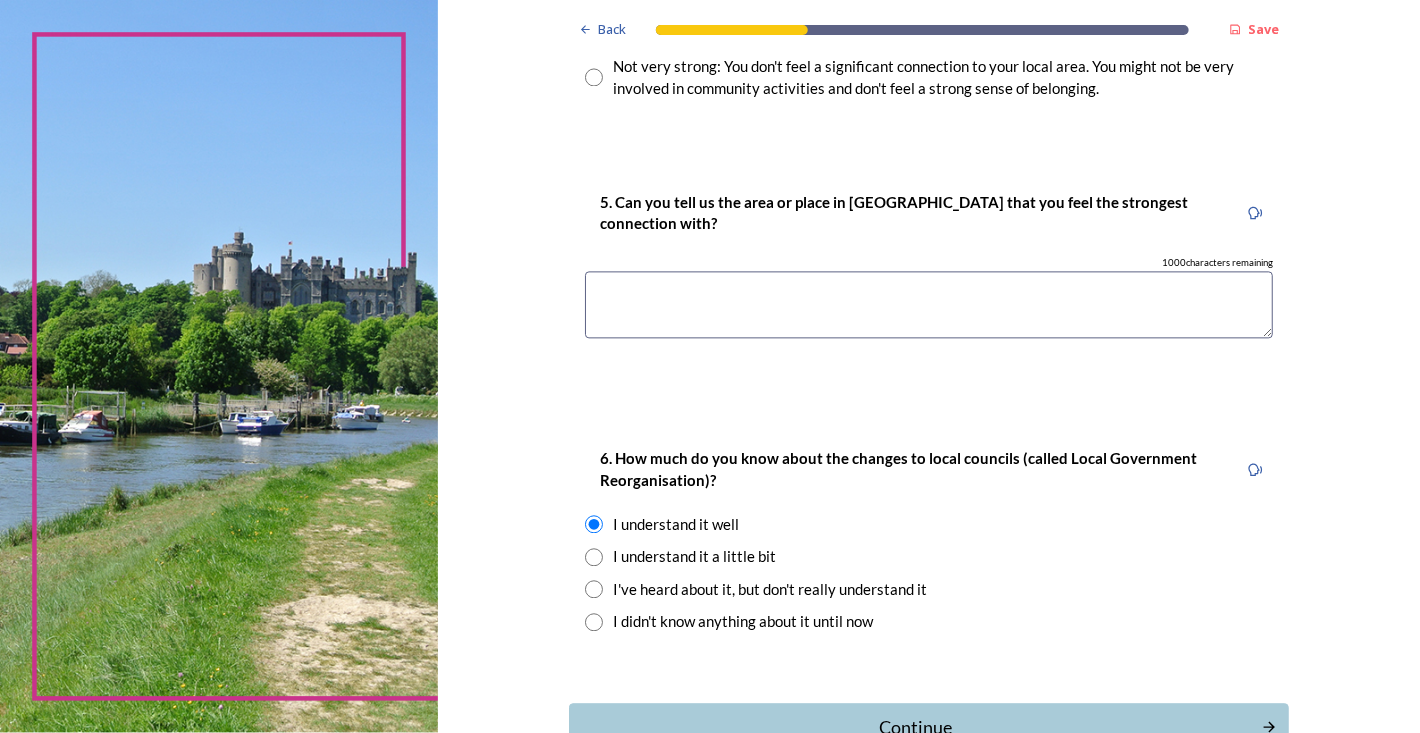 click at bounding box center [929, 304] 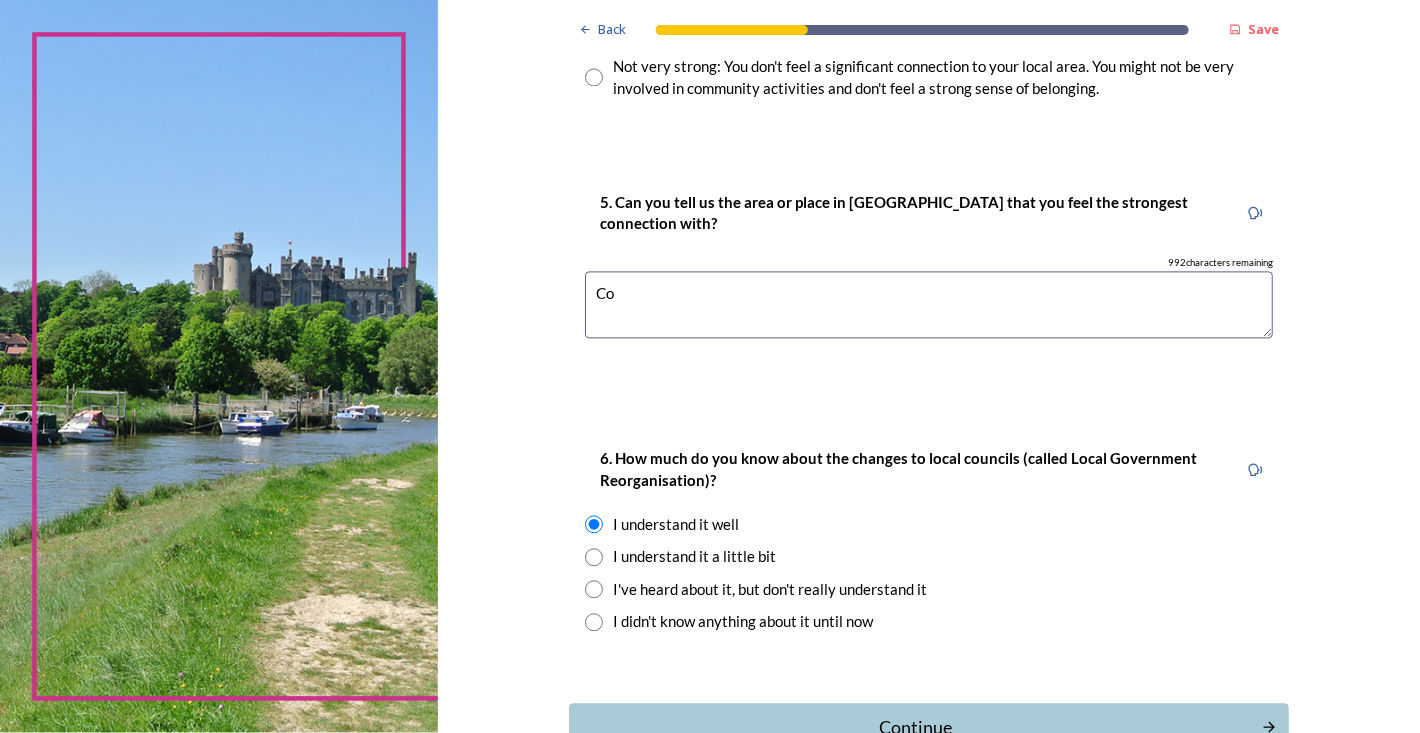 type on "C" 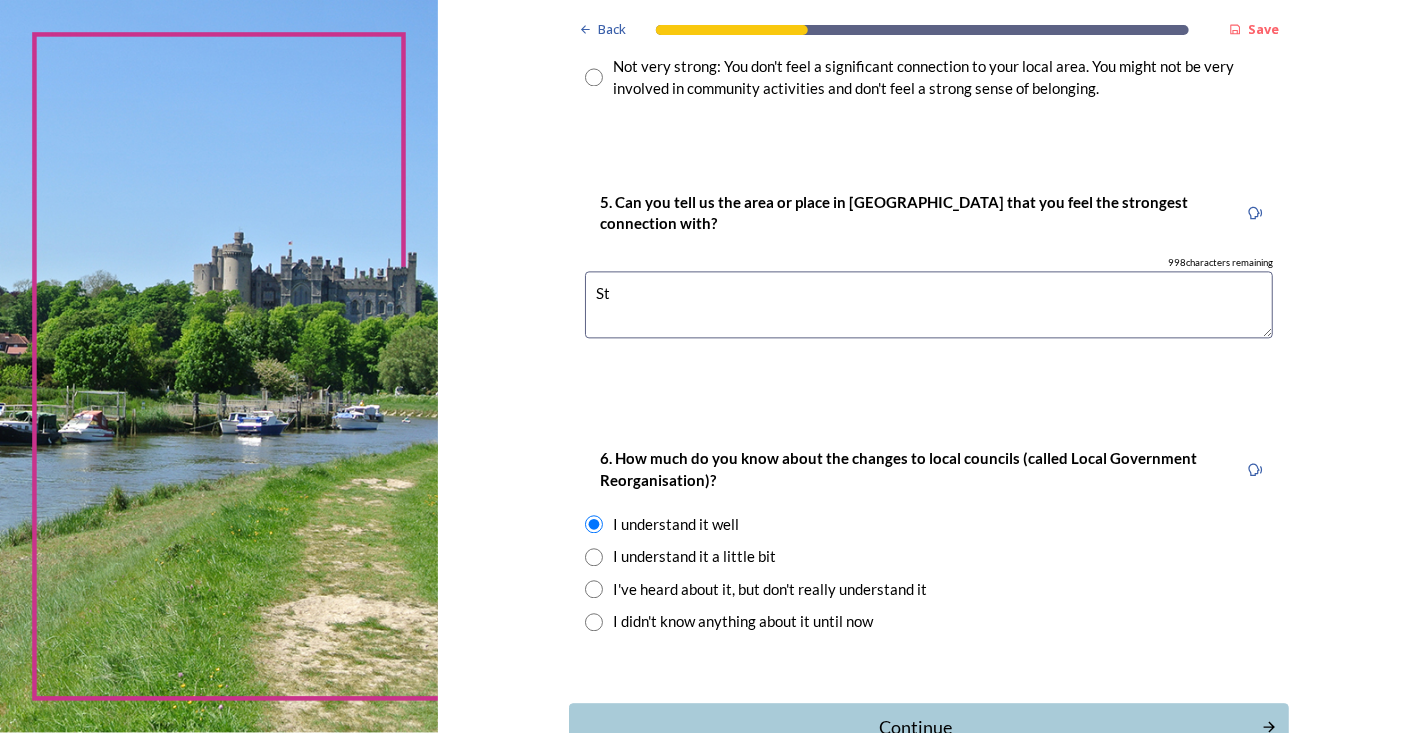 type on "S" 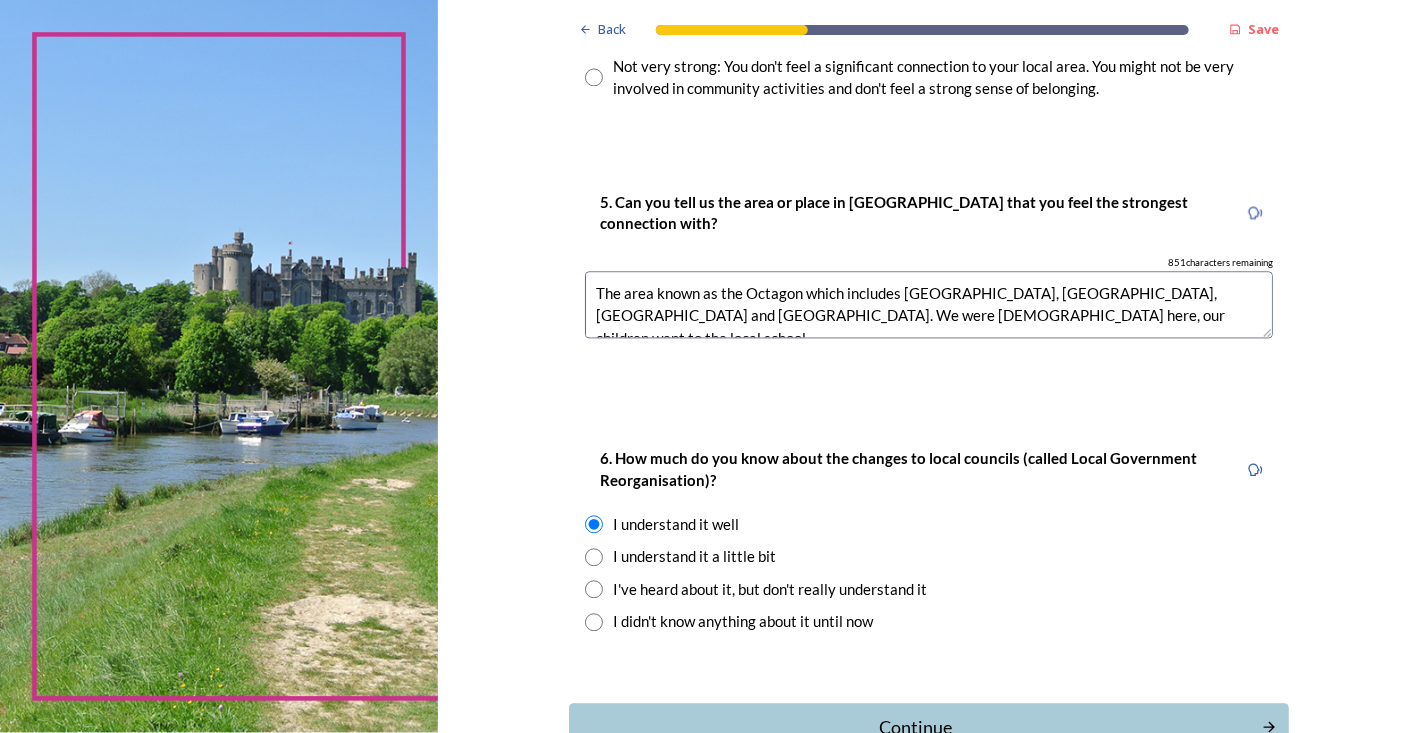 click on "The area known as the Octagon which includes [GEOGRAPHIC_DATA], [GEOGRAPHIC_DATA], [GEOGRAPHIC_DATA] and [GEOGRAPHIC_DATA]. We were [DEMOGRAPHIC_DATA] here, our children went to the local school," at bounding box center [929, 304] 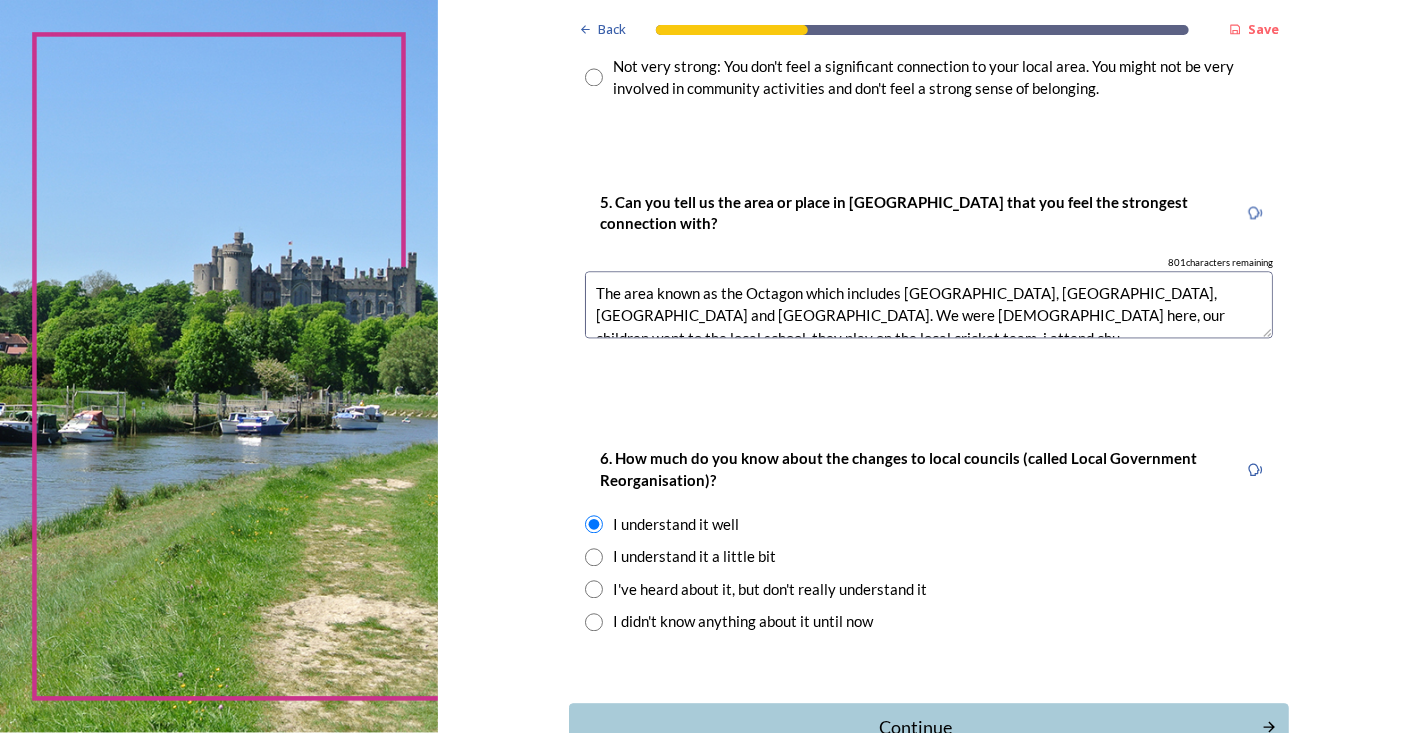 scroll, scrollTop: 10, scrollLeft: 0, axis: vertical 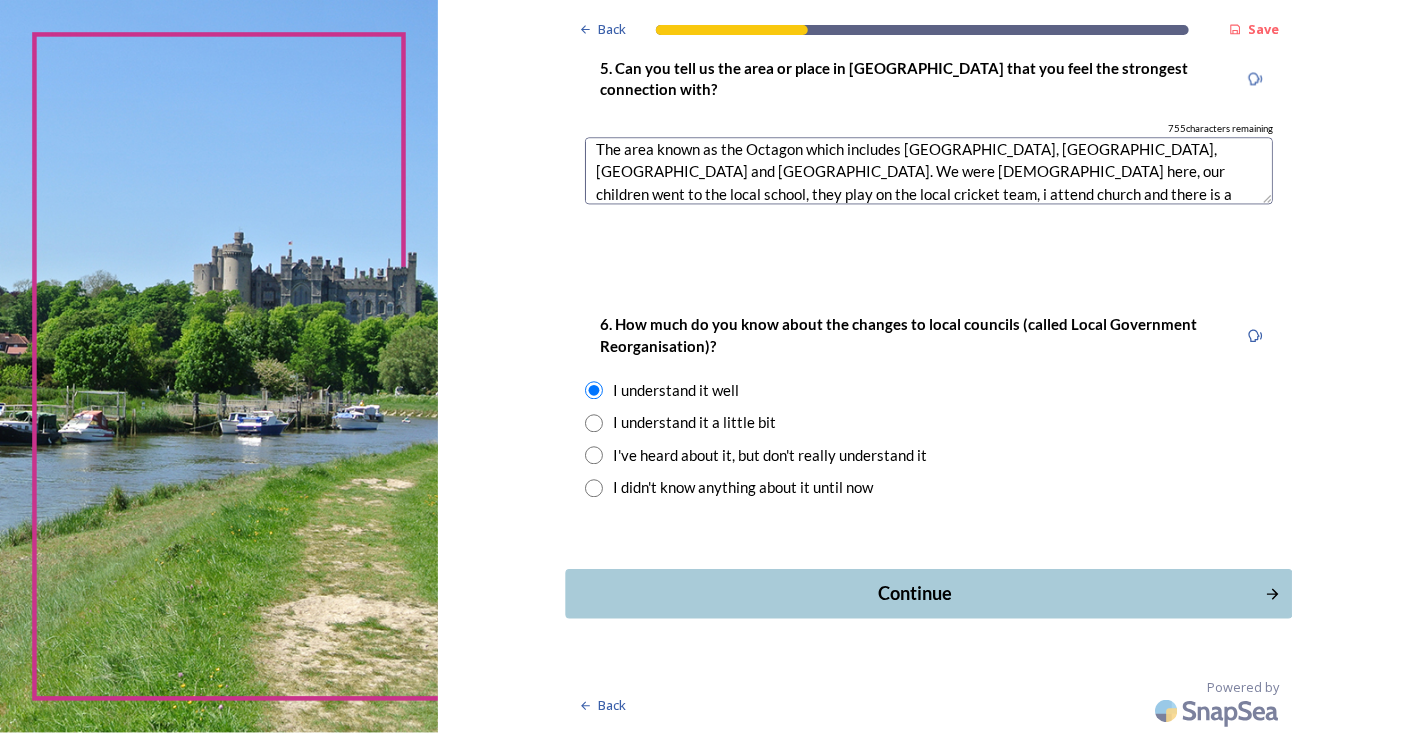 type on "The area known as the Octagon which includes [GEOGRAPHIC_DATA], [GEOGRAPHIC_DATA], [GEOGRAPHIC_DATA] and [GEOGRAPHIC_DATA]. We were [DEMOGRAPHIC_DATA] here, our children went to the local school, they play on the local cricket team, i attend church and there is a strong sense of community." 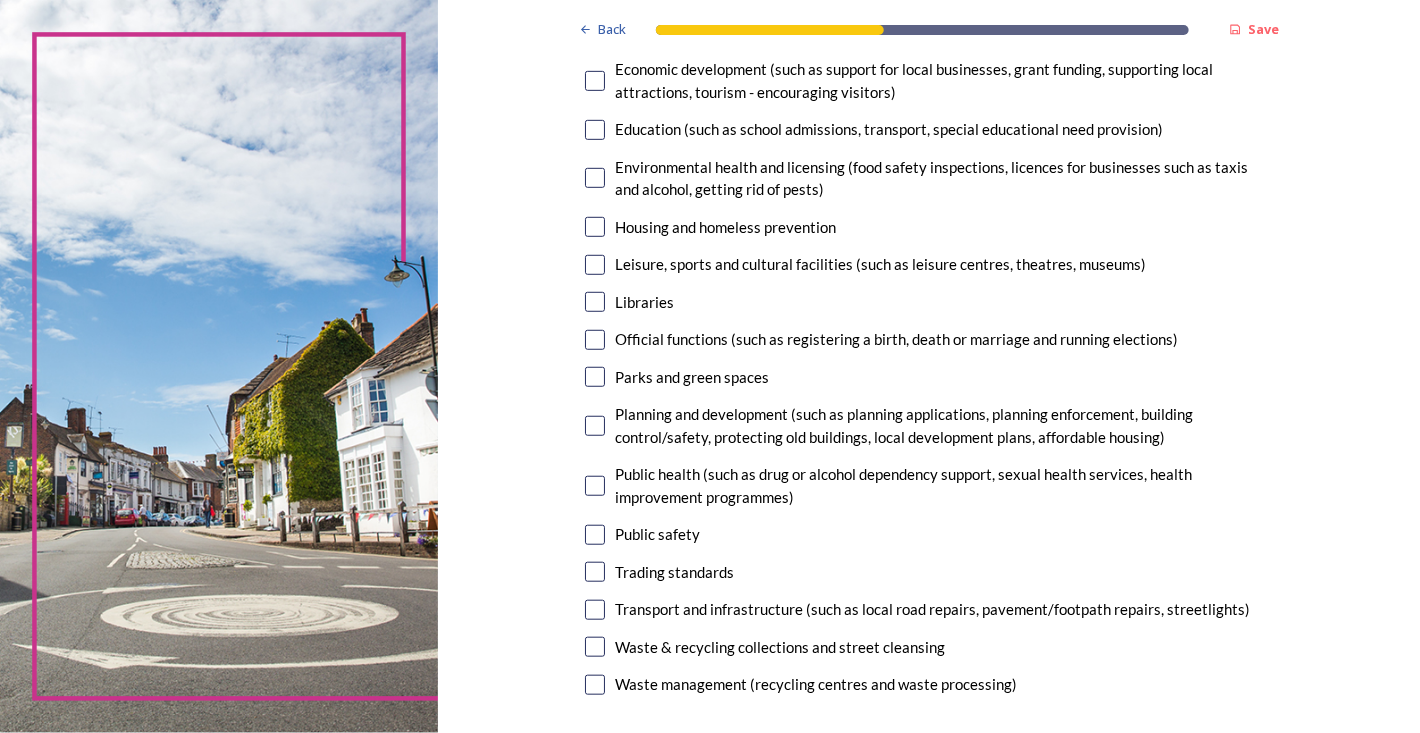 scroll, scrollTop: 533, scrollLeft: 0, axis: vertical 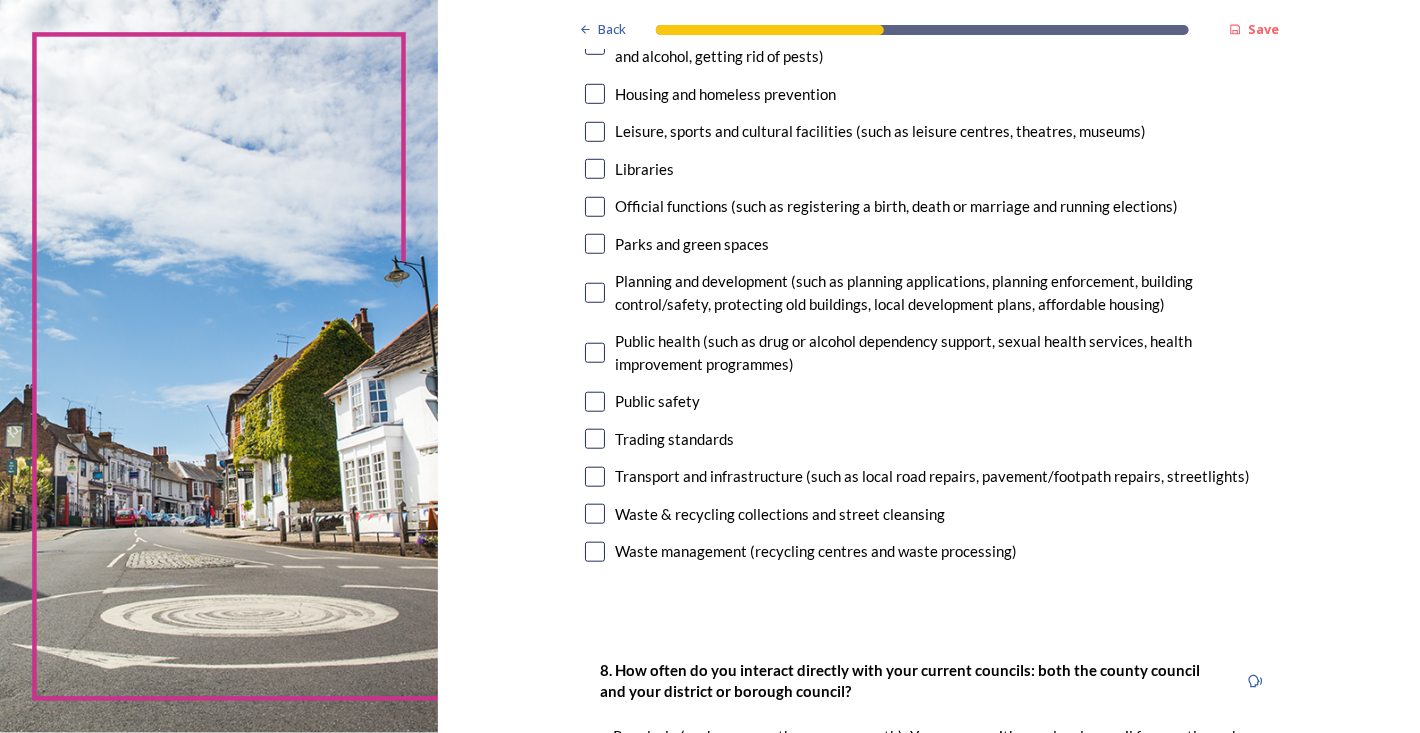 click at bounding box center (595, 477) 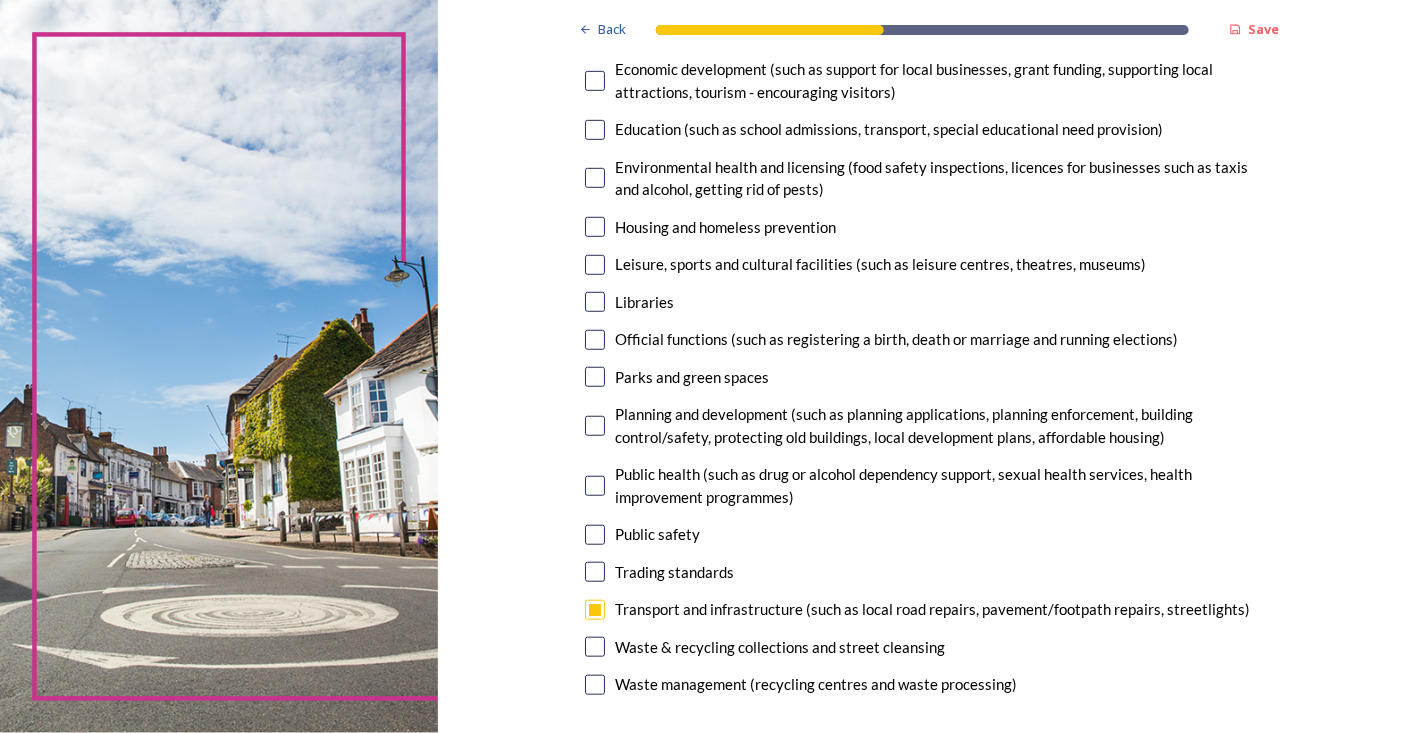 scroll, scrollTop: 266, scrollLeft: 0, axis: vertical 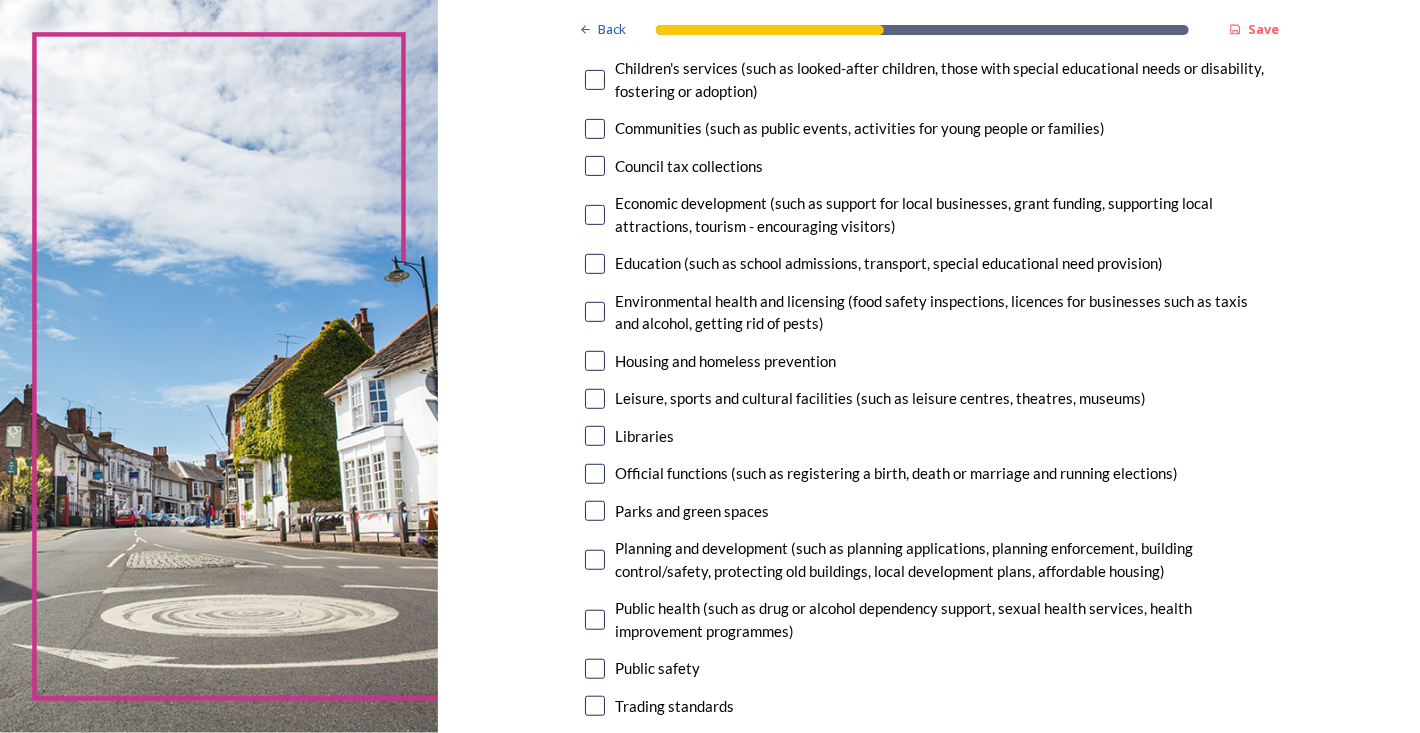 click at bounding box center [595, 264] 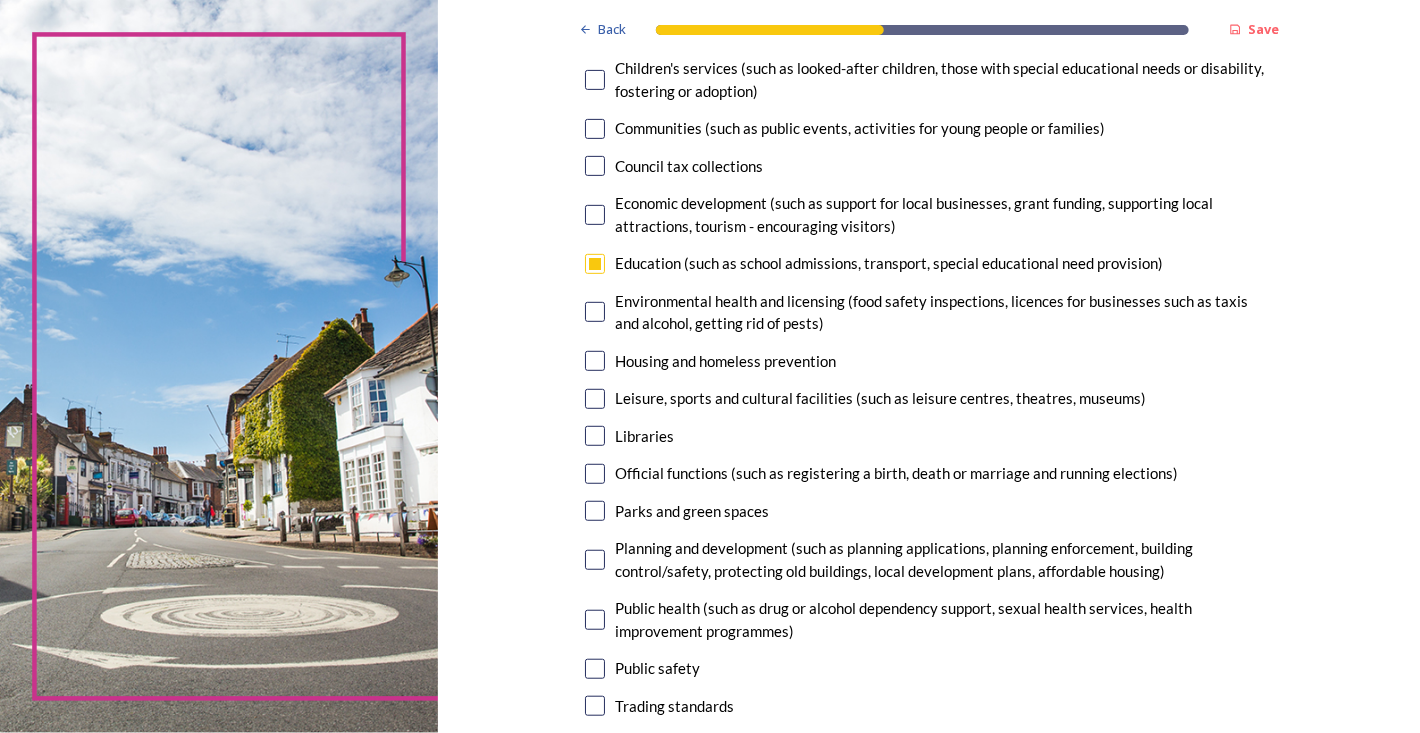 click at bounding box center [595, 80] 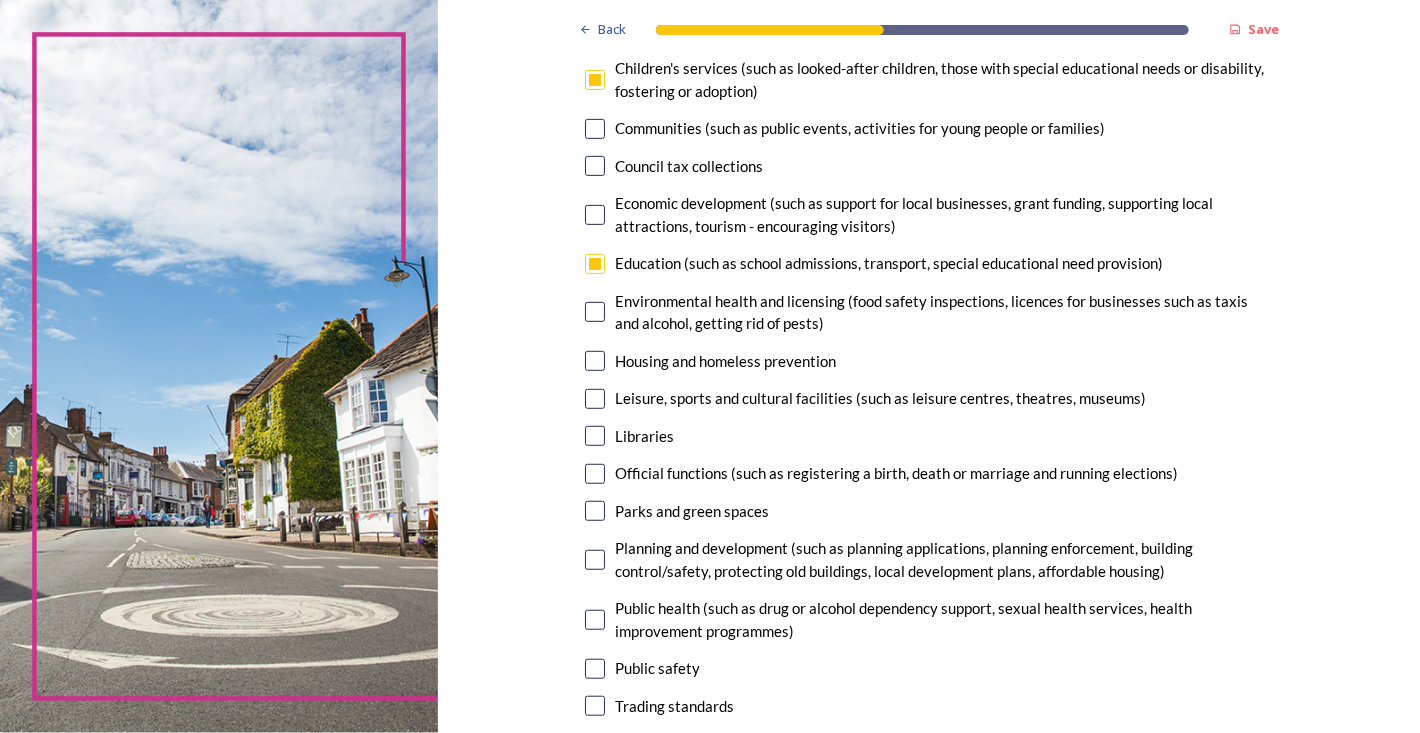 click at bounding box center (595, 264) 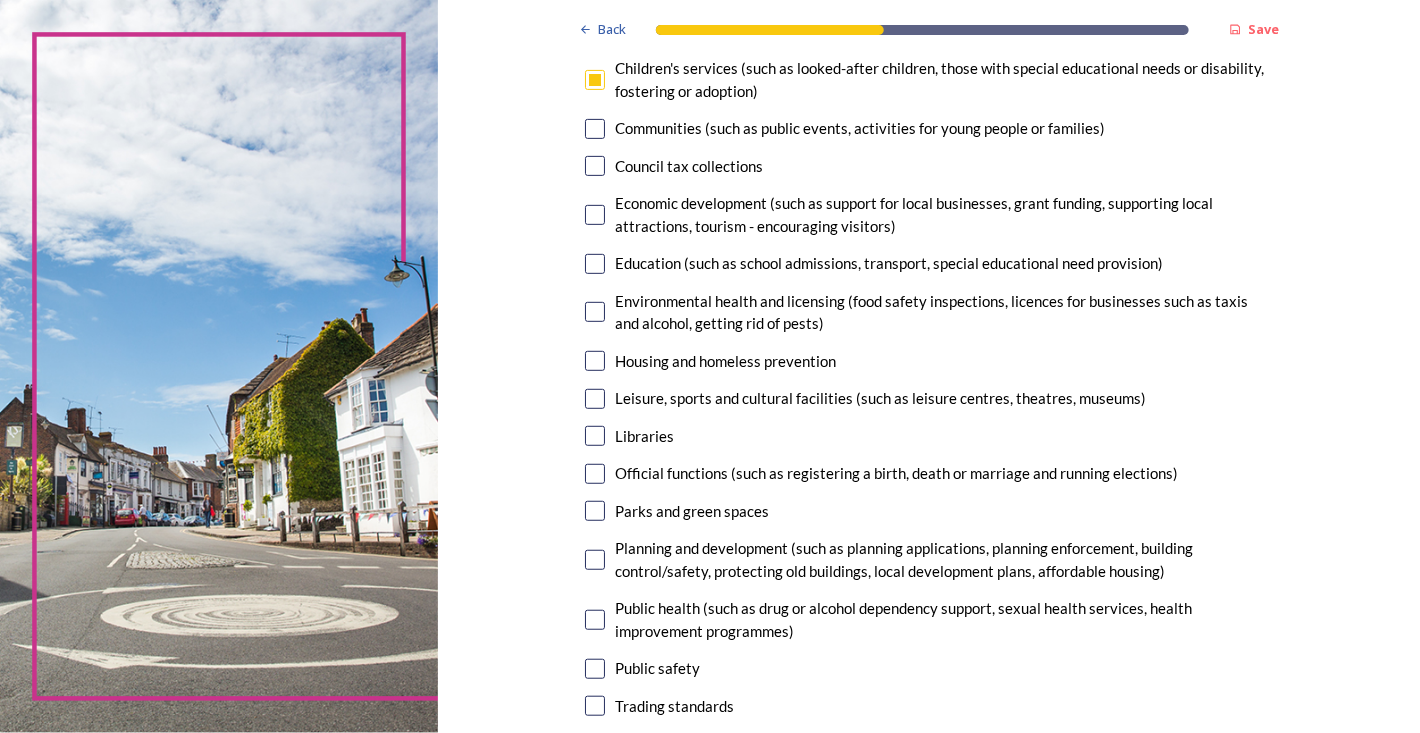 click at bounding box center (595, 215) 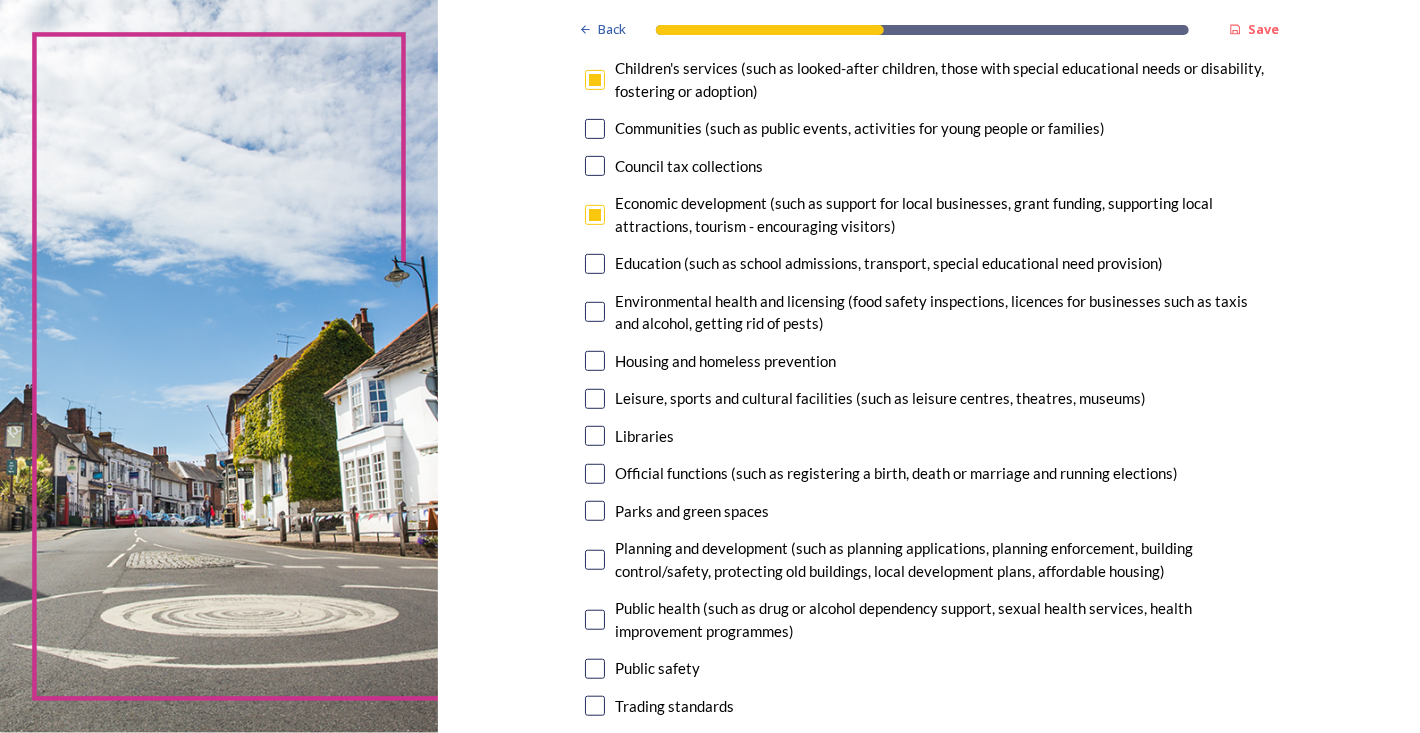 click at bounding box center [595, 361] 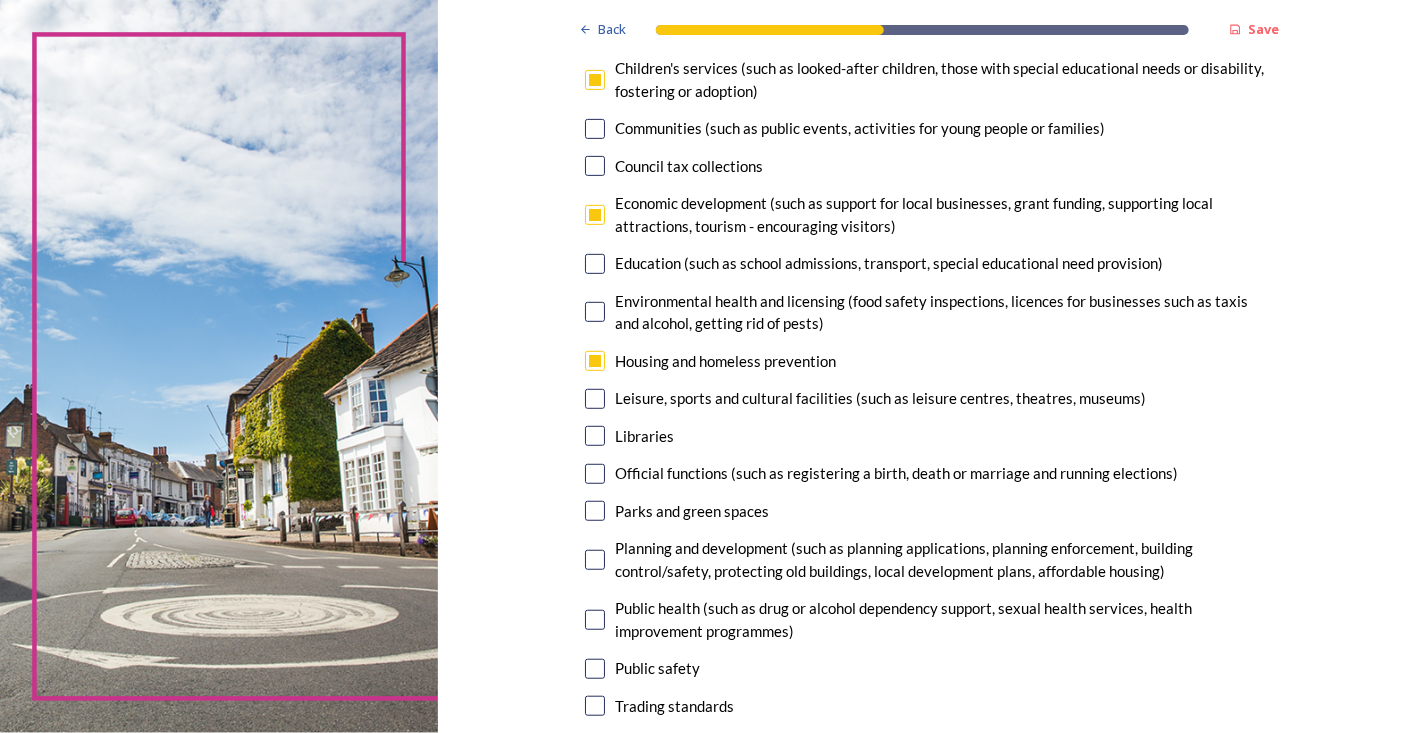 click on "7. Council services will continue, no matter what the local government structure looks like.  ﻿﻿Which of the following council services matter most to you?  You can select up to five options. 1  choice(s) remaining Adult social care   Children's services (such as looked-after children, those with special educational needs or disability, fostering or adoption) Communities (such as public events, activities for young people or families) Council tax collections Economic development (such as support for local businesses, grant funding, supporting local attractions, tourism - encouraging visitors)  Education (such as school admissions, transport, special educational need provision)  Environmental health and licensing (food safety inspections, licences for businesses such as taxis and alcohol, getting rid of pests) Housing and homeless prevention Leisure, sports and cultural facilities (such as leisure centres, theatres, museums) Libraries Parks and green spaces Public safety Trading standards" at bounding box center (929, 382) 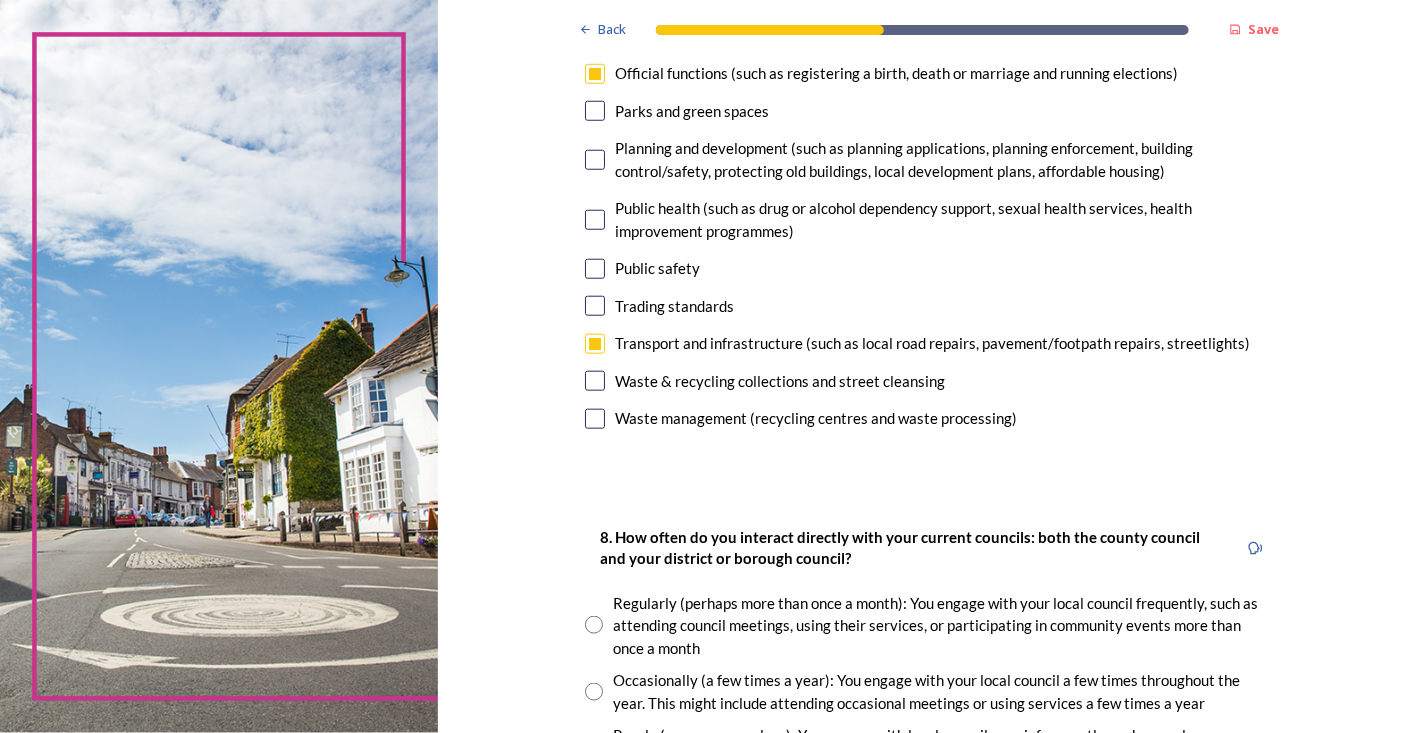 scroll, scrollTop: 933, scrollLeft: 0, axis: vertical 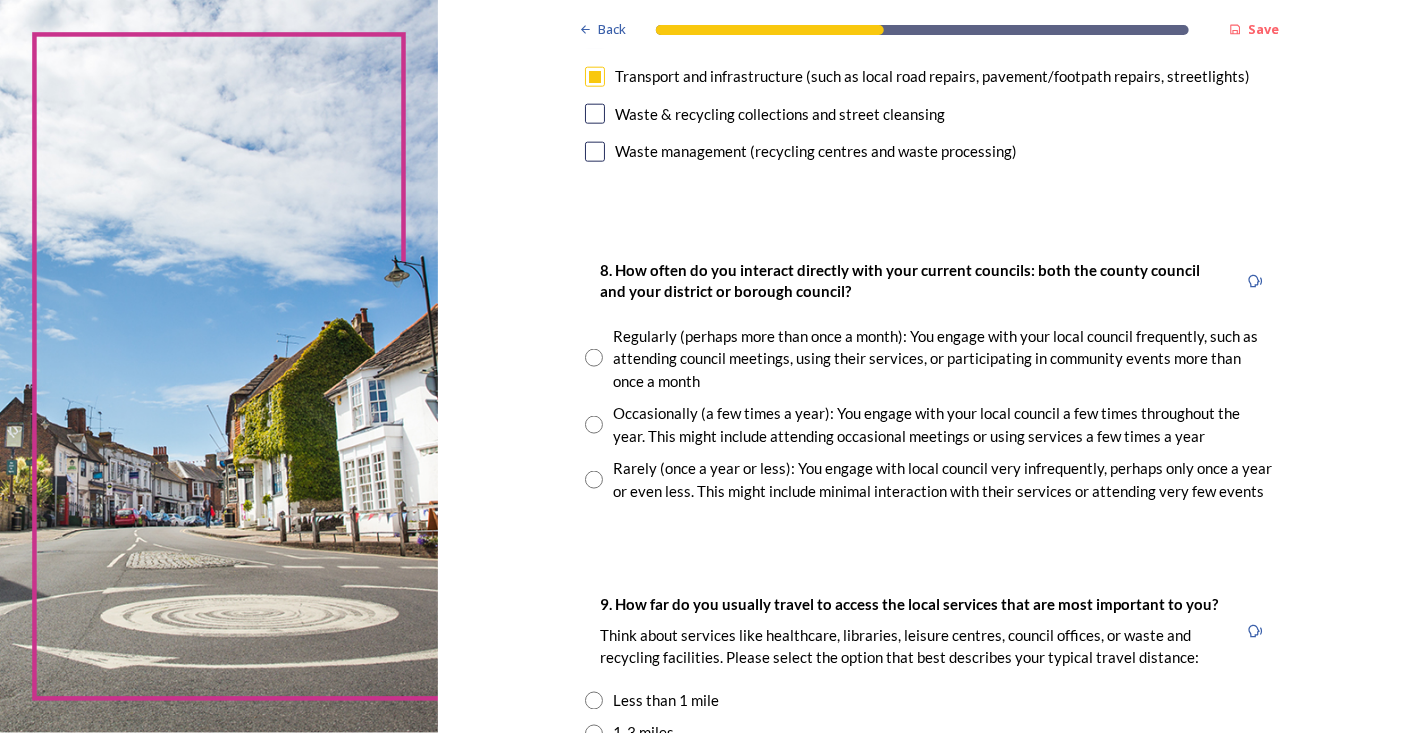 click at bounding box center [594, 358] 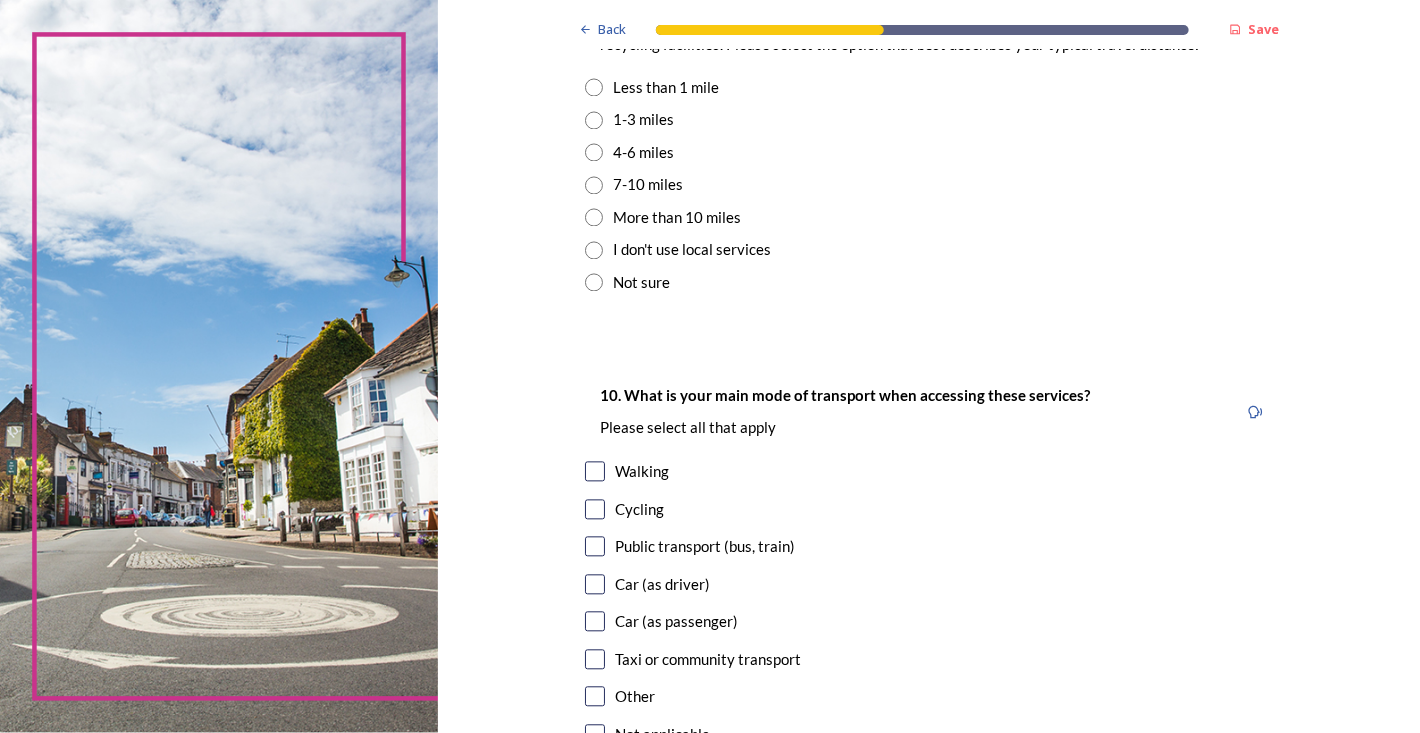 scroll, scrollTop: 1466, scrollLeft: 0, axis: vertical 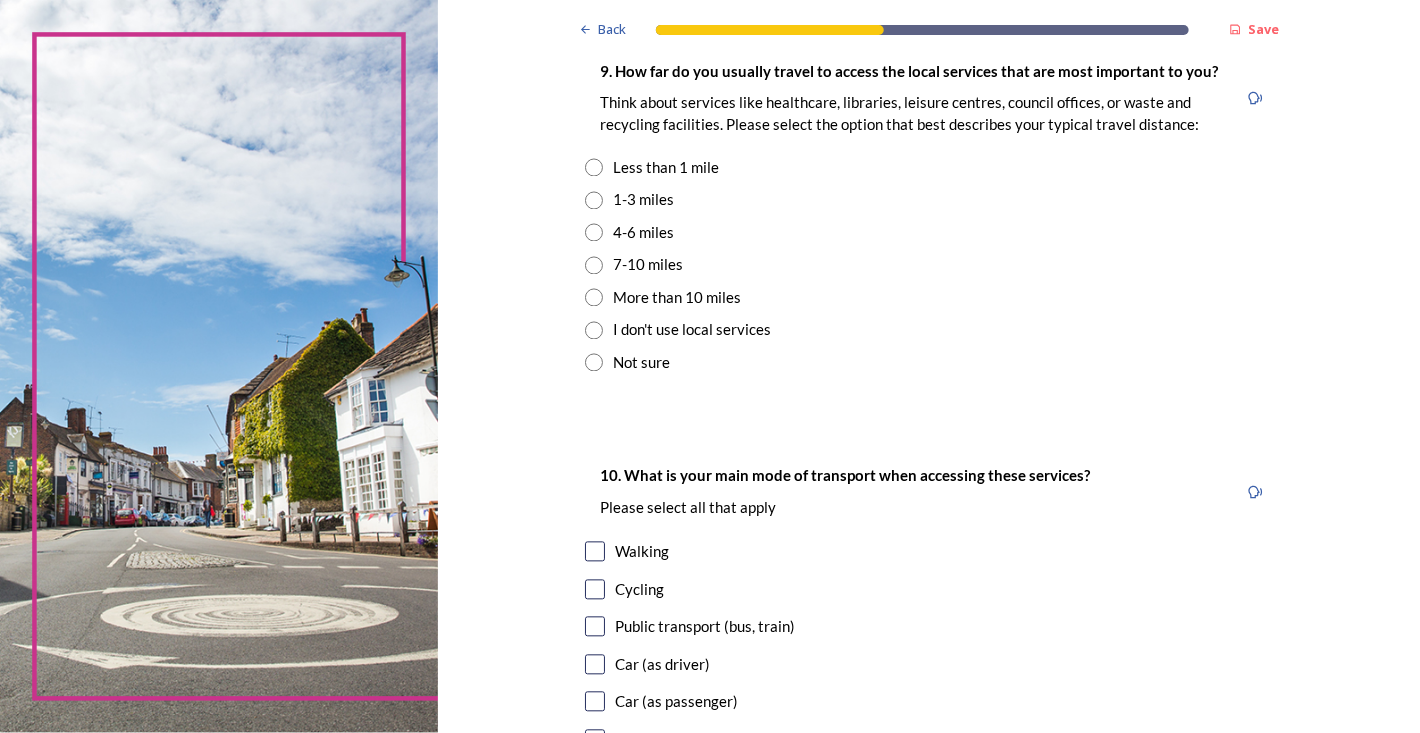 click on "More than 10 miles" at bounding box center (677, 298) 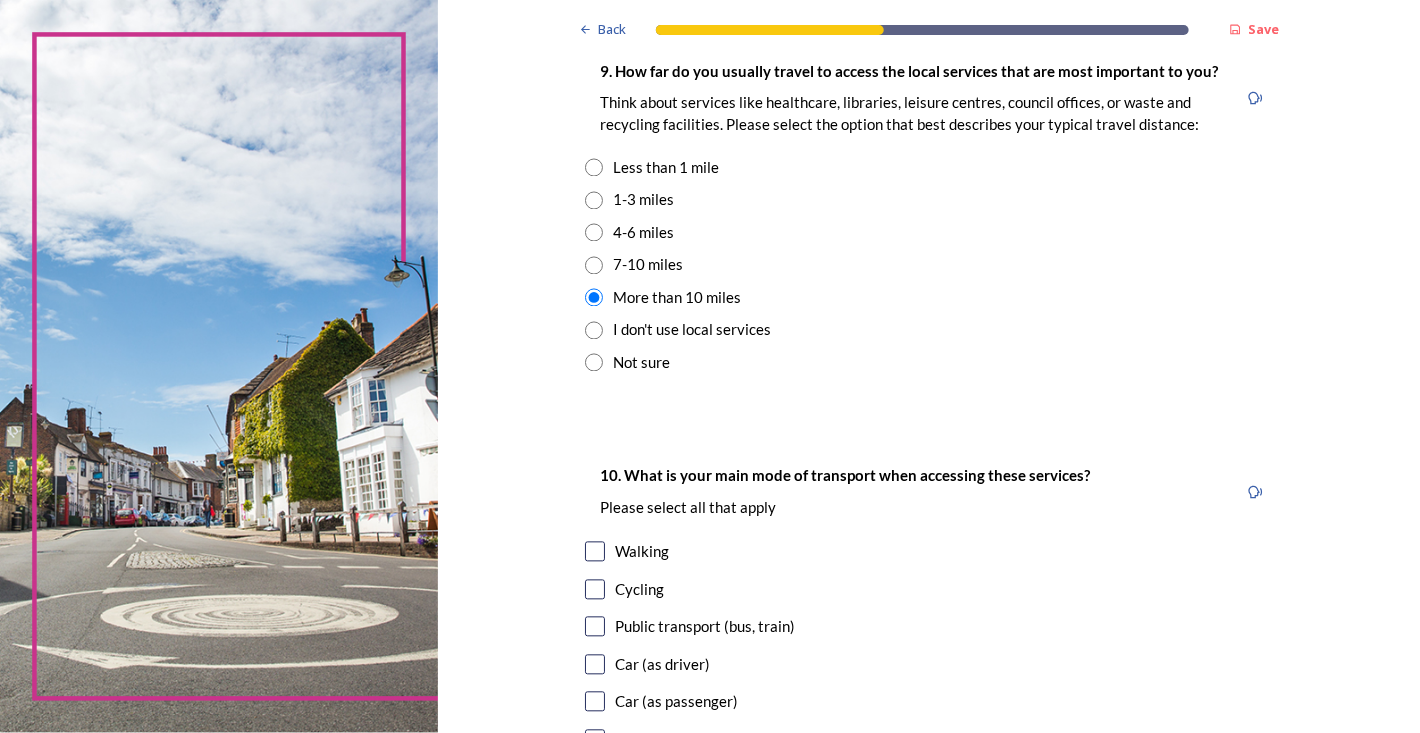 scroll, scrollTop: 1600, scrollLeft: 0, axis: vertical 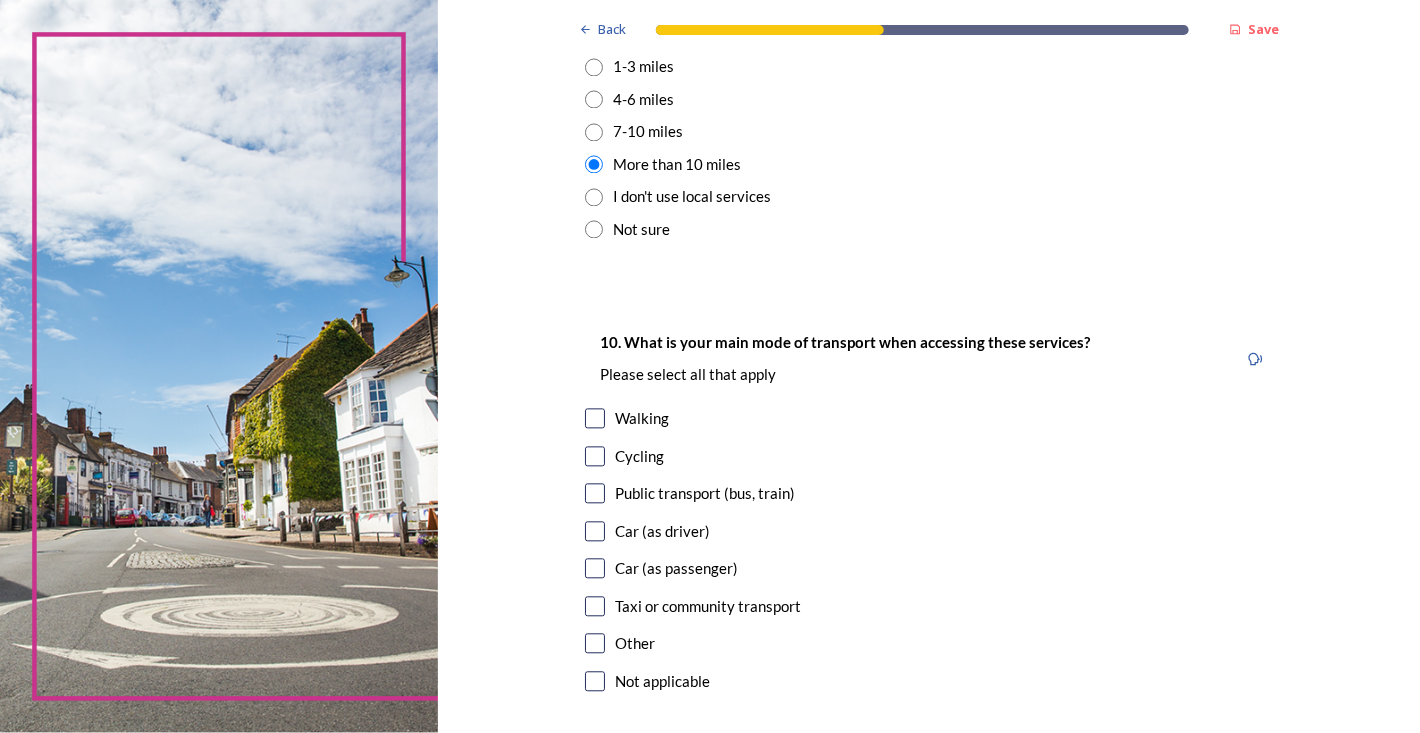 click on "Car (as driver)" at bounding box center (662, 531) 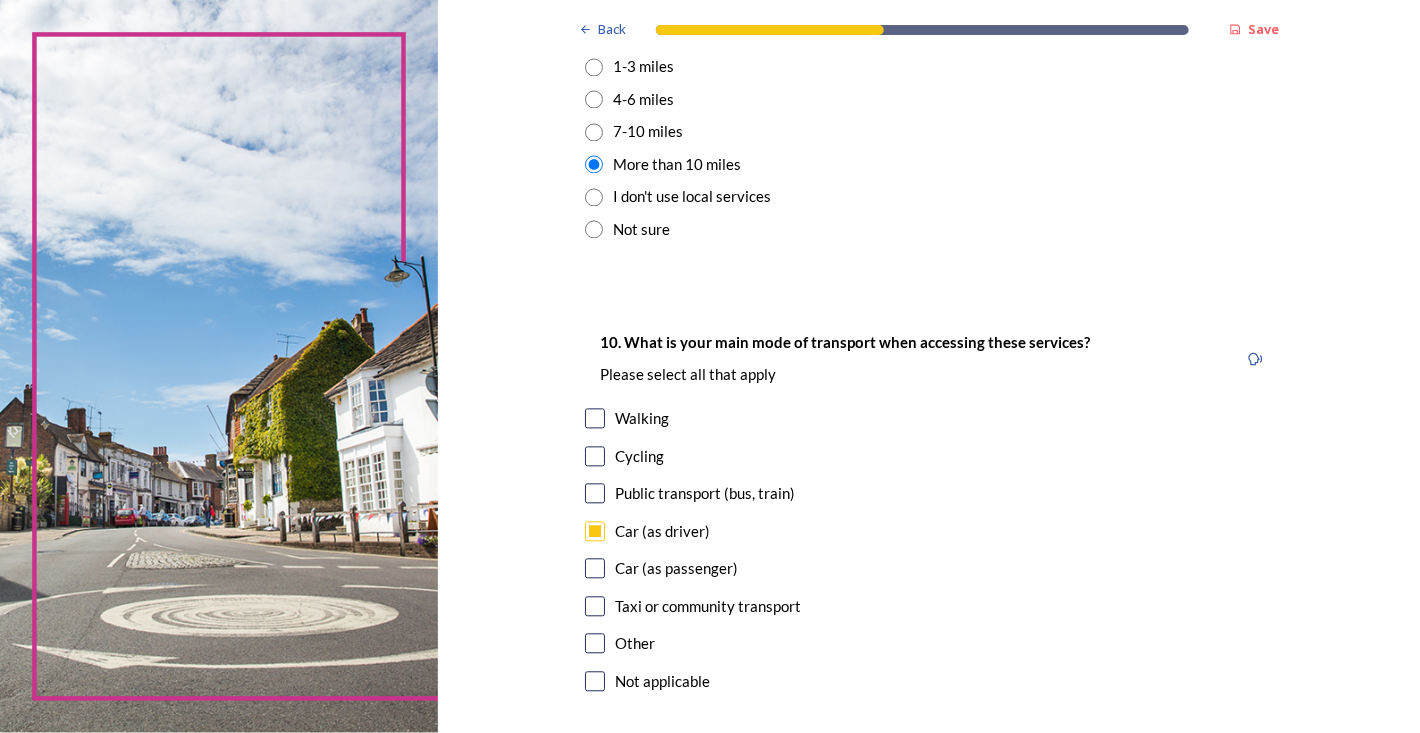 checkbox on "true" 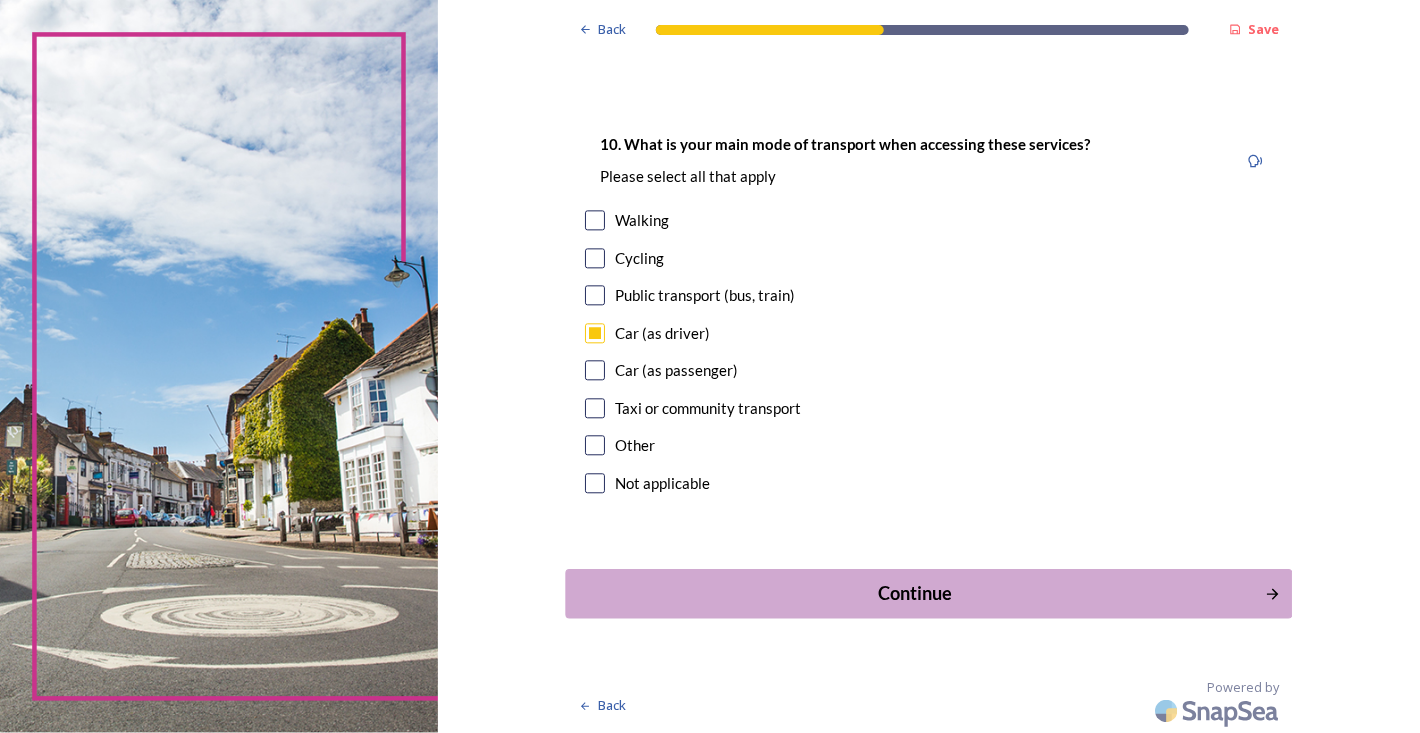 click on "Continue" at bounding box center [915, 593] 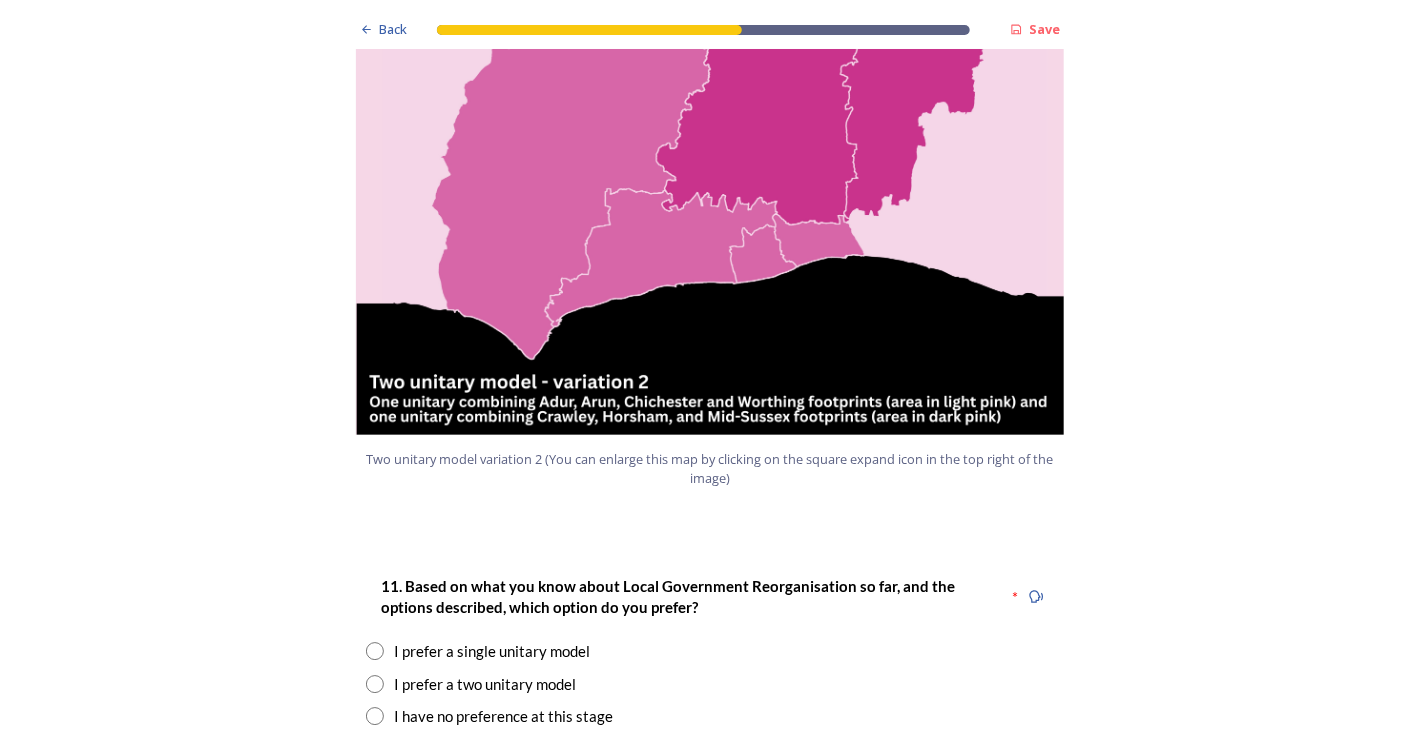 scroll, scrollTop: 2266, scrollLeft: 0, axis: vertical 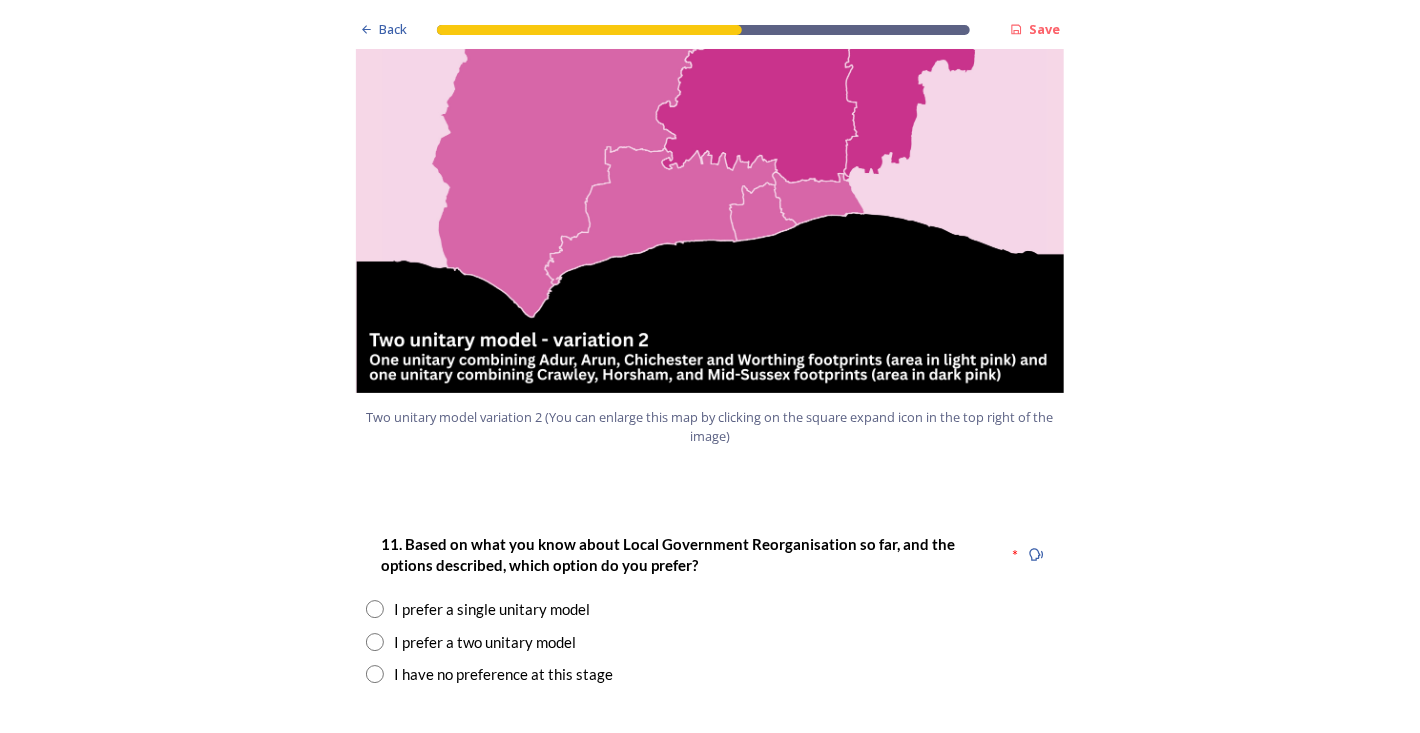 click at bounding box center [375, 642] 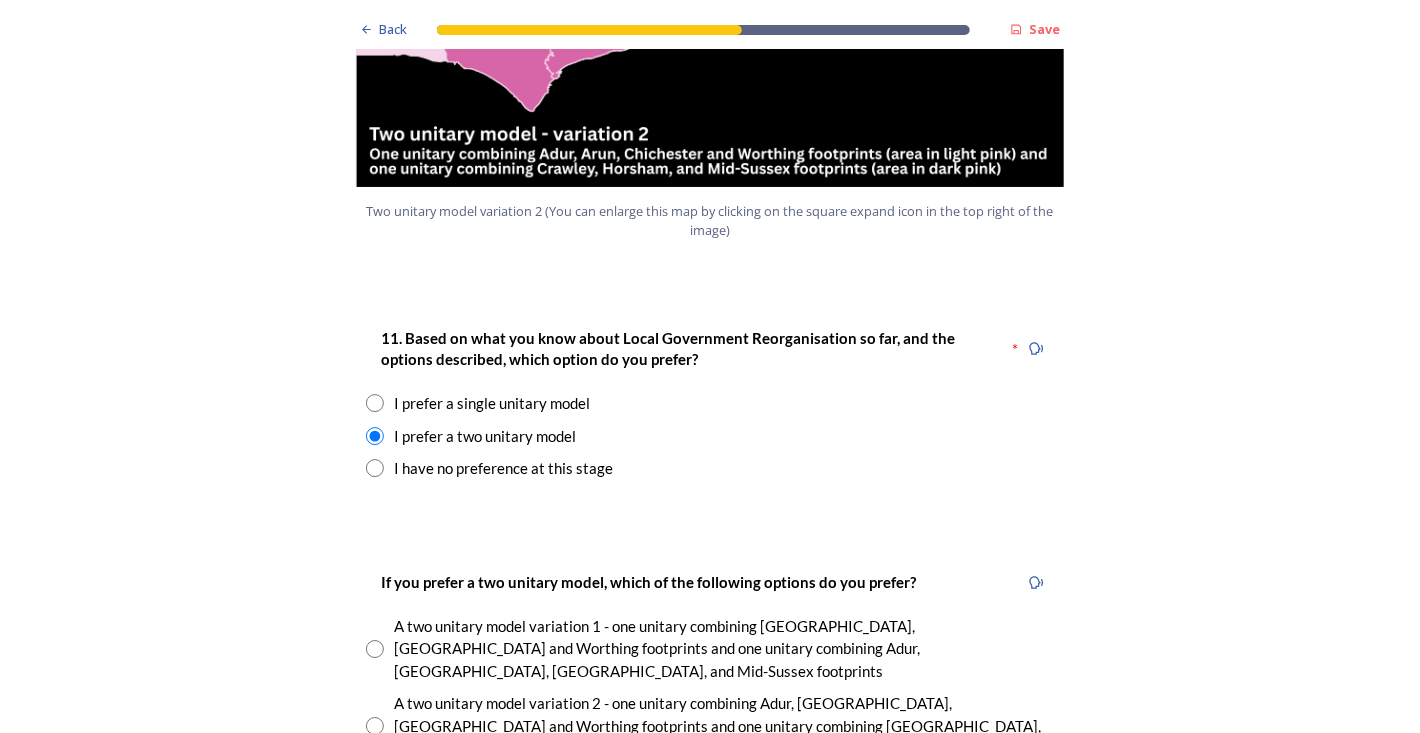 scroll, scrollTop: 2800, scrollLeft: 0, axis: vertical 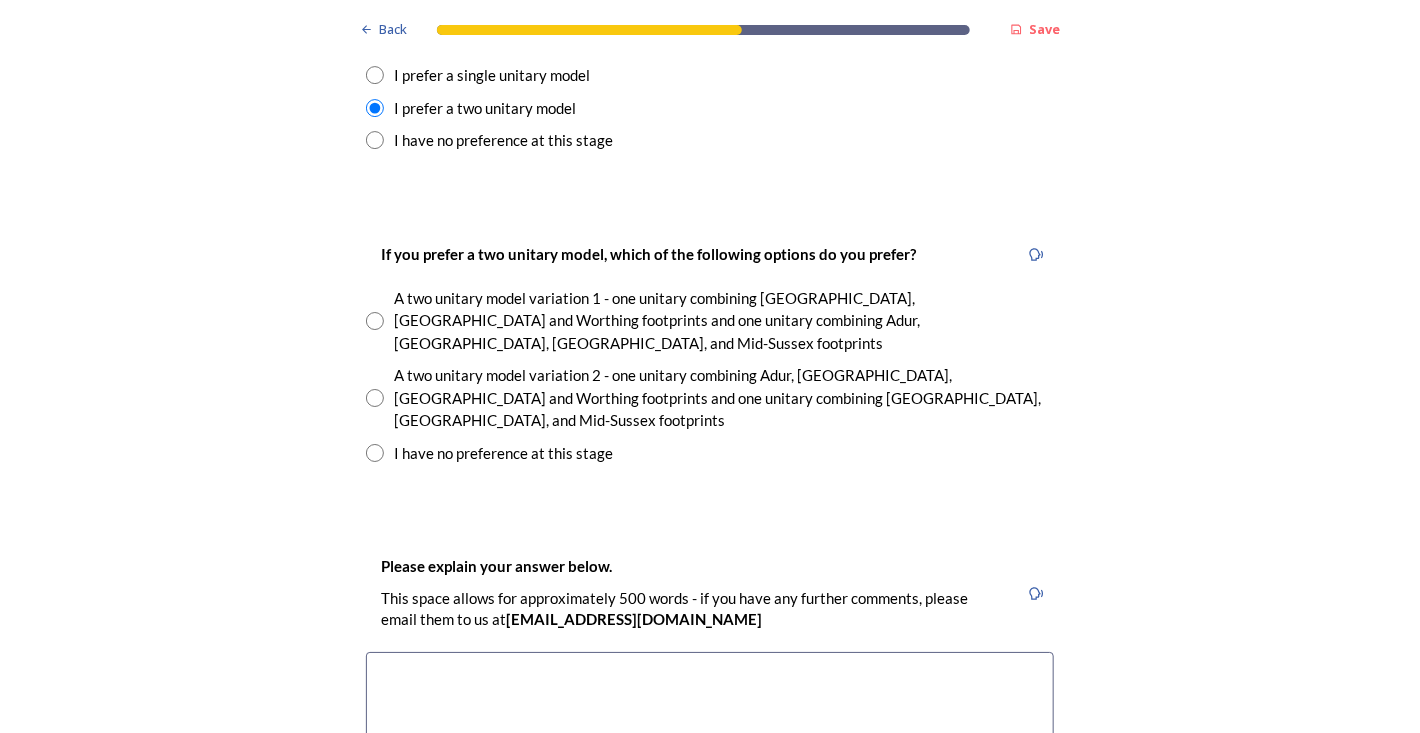 click at bounding box center (375, 398) 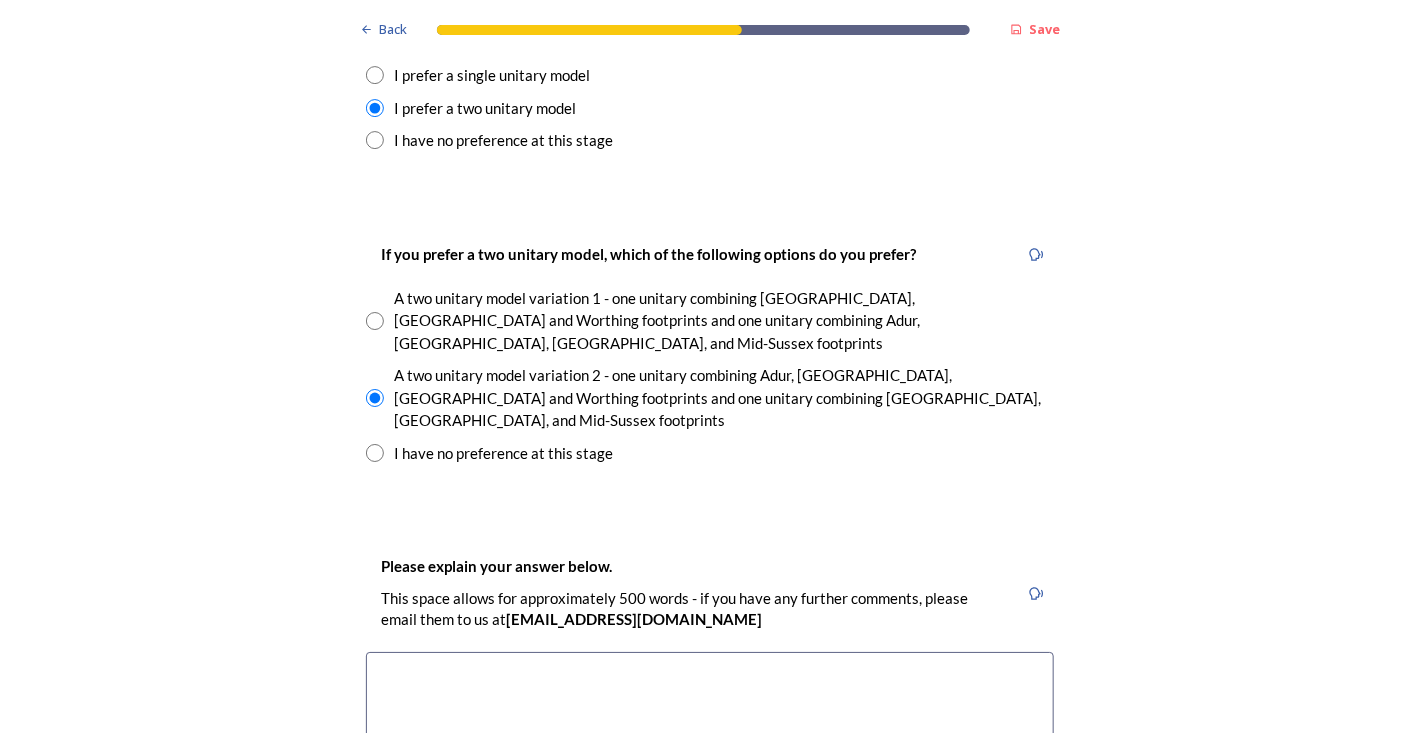 click at bounding box center (710, 764) 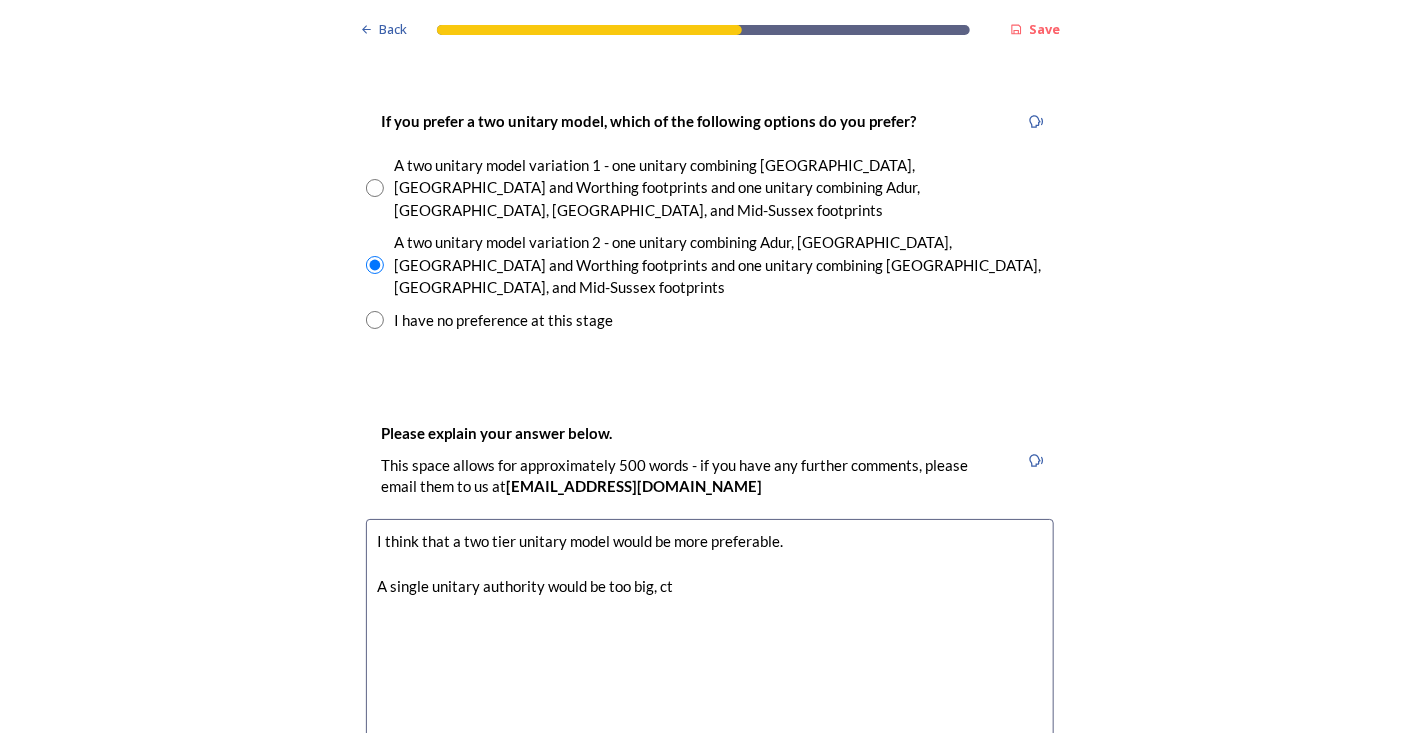 scroll, scrollTop: 3200, scrollLeft: 0, axis: vertical 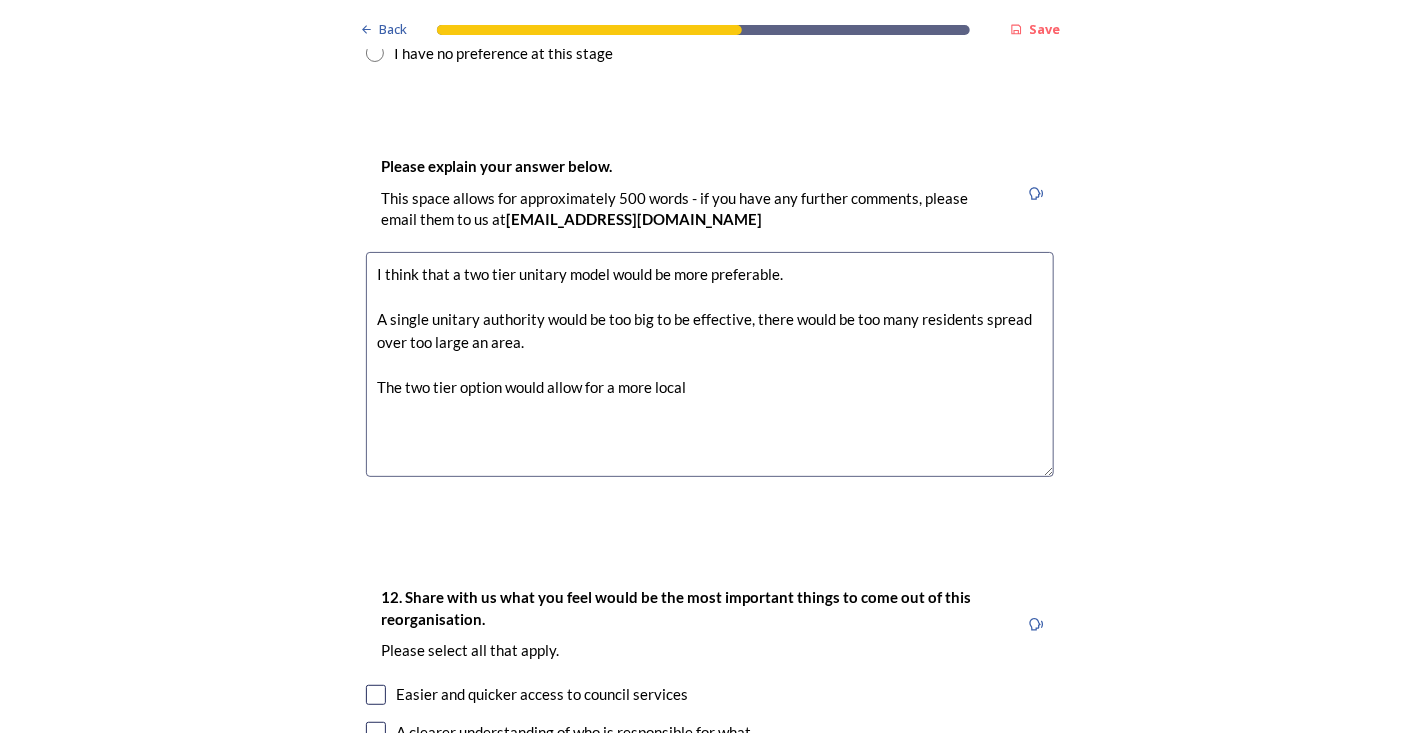 click on "I think that a two tier unitary model would be more preferable.
A single unitary authority would be too big to be effective, there would be too many residents spread over too large an area.
The two tier option would allow for a more local" at bounding box center (710, 364) 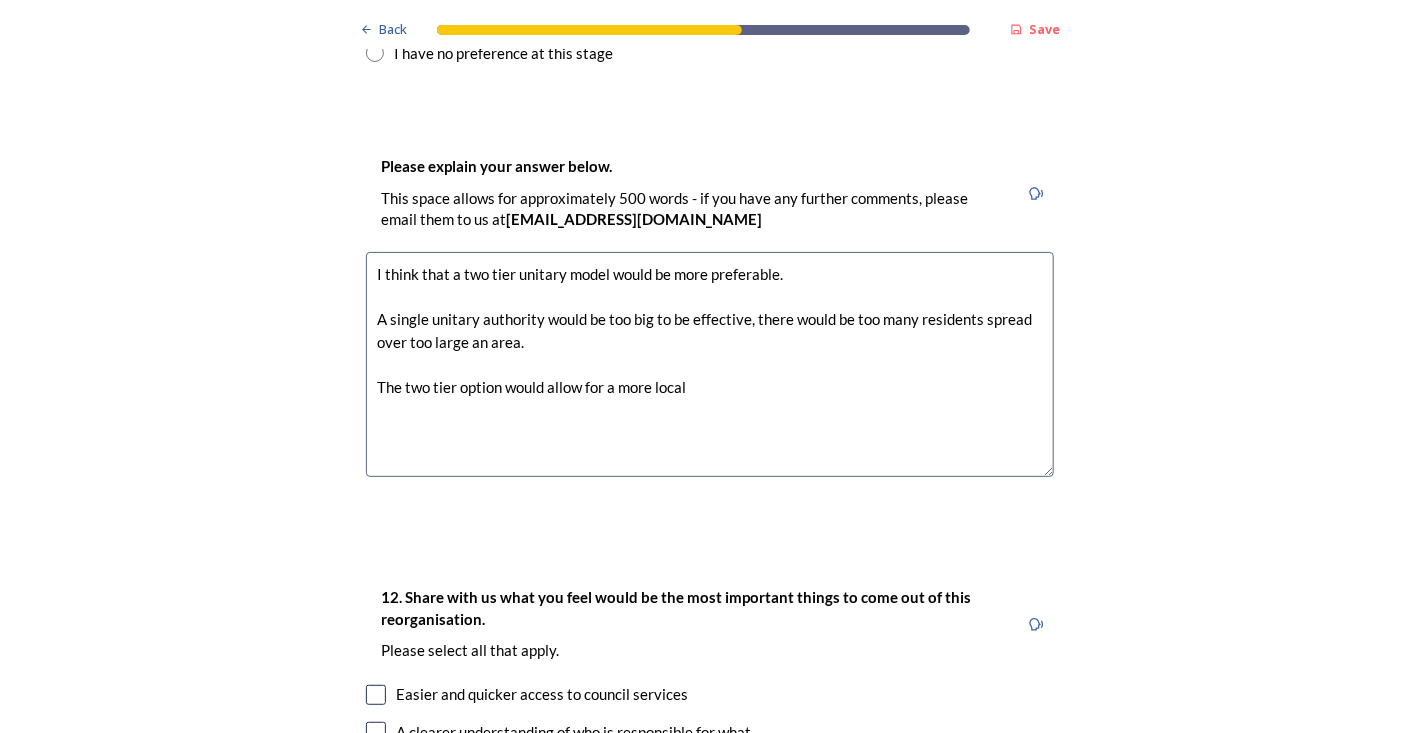 click on "I think that a two tier unitary model would be more preferable.
A single unitary authority would be too big to be effective, there would be too many residents spread over too large an area.
The two tier option would allow for a more local" at bounding box center (710, 364) 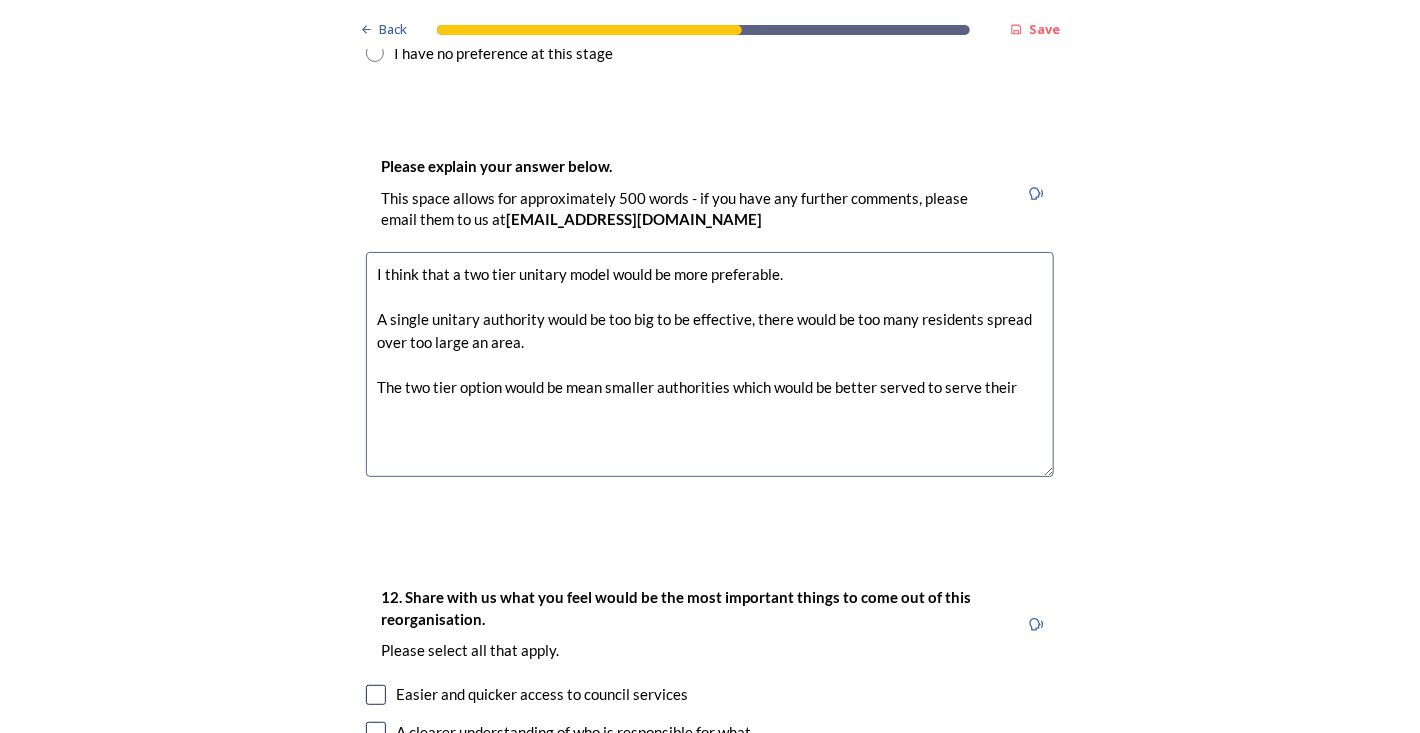 drag, startPoint x: 916, startPoint y: 279, endPoint x: 871, endPoint y: 279, distance: 45 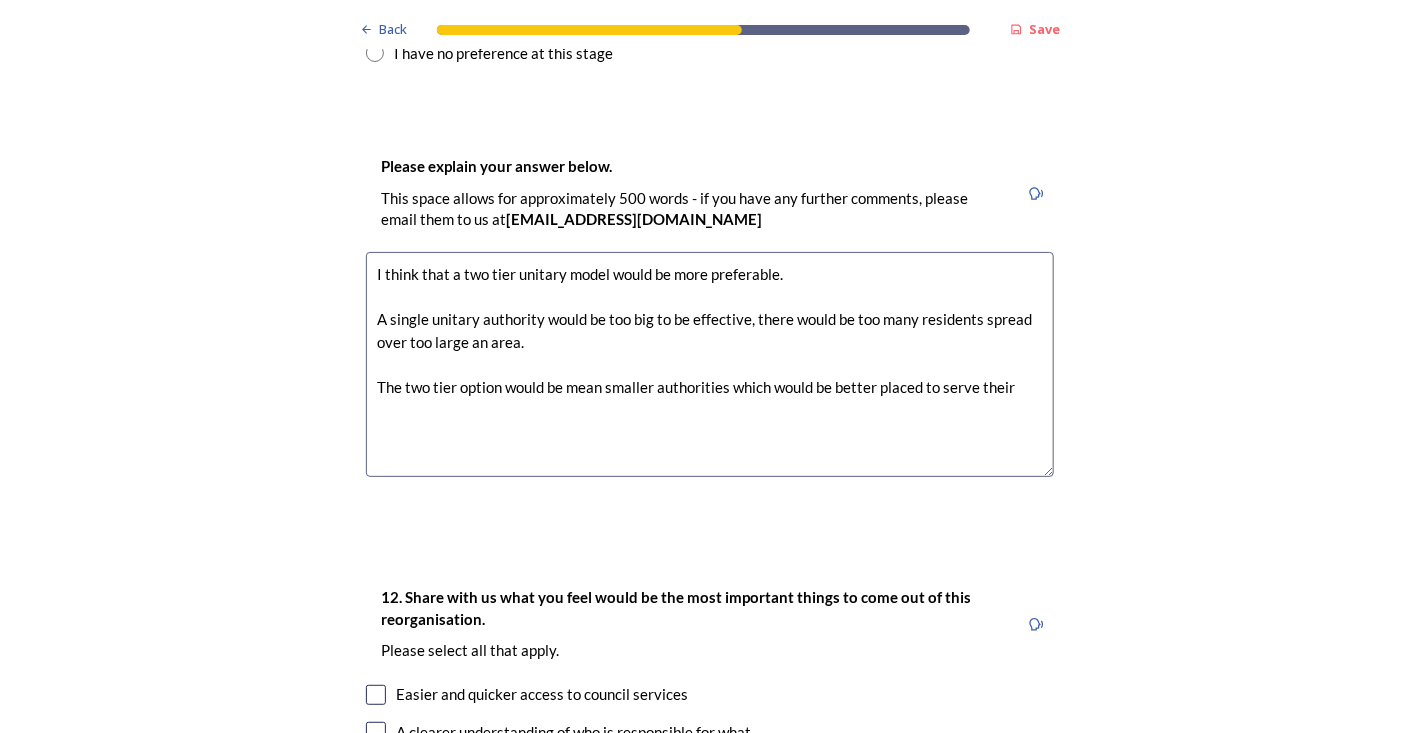 click on "I think that a two tier unitary model would be more preferable.
A single unitary authority would be too big to be effective, there would be too many residents spread over too large an area.
The two tier option would be mean smaller authorities which would be better placed to serve their" at bounding box center [710, 364] 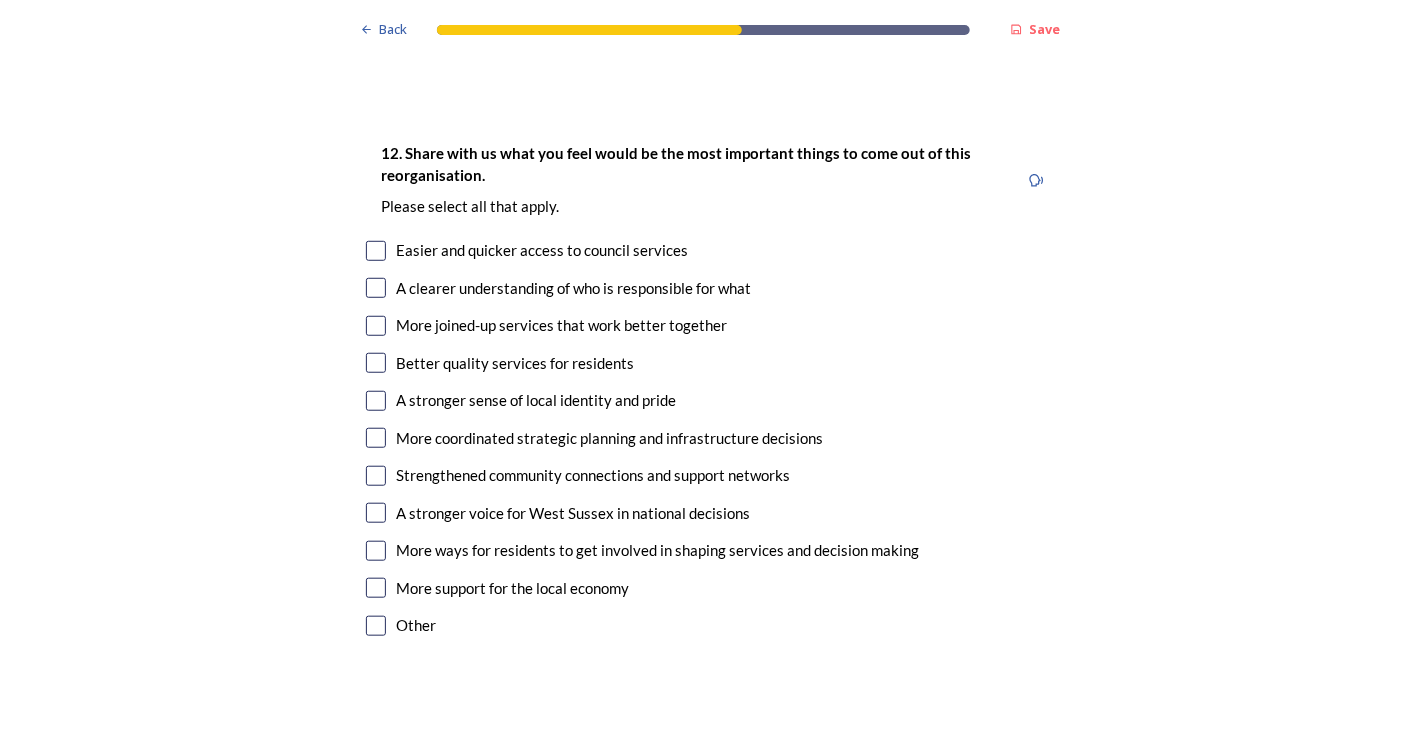 scroll, scrollTop: 3733, scrollLeft: 0, axis: vertical 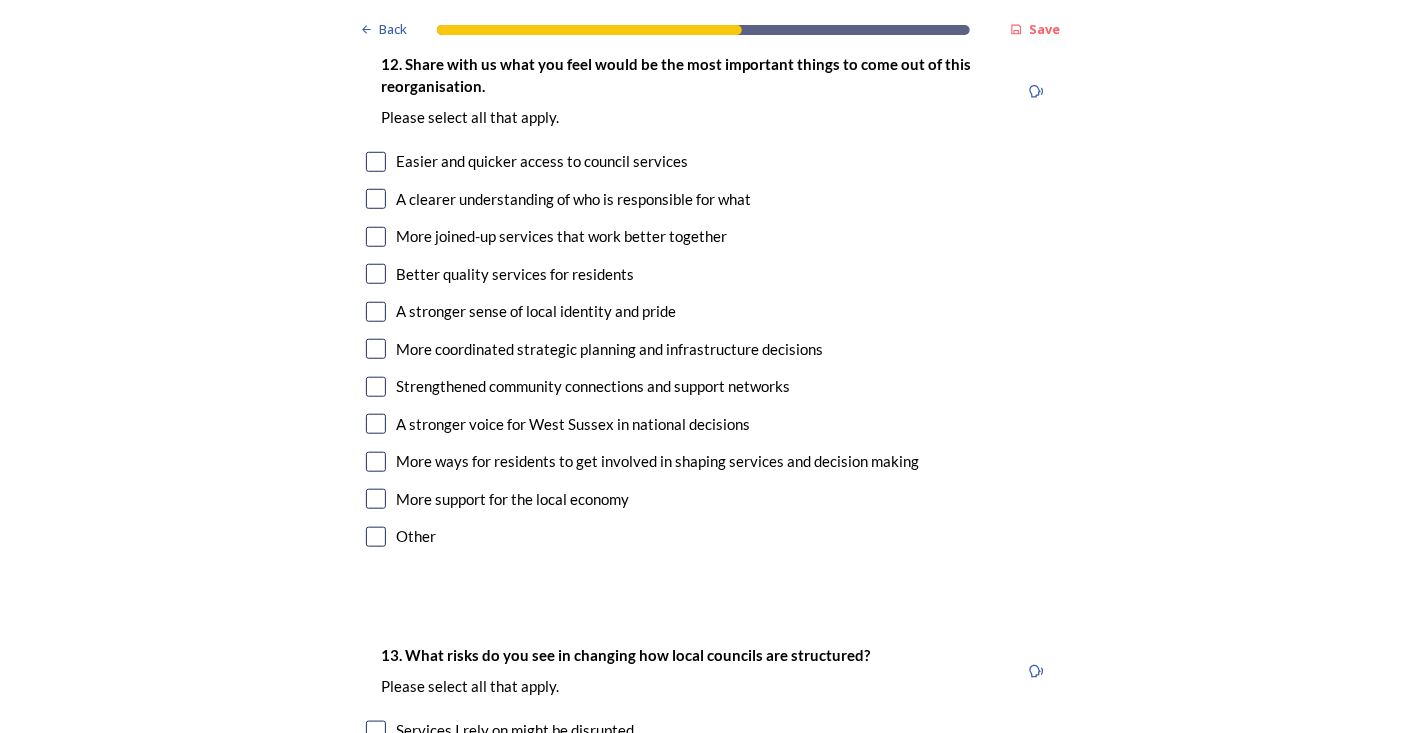 type on "I think that a two tier unitary model would be more preferable.
A single unitary authority would be too big to be effective, there would be too many residents spread over too large an area.
The two tier option would be mean smaller authorities which would be better placed to serve their residents" 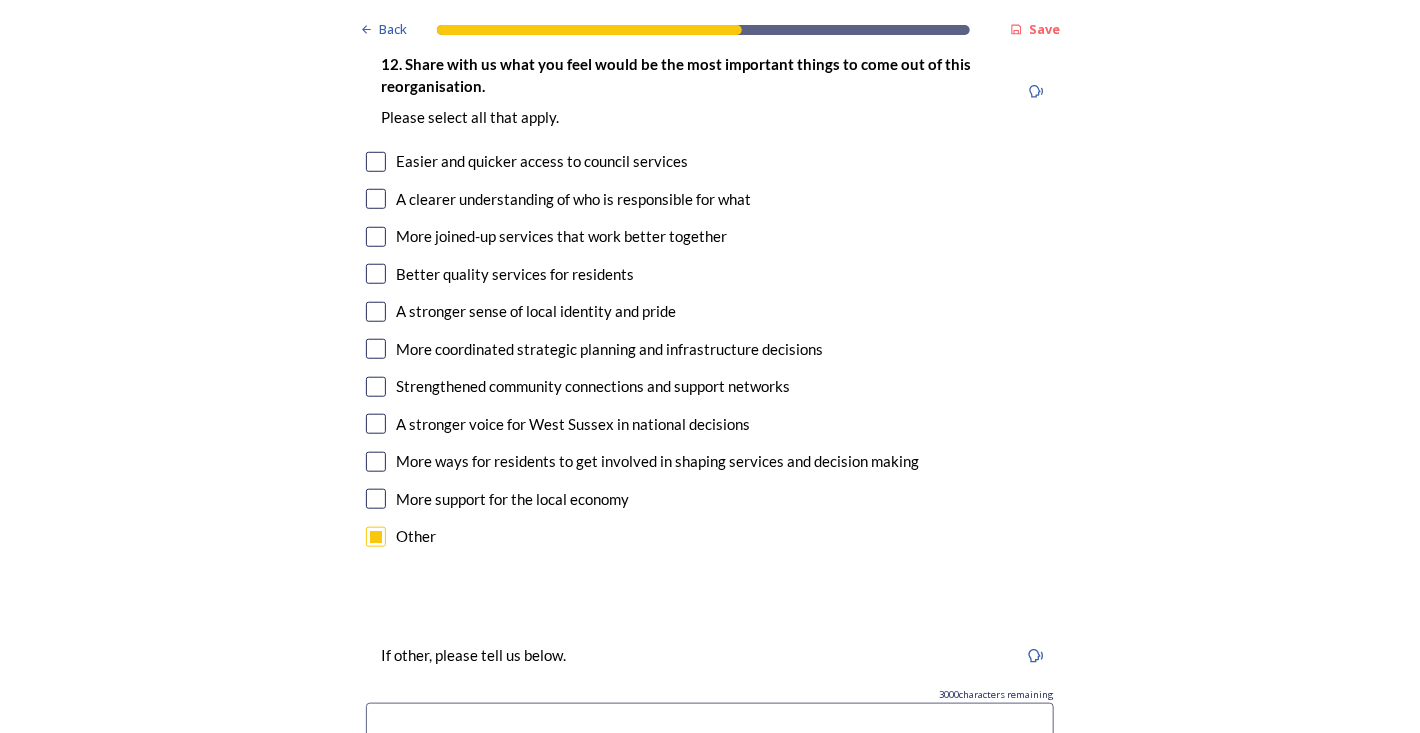 click at bounding box center [710, 726] 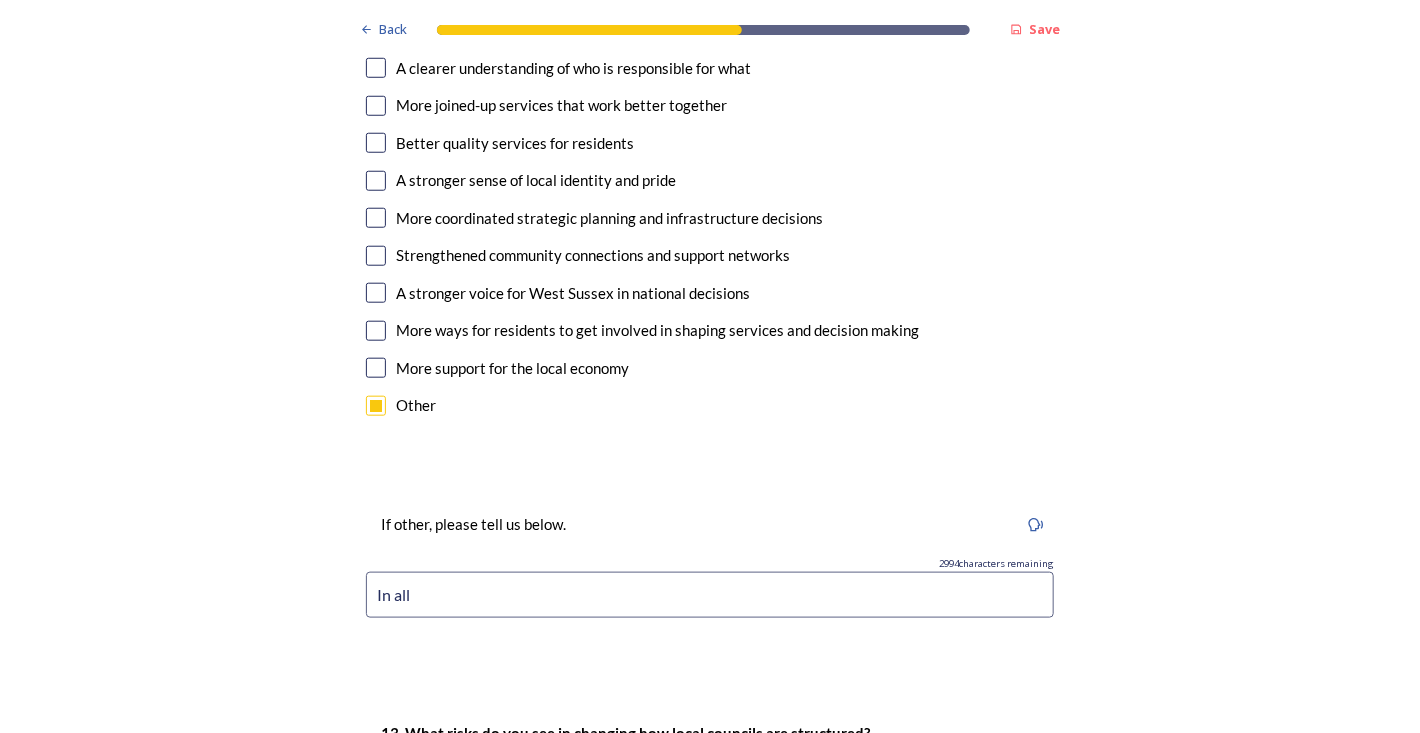 scroll, scrollTop: 3866, scrollLeft: 0, axis: vertical 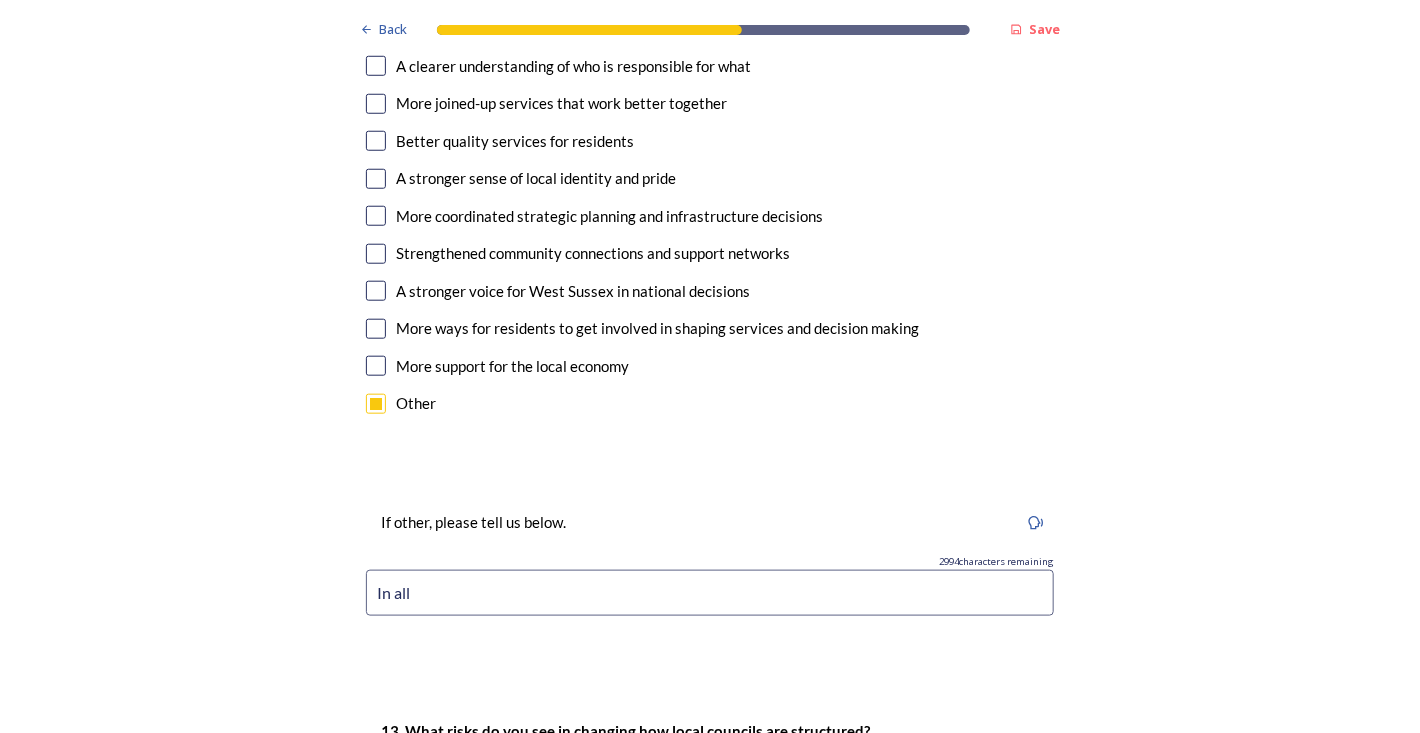 click on "In all" at bounding box center [710, 593] 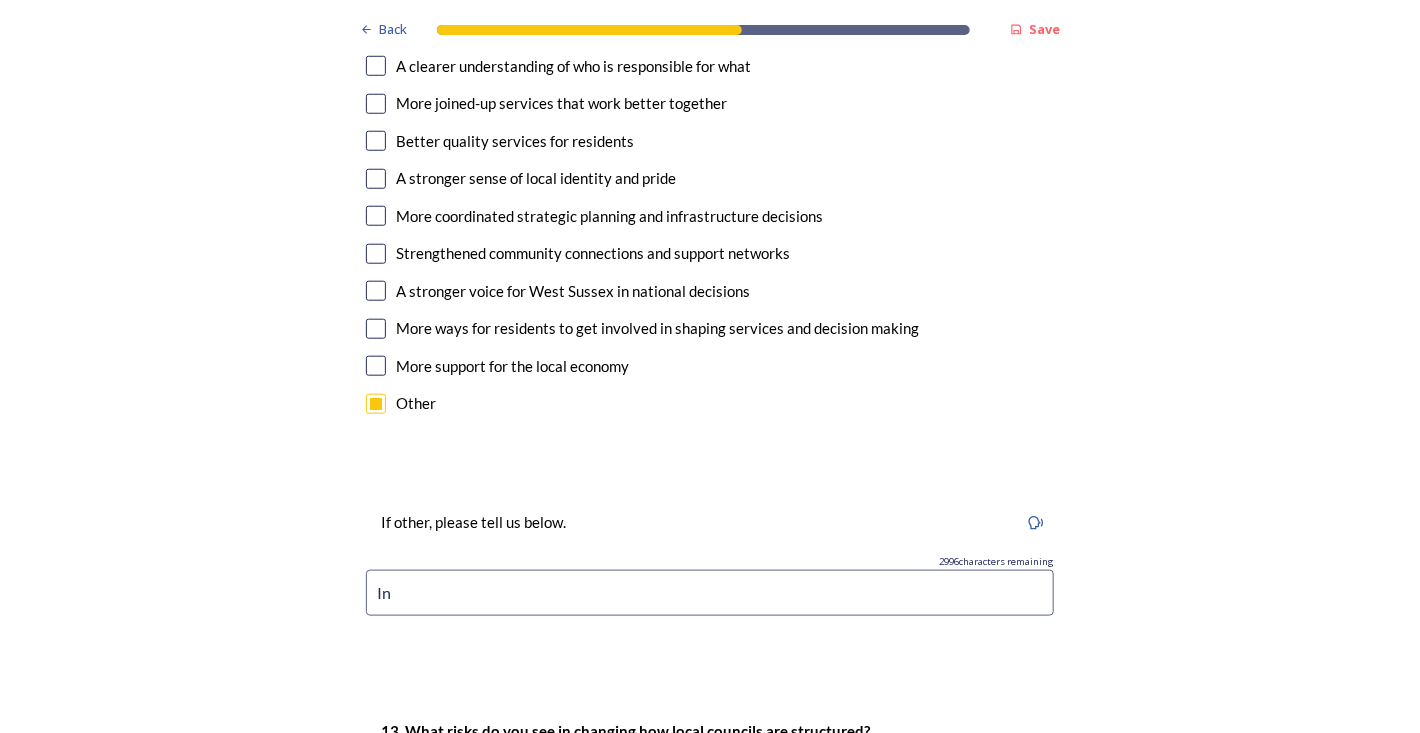 type on "I" 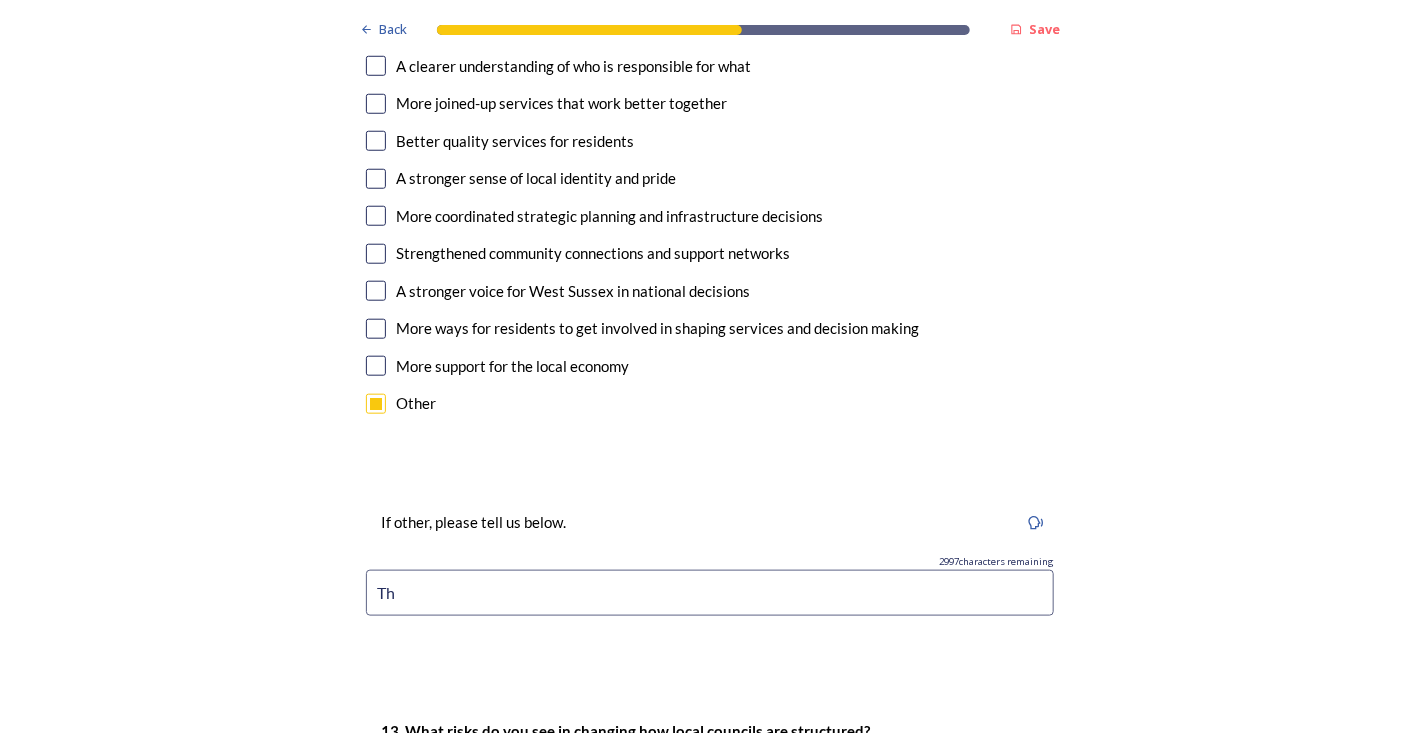 type on "T" 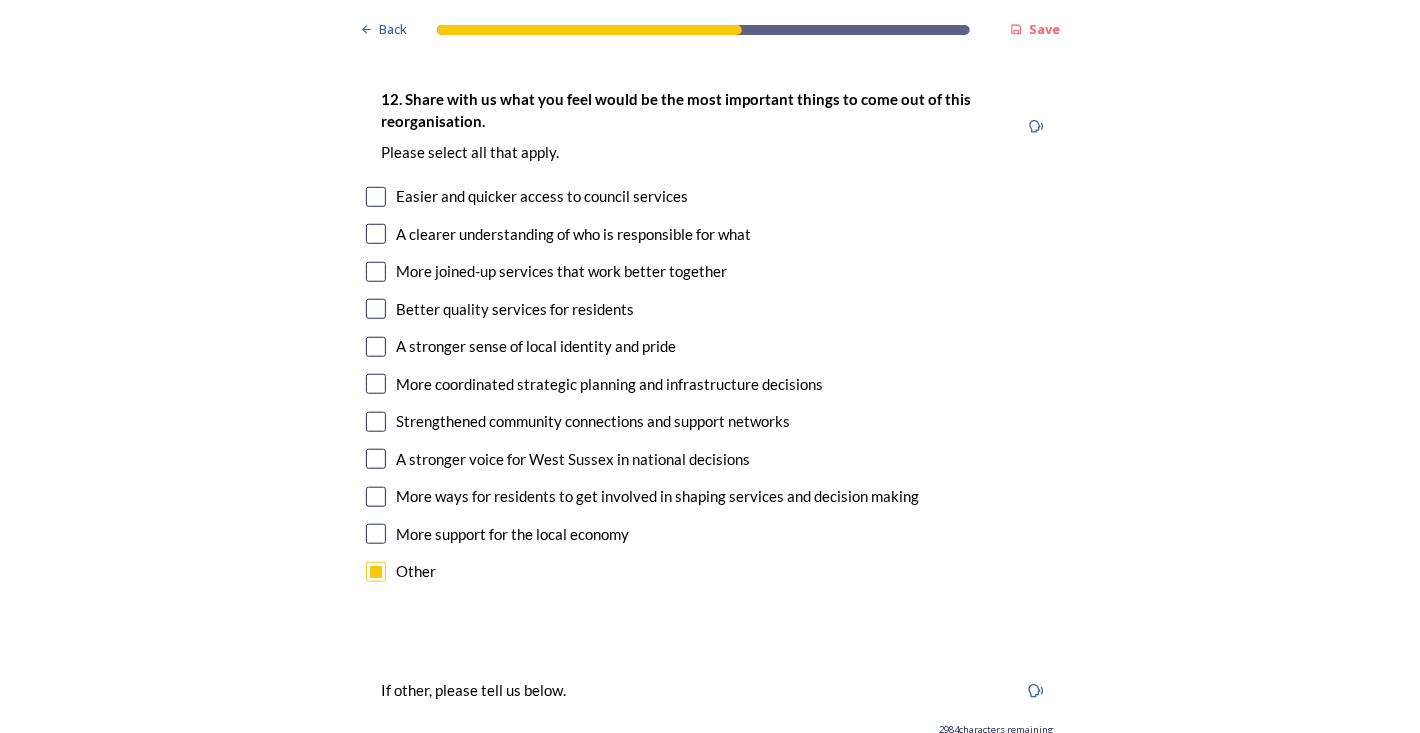 scroll, scrollTop: 3733, scrollLeft: 0, axis: vertical 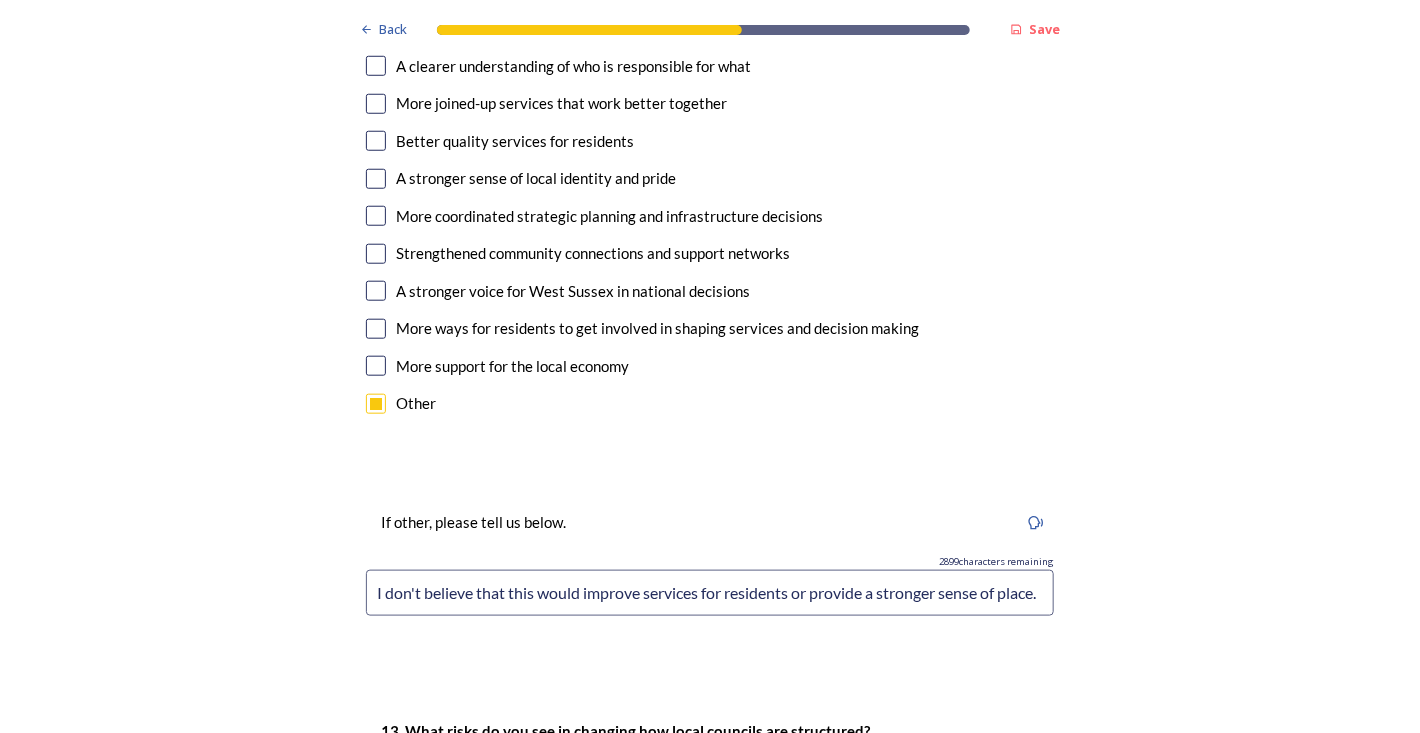 drag, startPoint x: 1038, startPoint y: 486, endPoint x: 568, endPoint y: 489, distance: 470.00958 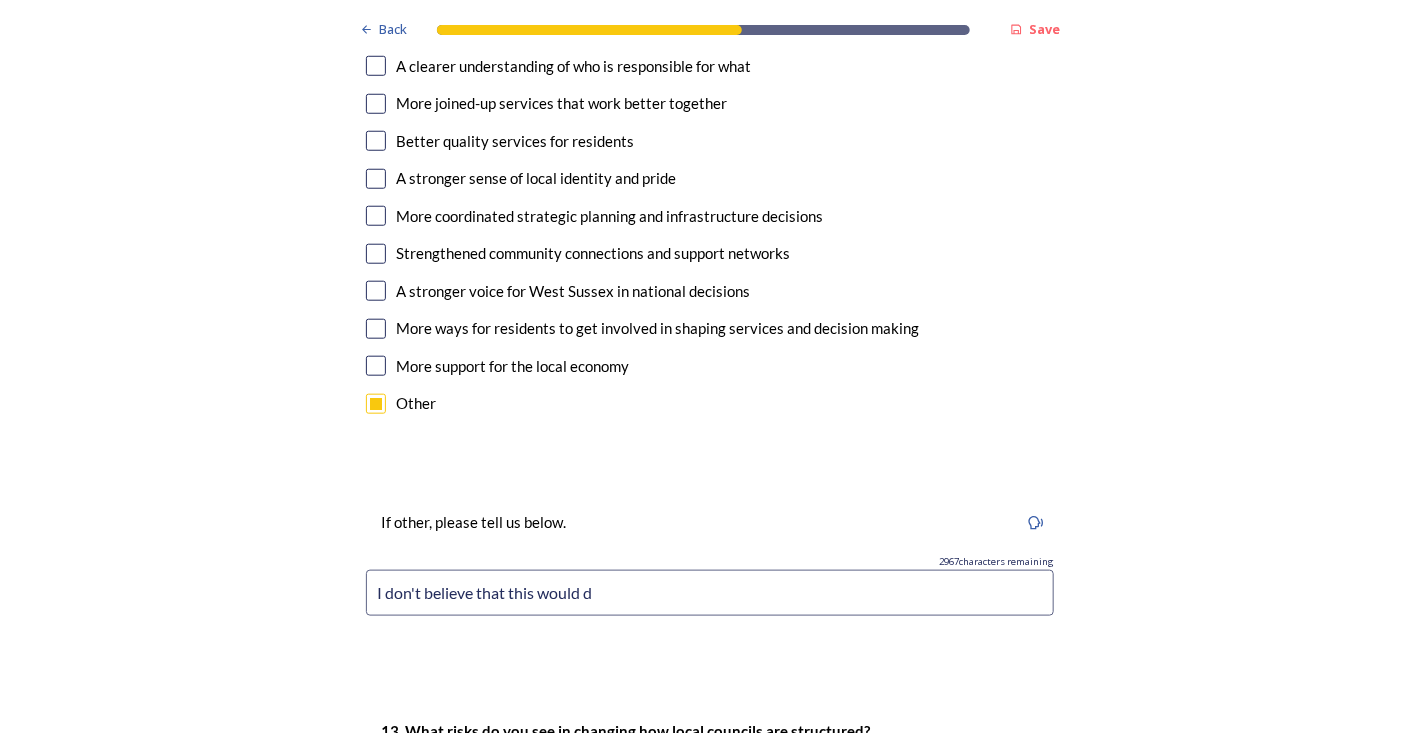 scroll, scrollTop: 0, scrollLeft: 0, axis: both 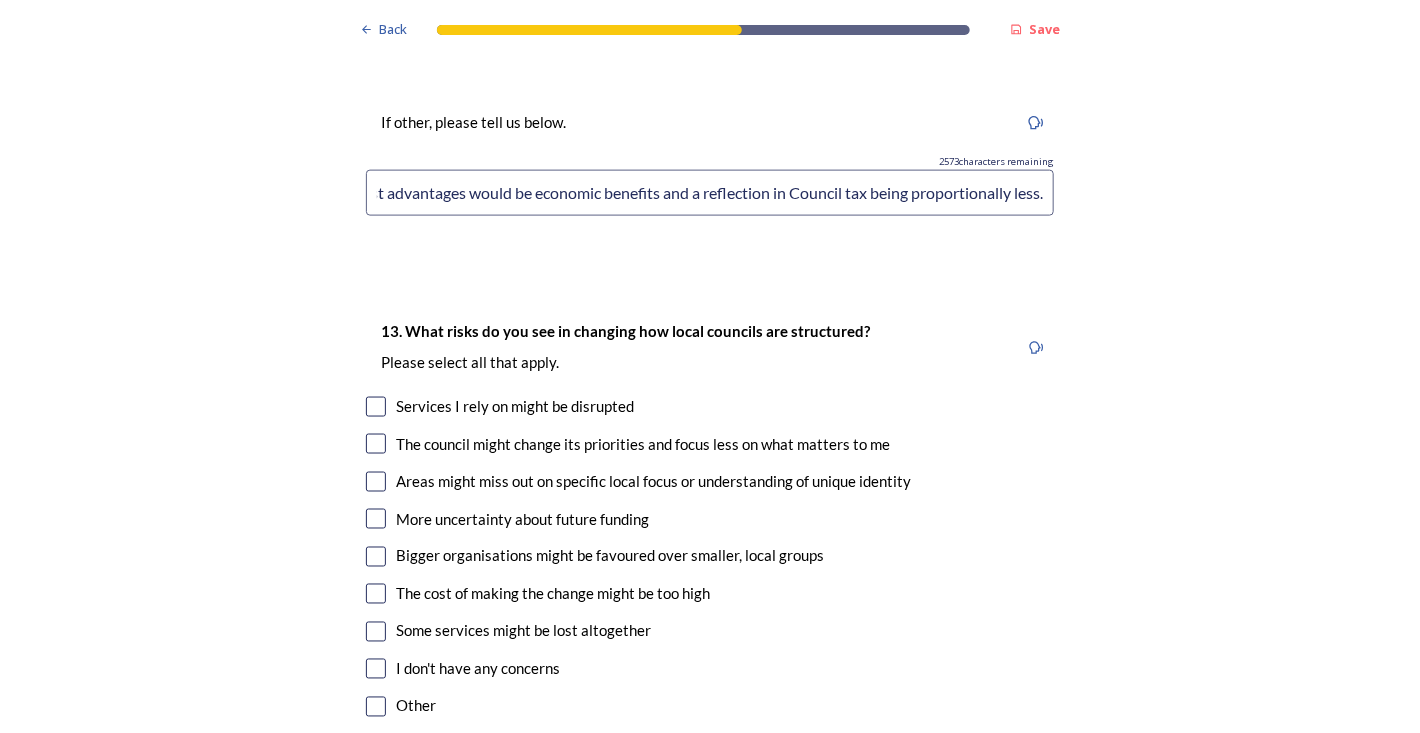 type on "I don't believe that this would do any of the above, apart from making it clearer as to who is responsible for what. However, a large proportion of the unitary would still be in the [GEOGRAPHIC_DATA], who will continue to dictate and shape what happens in the park boundary.  I would like to think that one of the biggest advantages would be economic benefits and a reflection in Council tax being proportionally less." 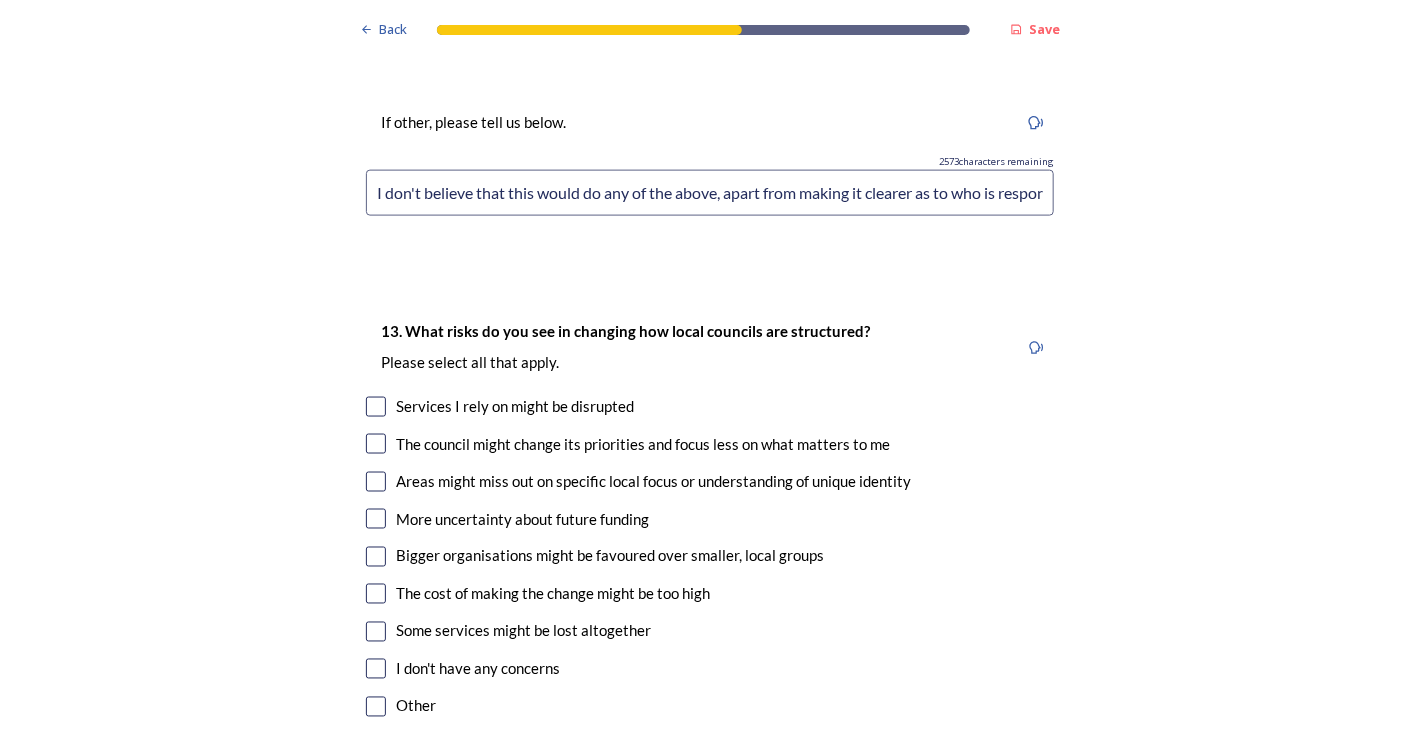 click at bounding box center (376, 482) 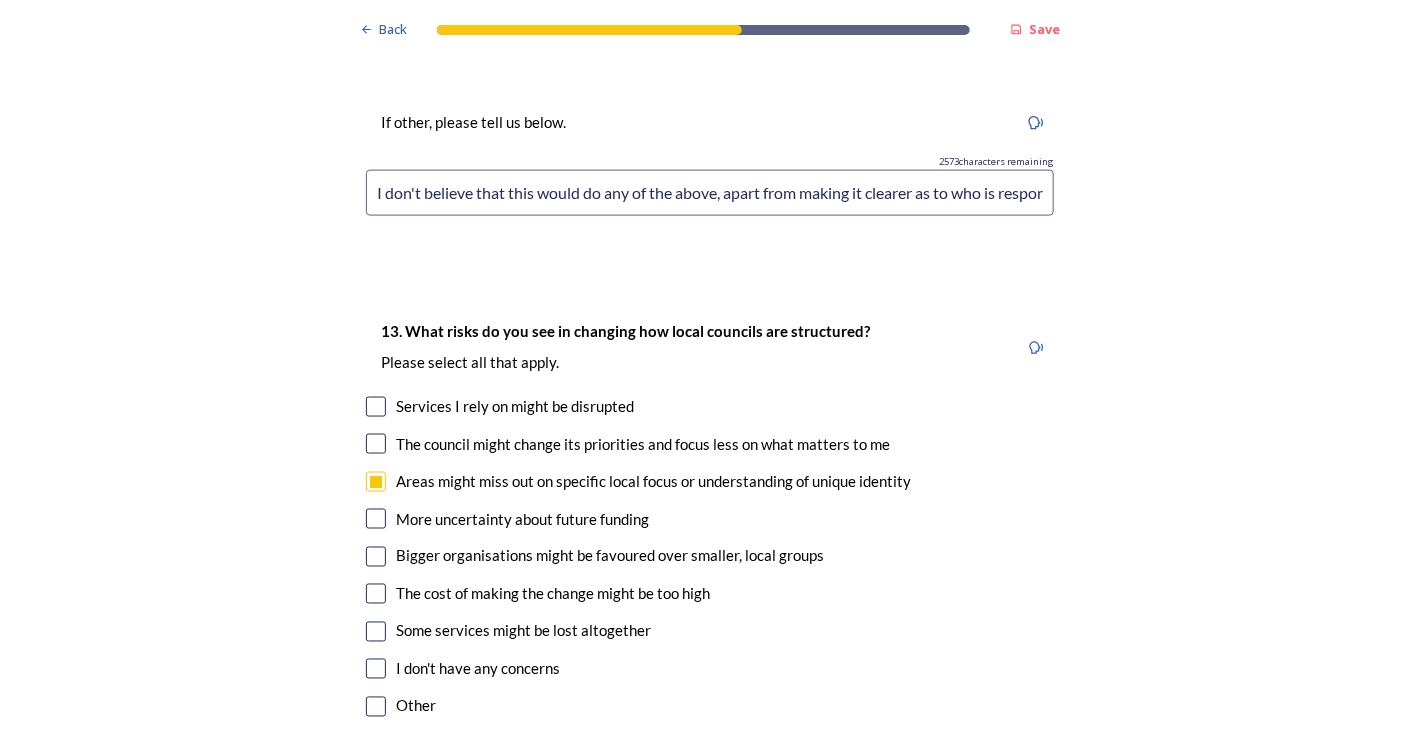 scroll, scrollTop: 4400, scrollLeft: 0, axis: vertical 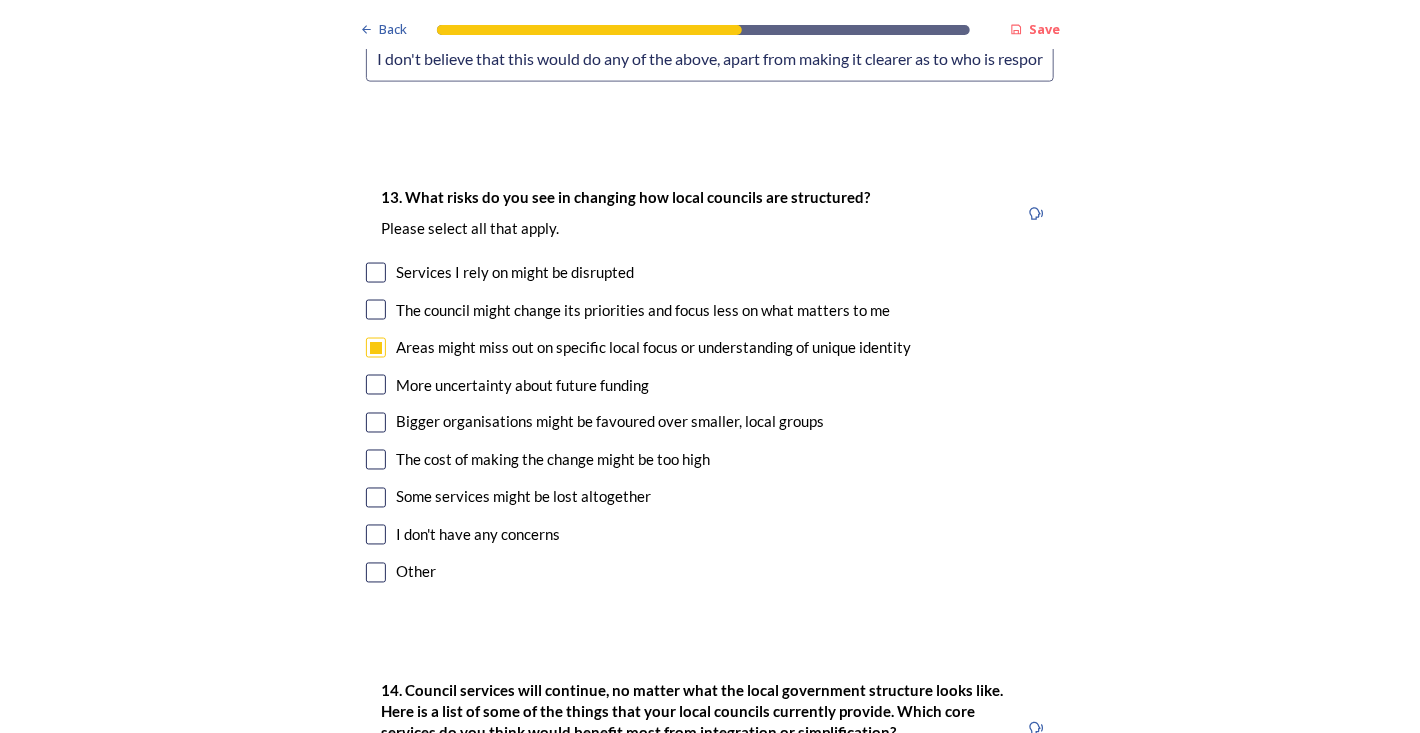 click at bounding box center [376, 460] 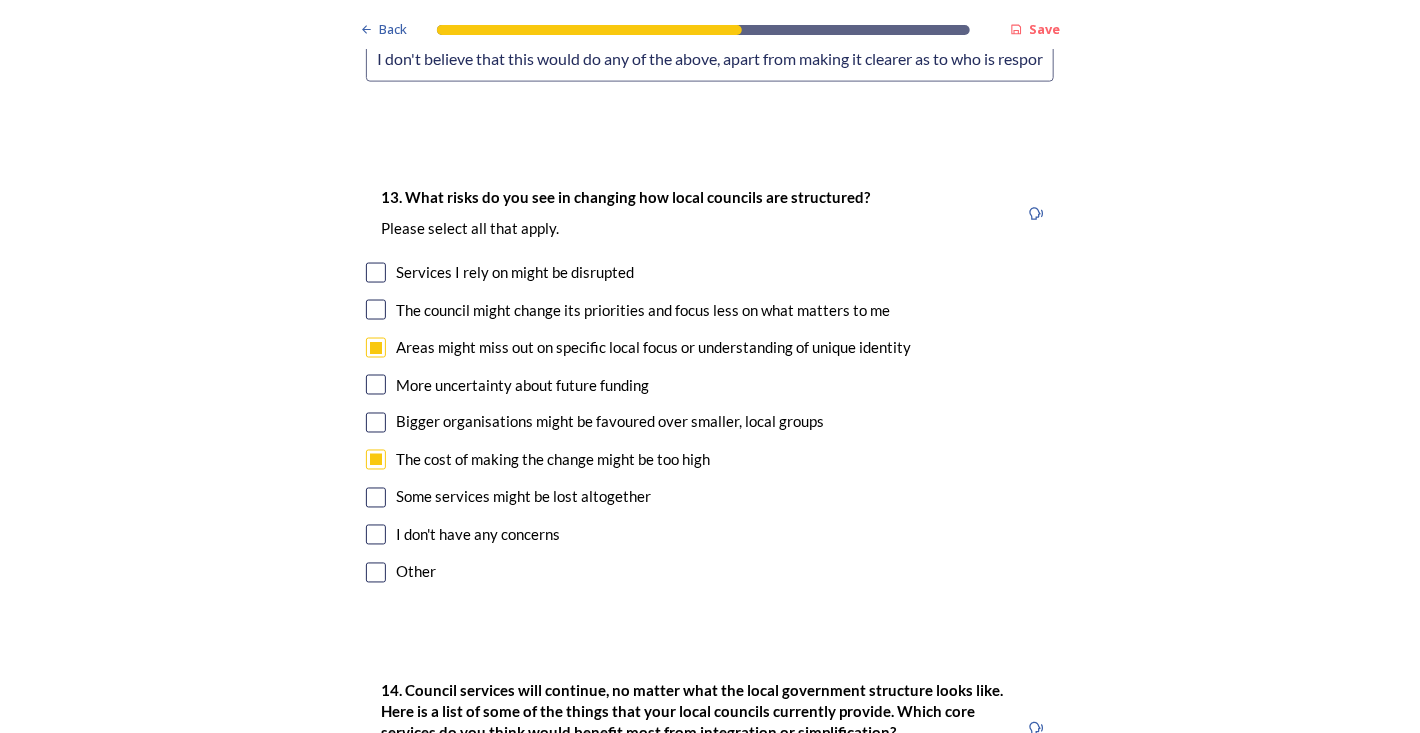 drag, startPoint x: 368, startPoint y: 282, endPoint x: 372, endPoint y: 326, distance: 44.181442 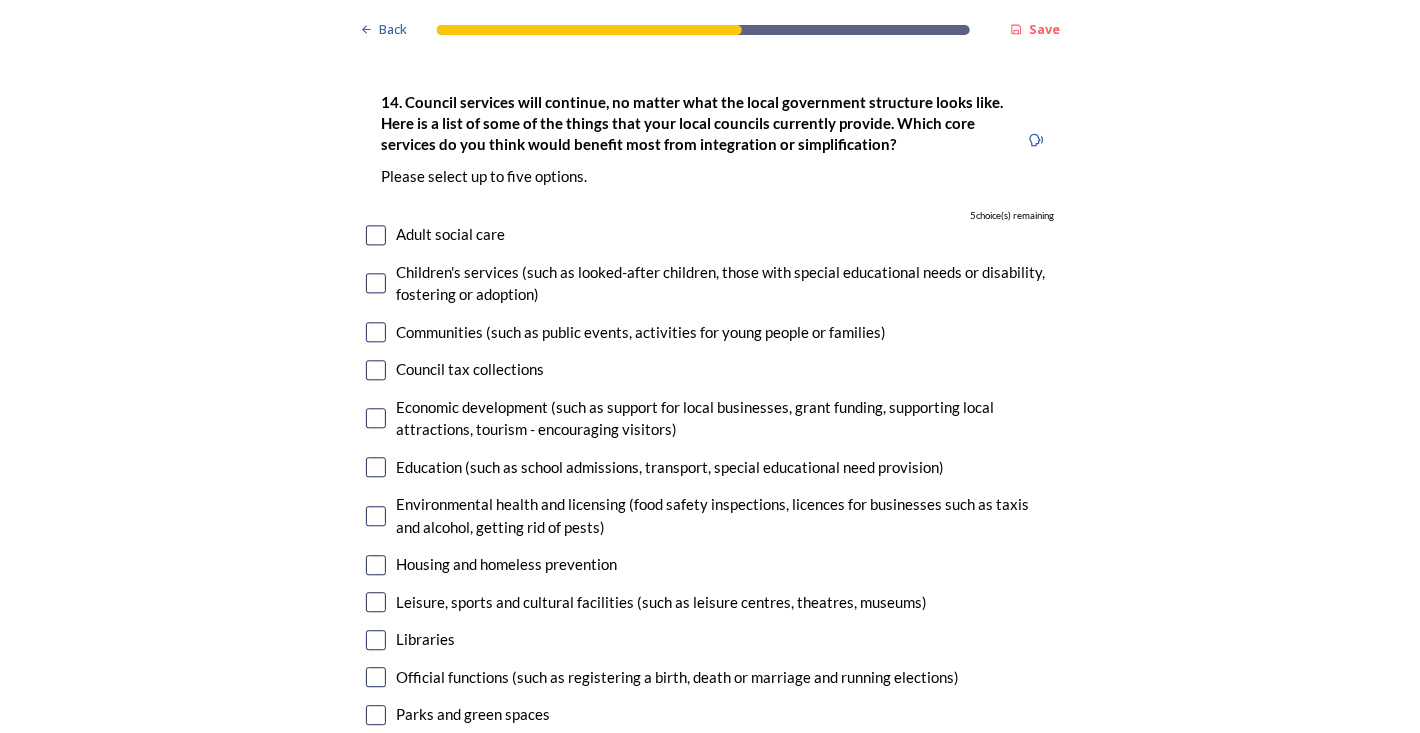 scroll, scrollTop: 4933, scrollLeft: 0, axis: vertical 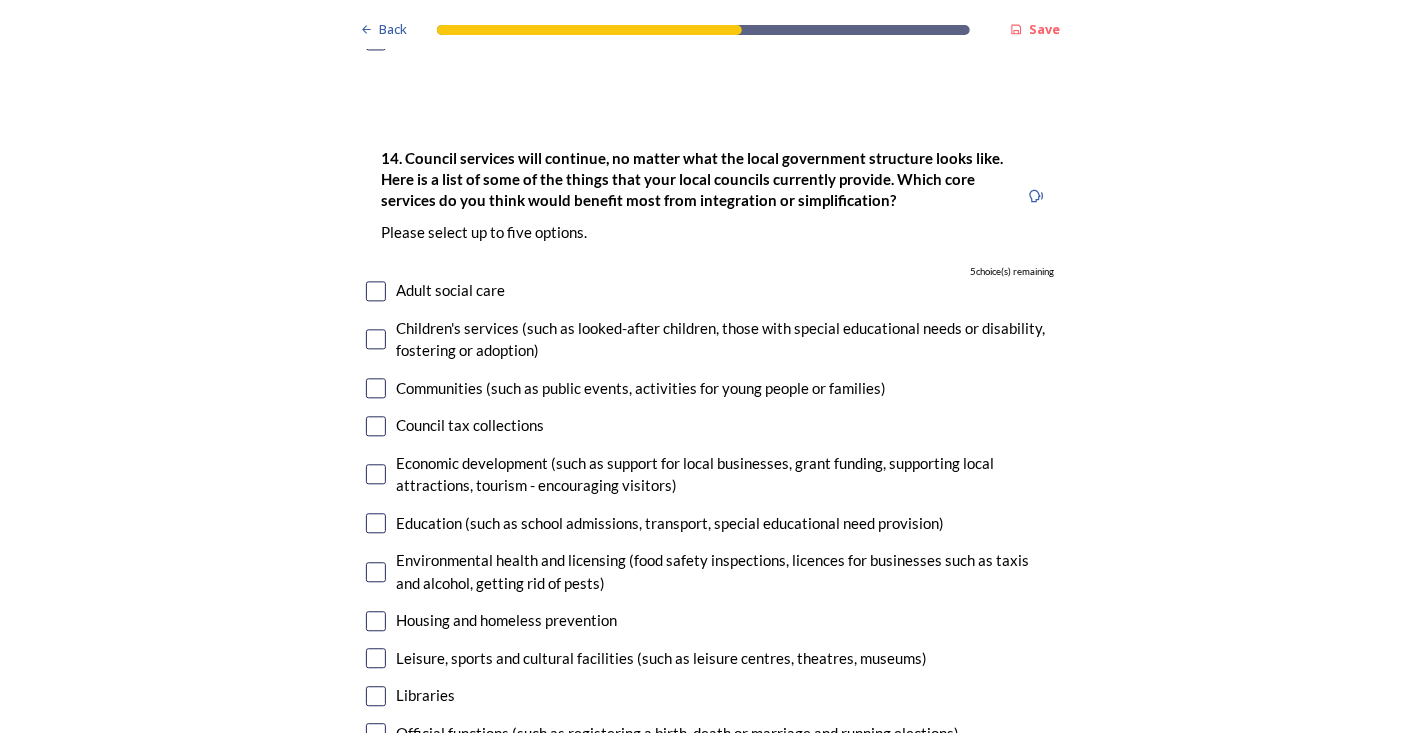 click on "Adult social care" at bounding box center [710, 290] 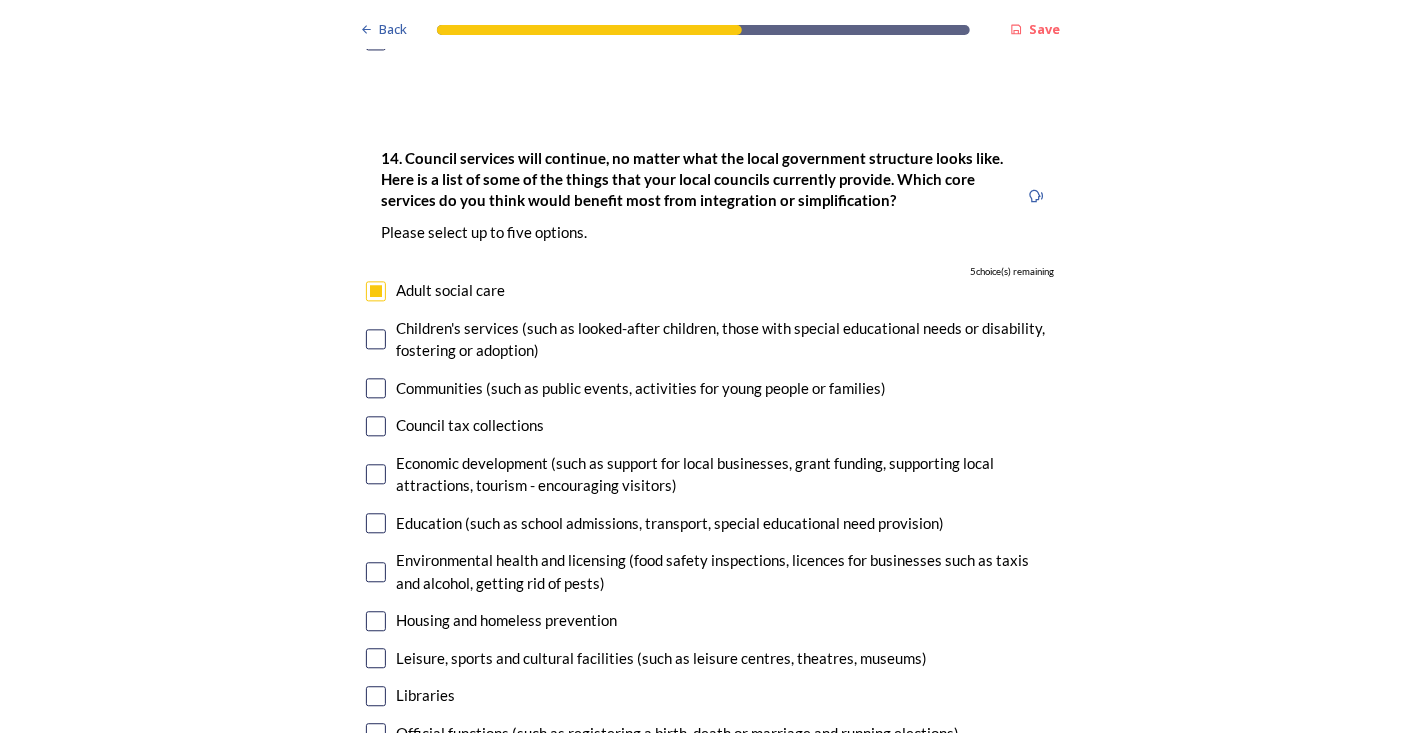 checkbox on "true" 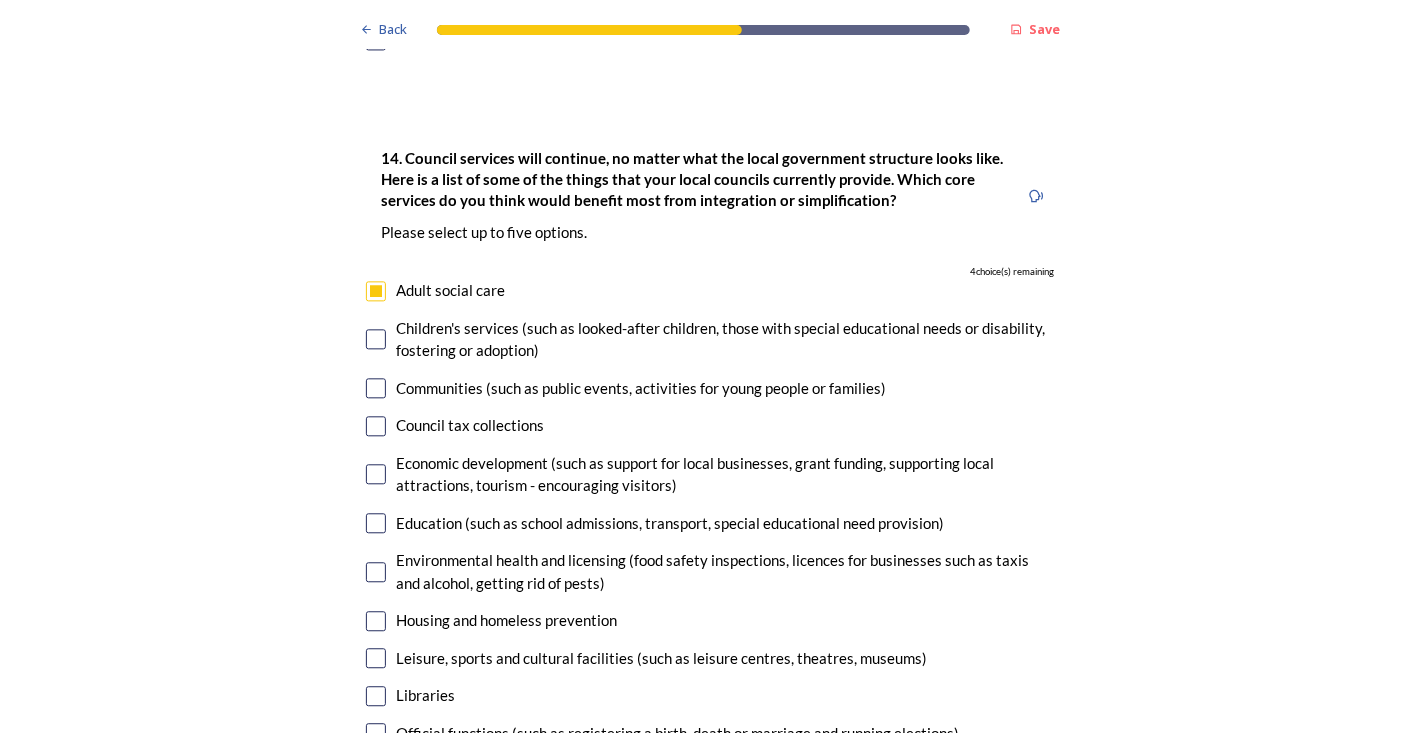 click on "Children's services (such as looked-after children, those with special educational needs or disability, fostering or adoption)" at bounding box center [710, 339] 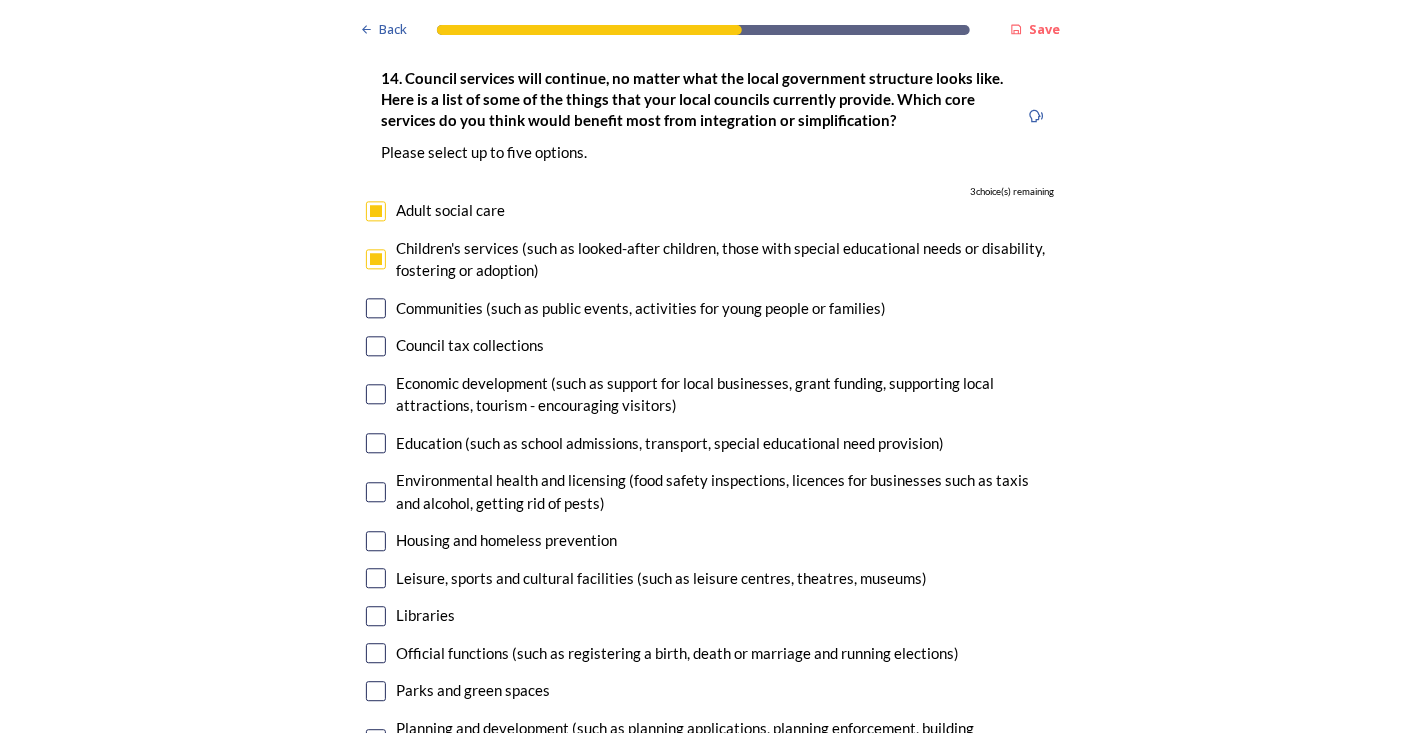 scroll, scrollTop: 5066, scrollLeft: 0, axis: vertical 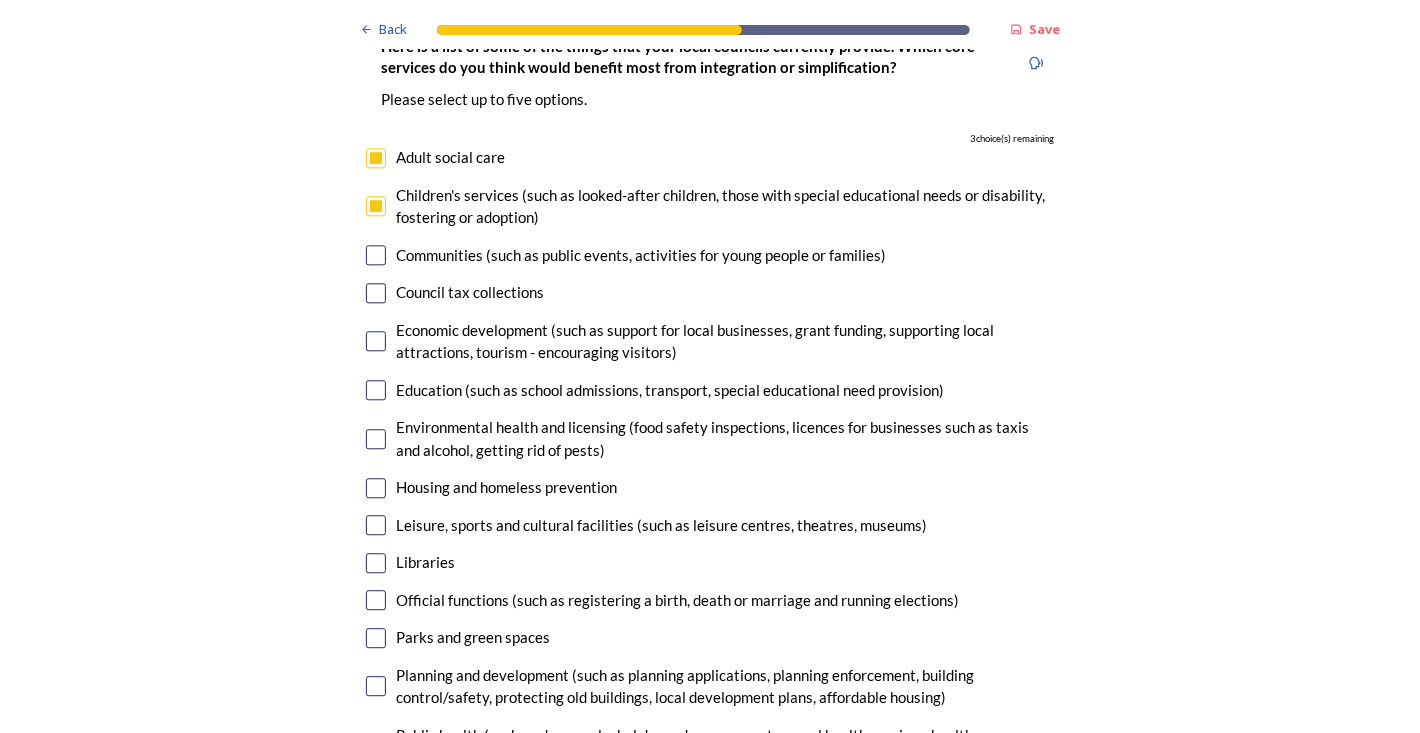 click at bounding box center [376, 293] 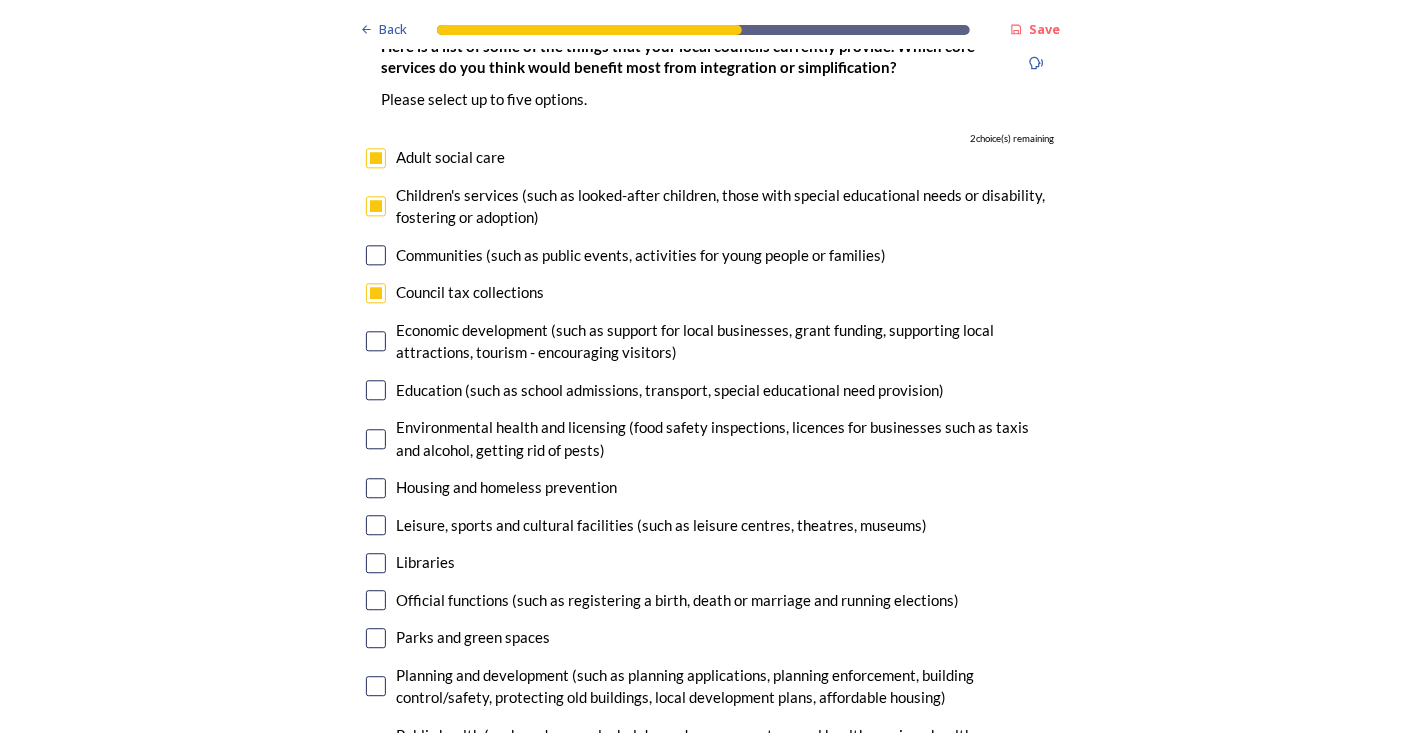 click at bounding box center (376, 600) 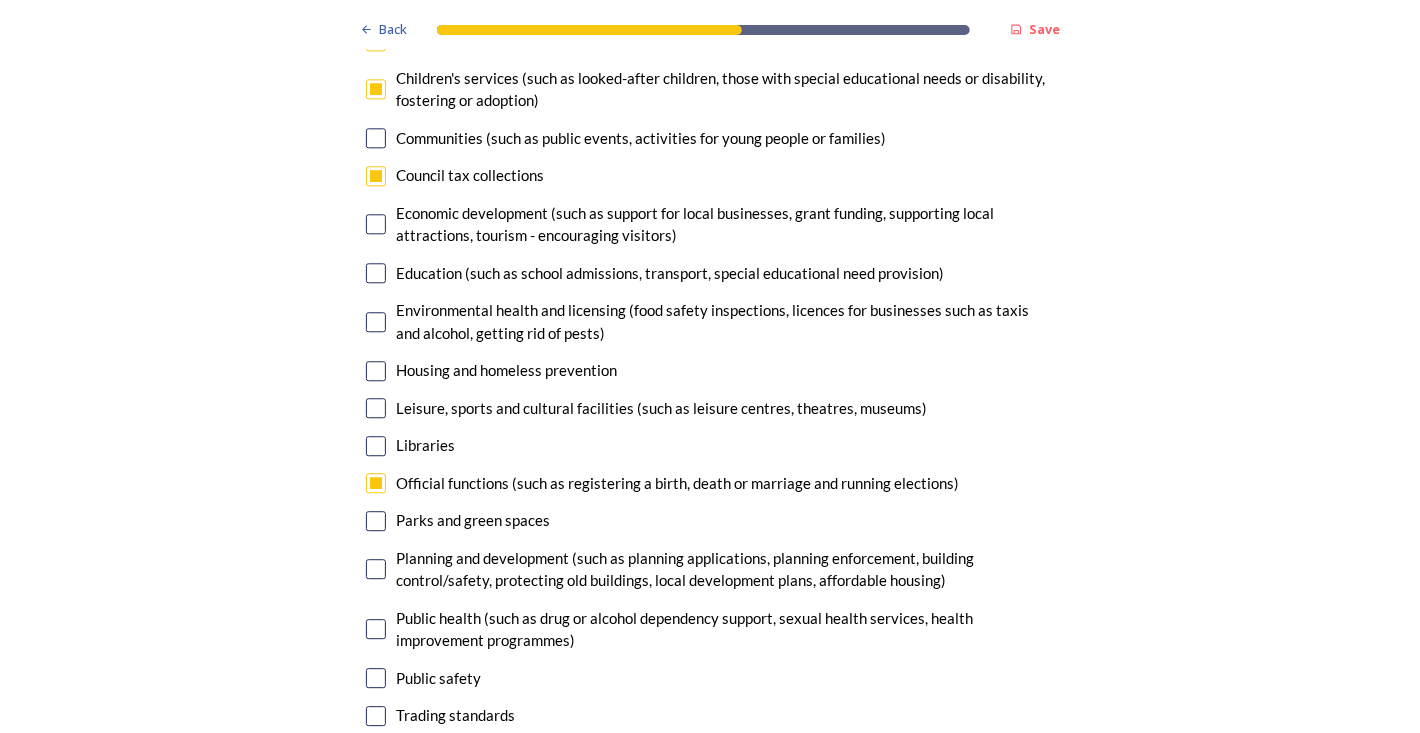 scroll, scrollTop: 5333, scrollLeft: 0, axis: vertical 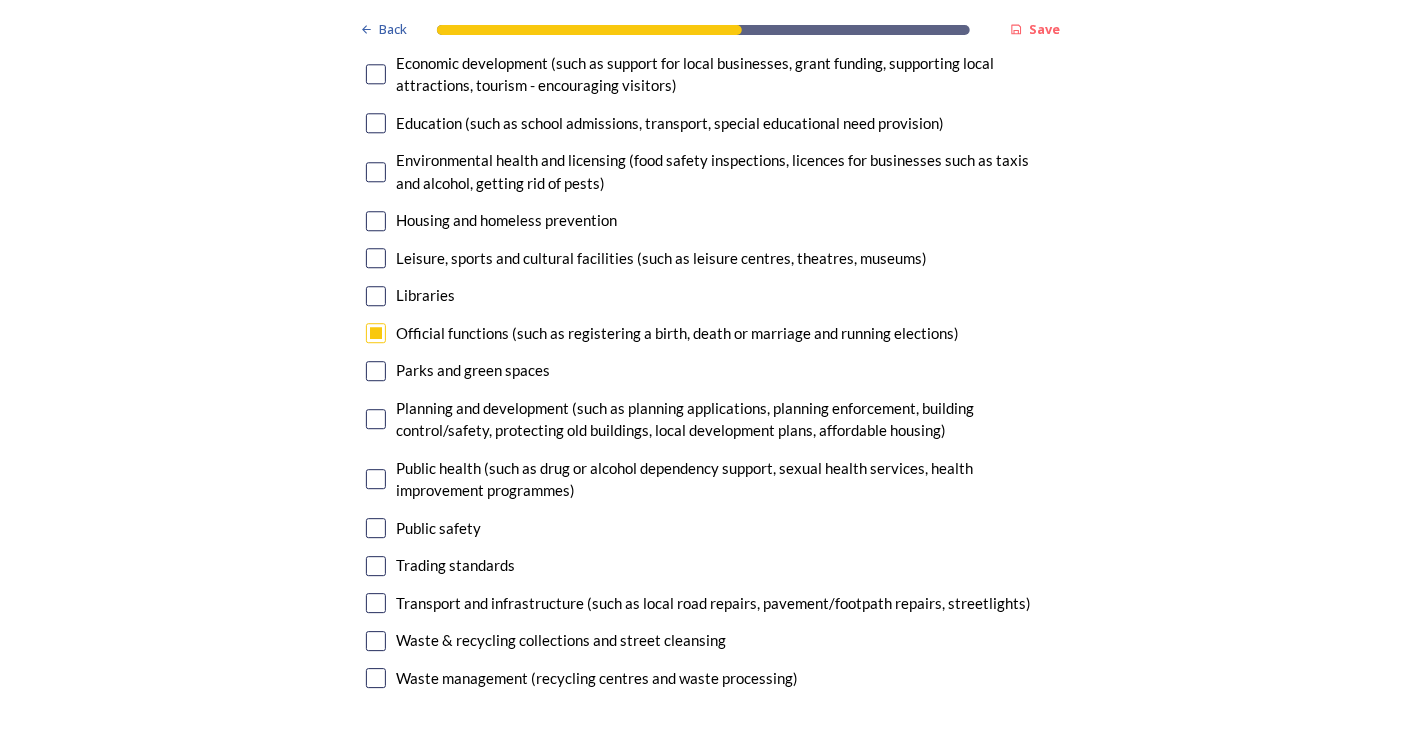 click at bounding box center (376, 419) 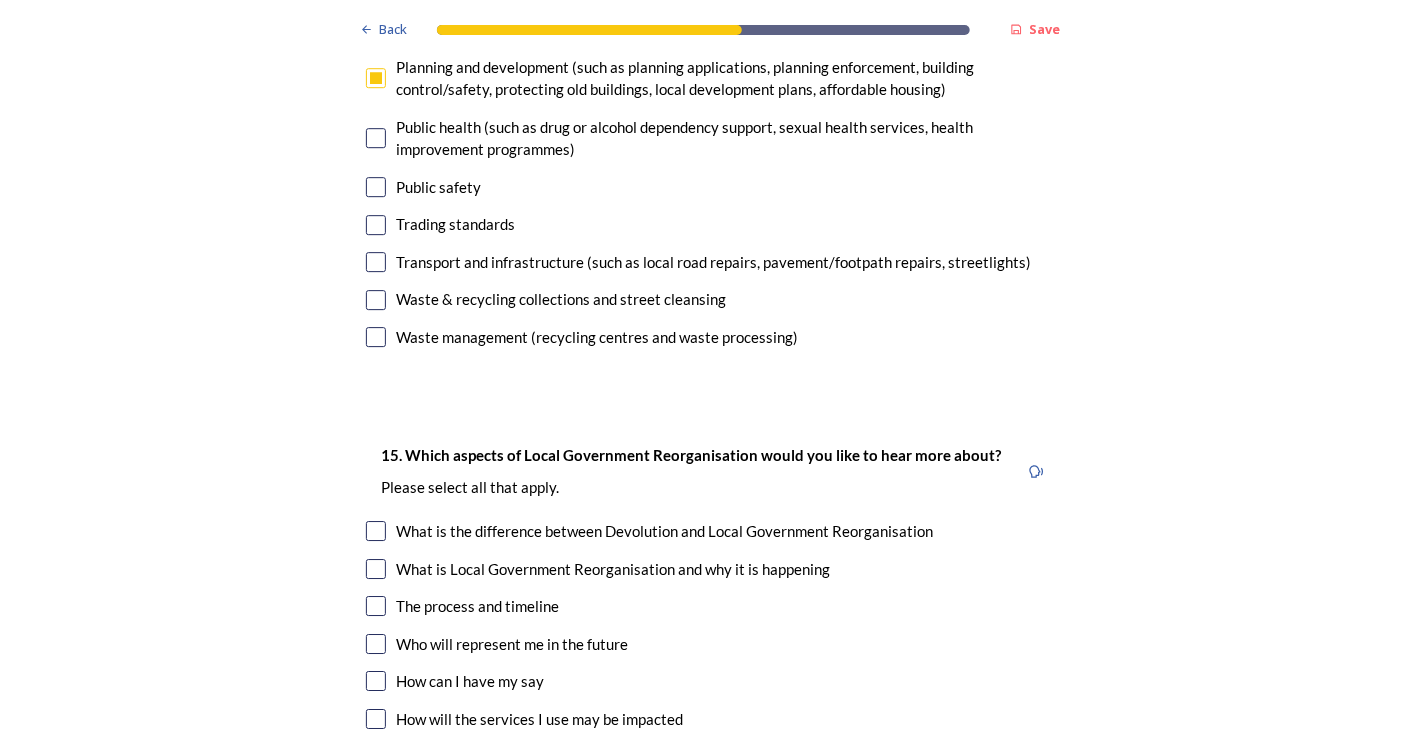 scroll, scrollTop: 5733, scrollLeft: 0, axis: vertical 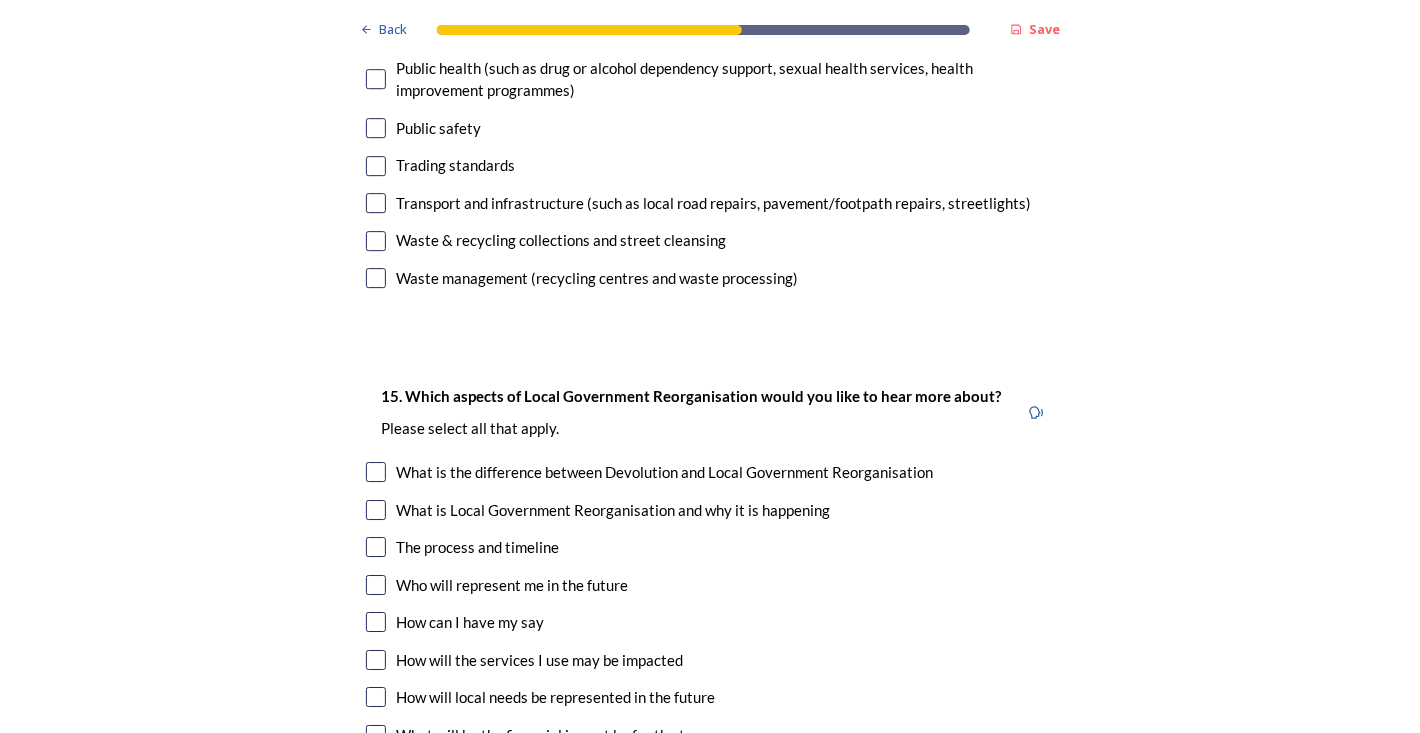 click at bounding box center [376, 547] 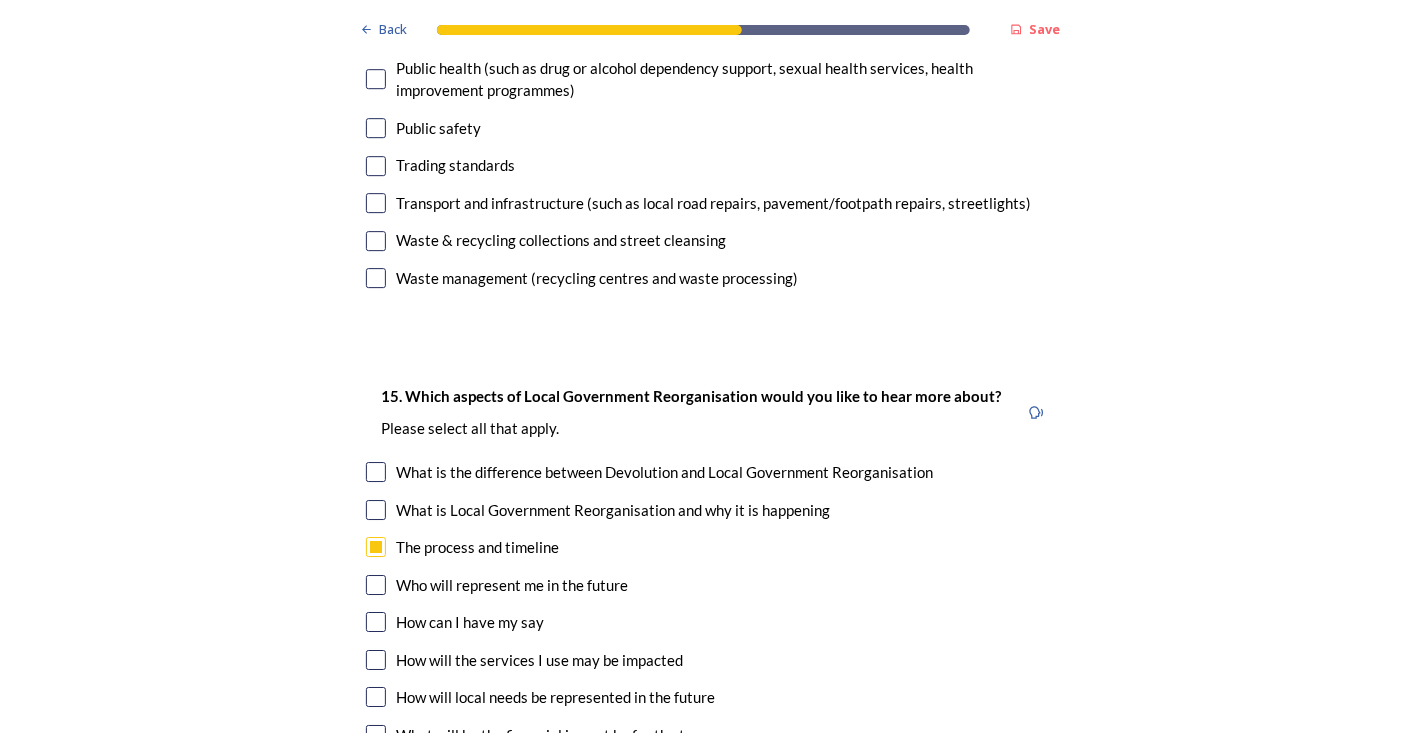 scroll, scrollTop: 5866, scrollLeft: 0, axis: vertical 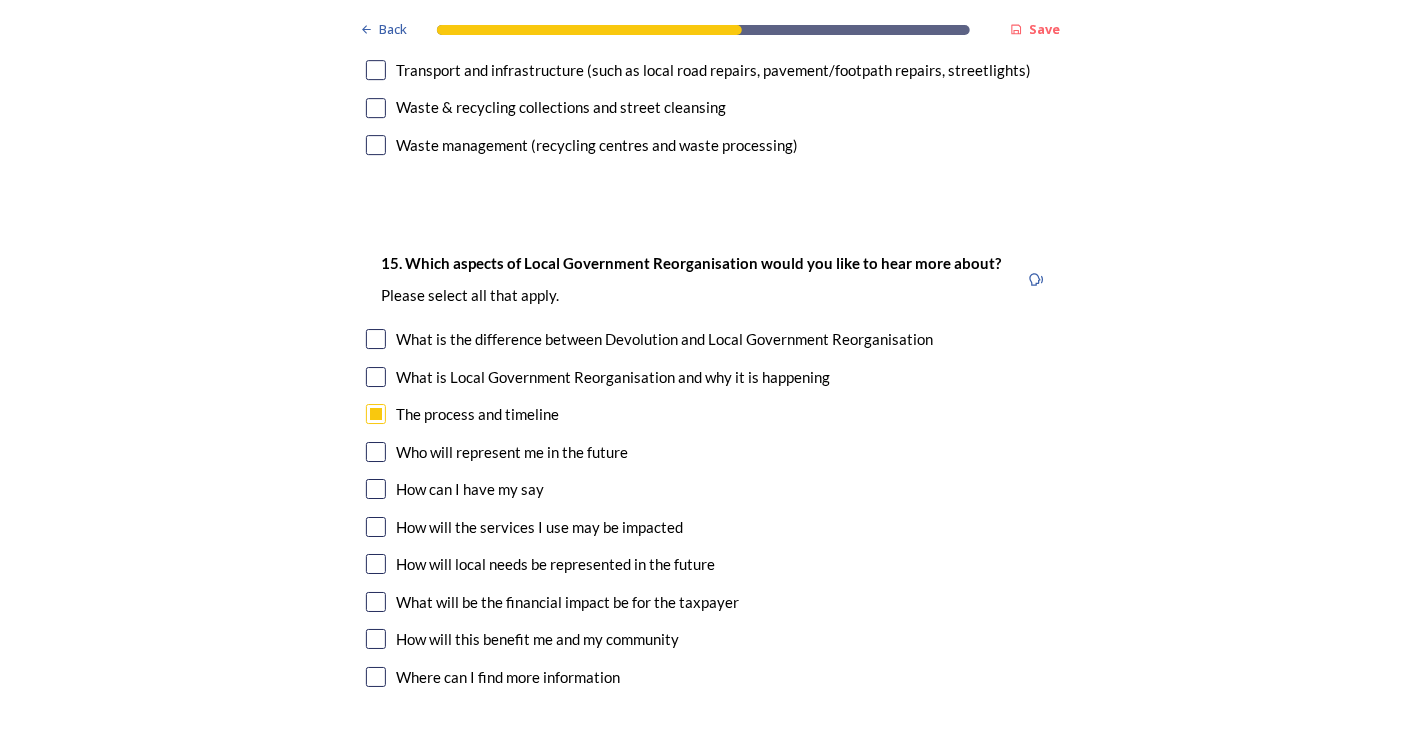 click at bounding box center [376, 339] 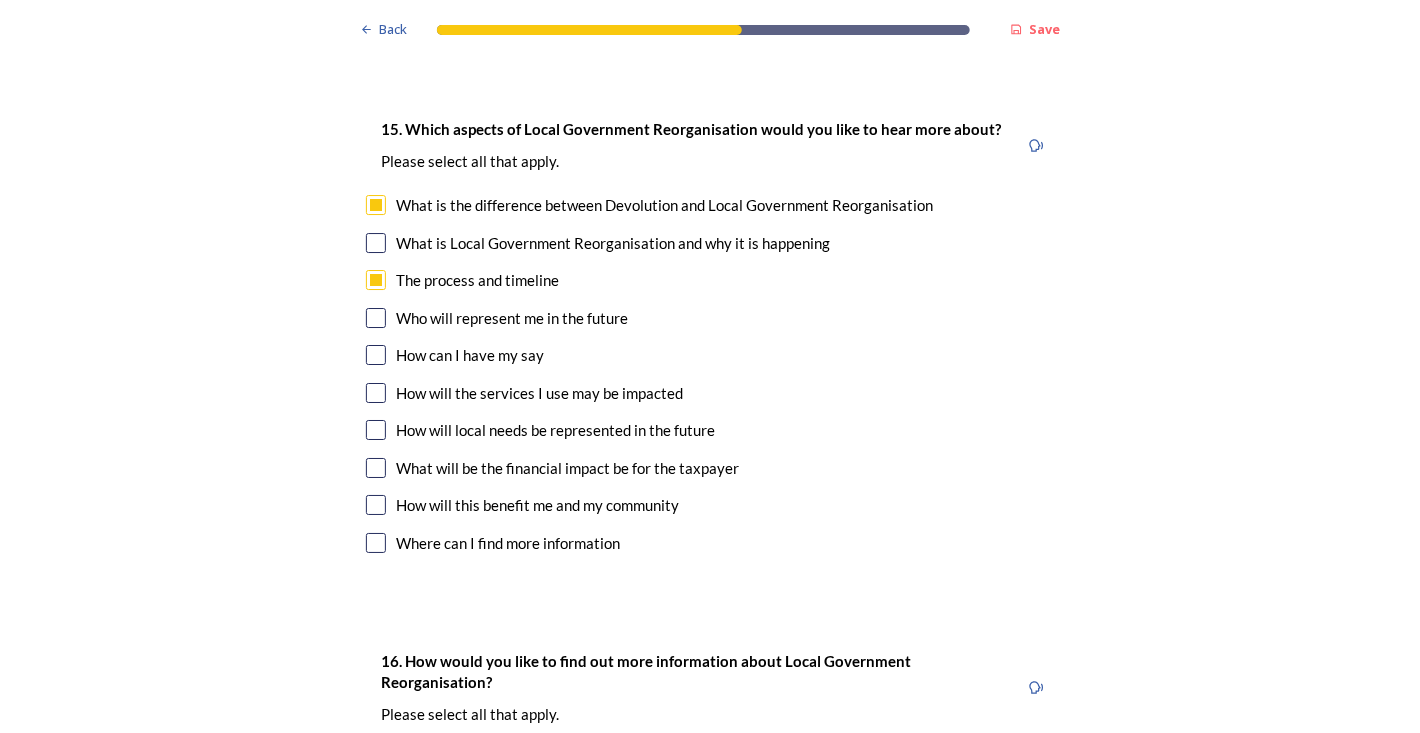 scroll, scrollTop: 5866, scrollLeft: 0, axis: vertical 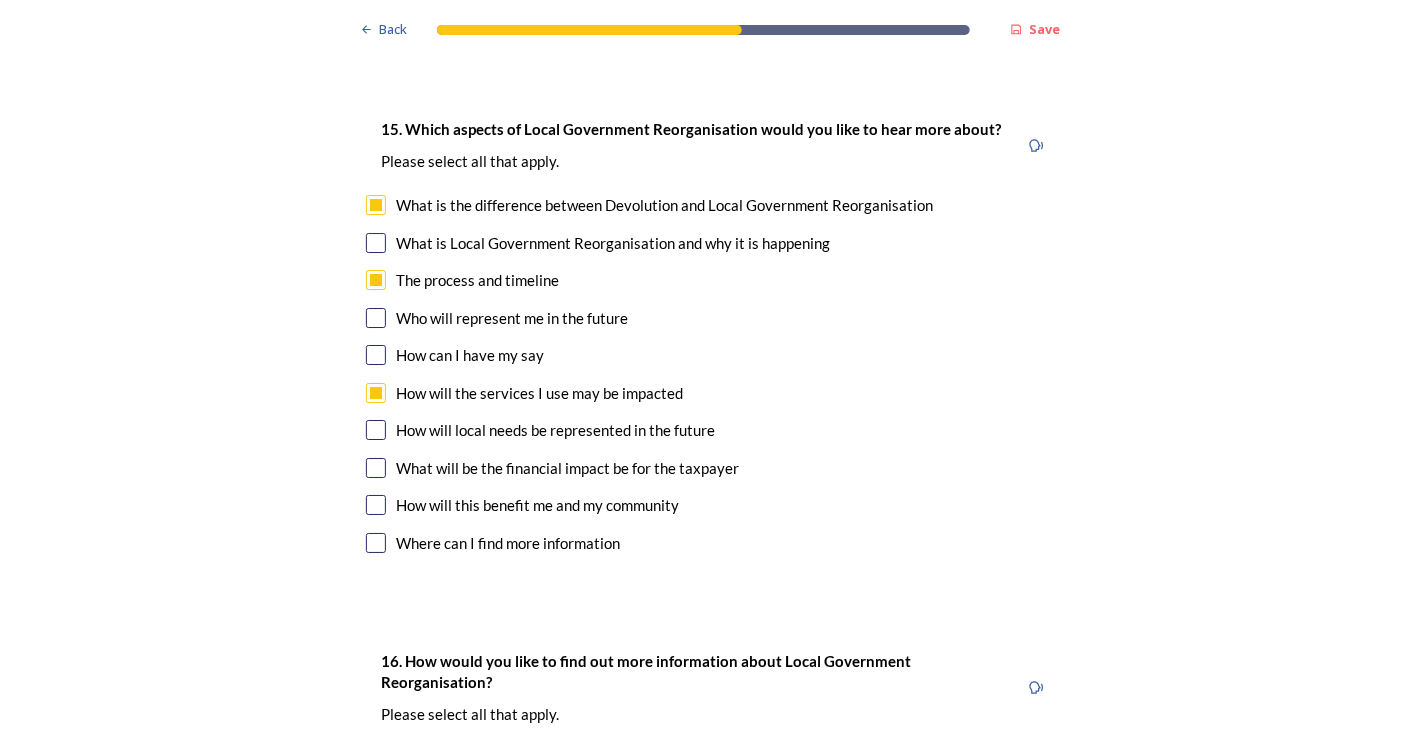 click on "15. Which aspects of Local Government Reorganisation would you like to hear more about? ﻿Please select all that apply.   What is the difference between Devolution and Local Government Reorganisation What is Local Government Reorganisation and why it is happening The process and timeline Who will represent me in the future How can I have my say How will the services I use may be impacted How will local needs be represented in the future What will be the financial impact be for the taxpayer How will this benefit me and my community Where can I find more information" at bounding box center (710, 338) 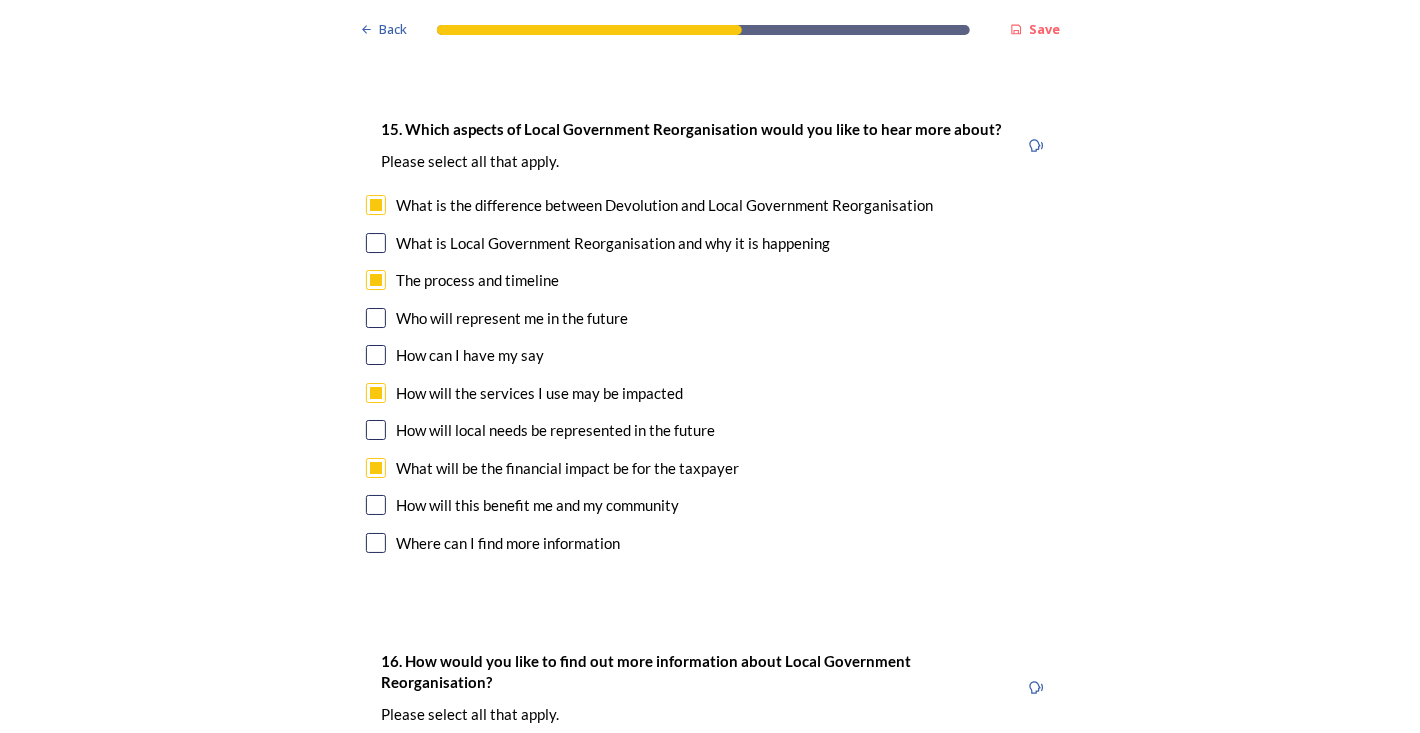 click on "How will this benefit me and my community" at bounding box center (537, 505) 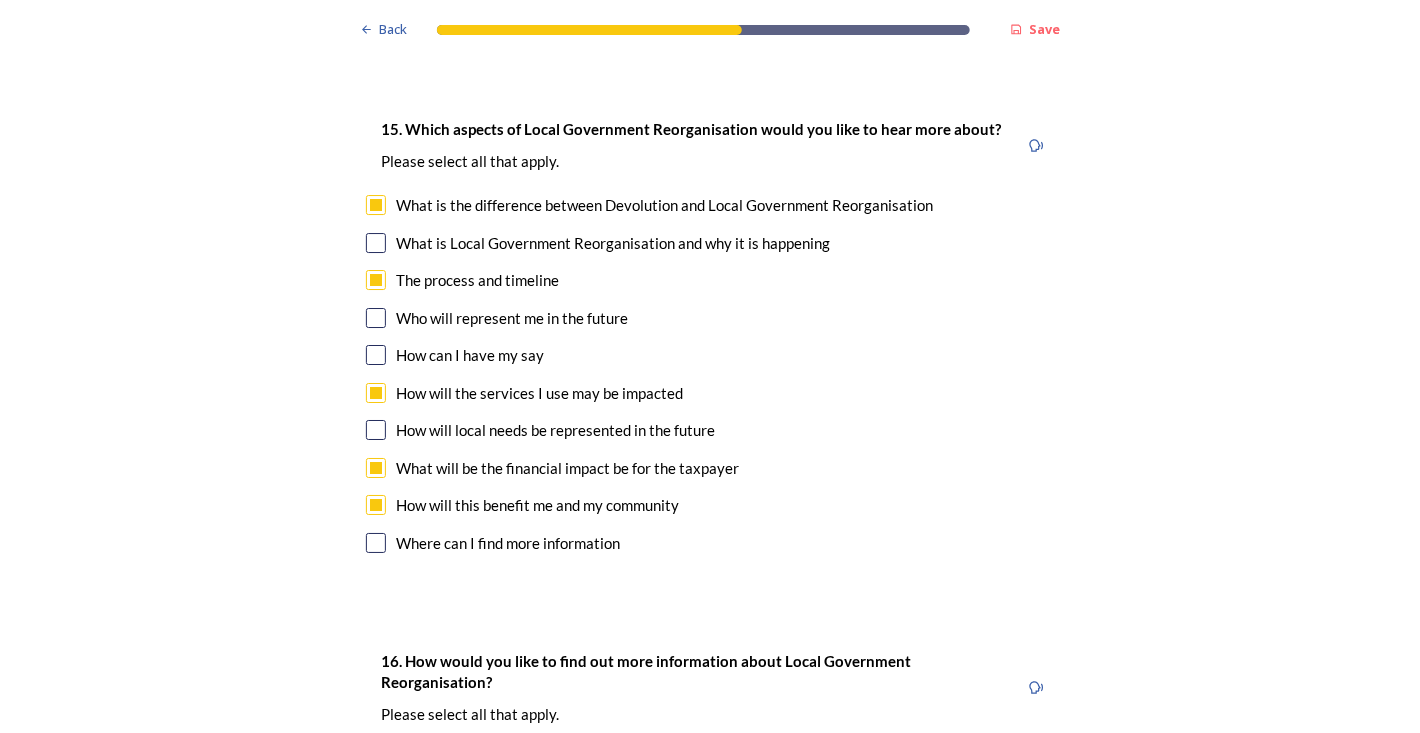 scroll, scrollTop: 6359, scrollLeft: 0, axis: vertical 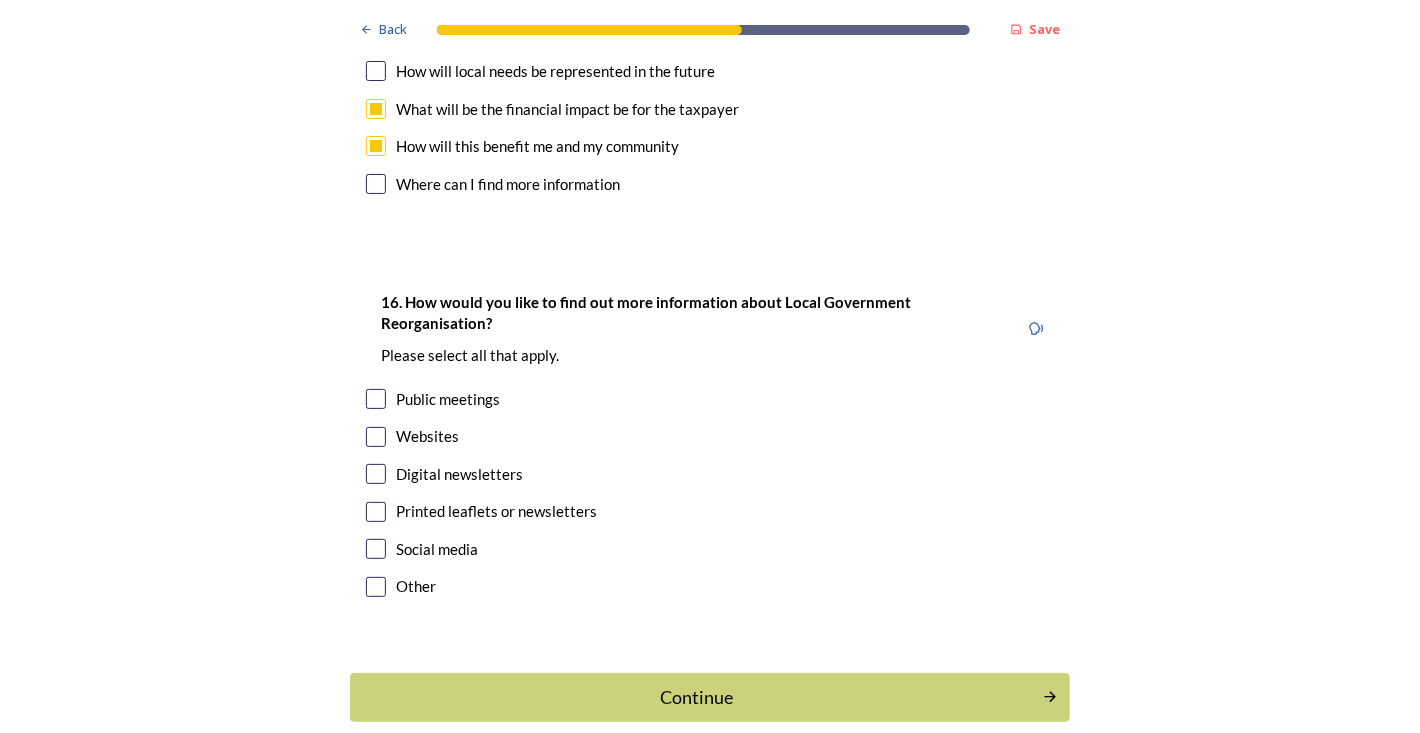 click at bounding box center [376, 399] 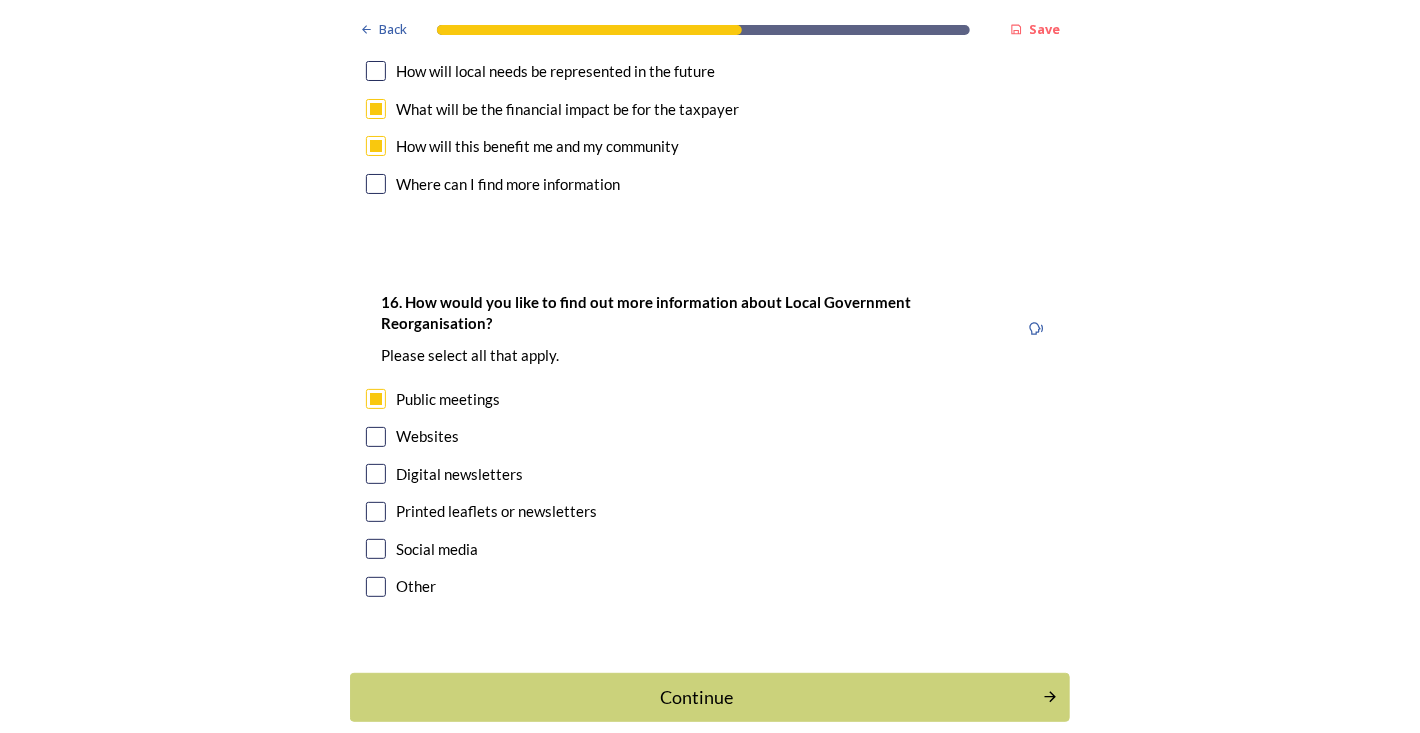 click on "Websites" at bounding box center (710, 436) 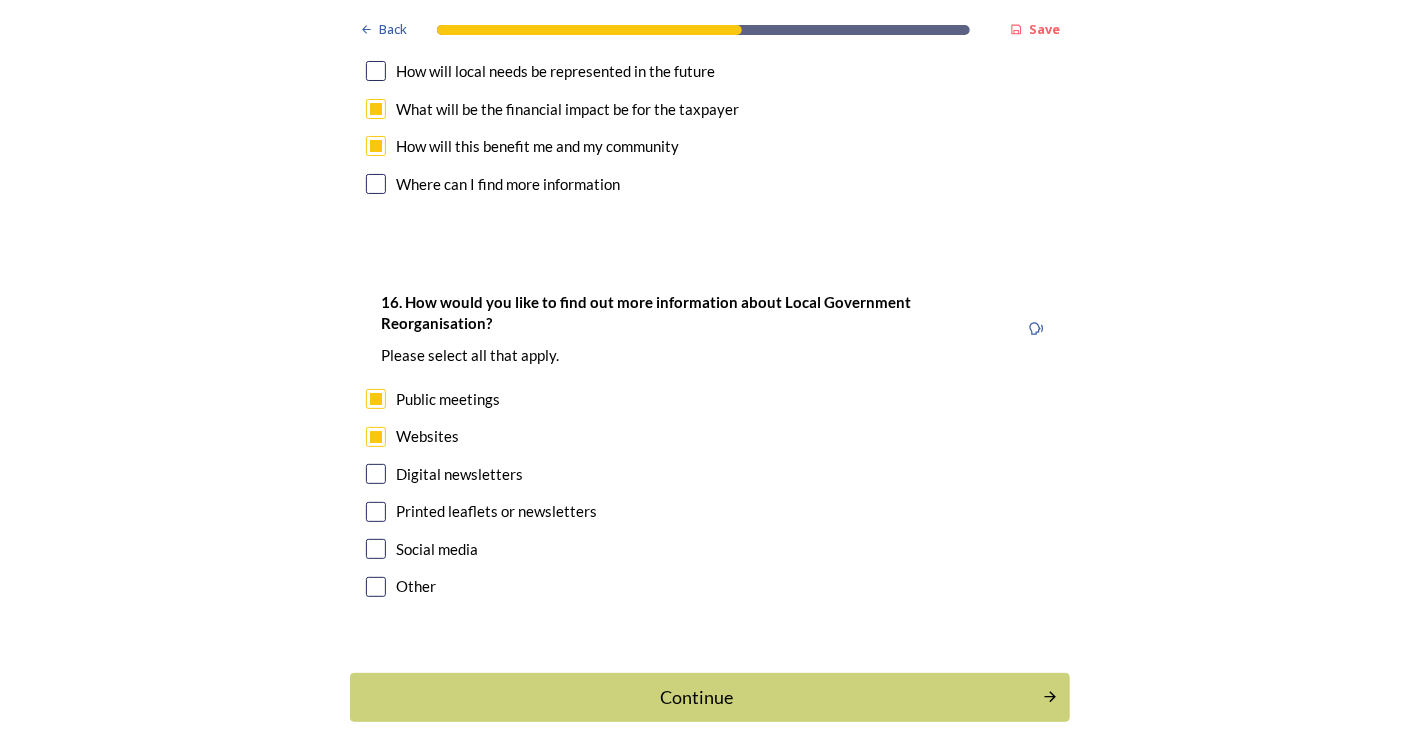 click at bounding box center [376, 549] 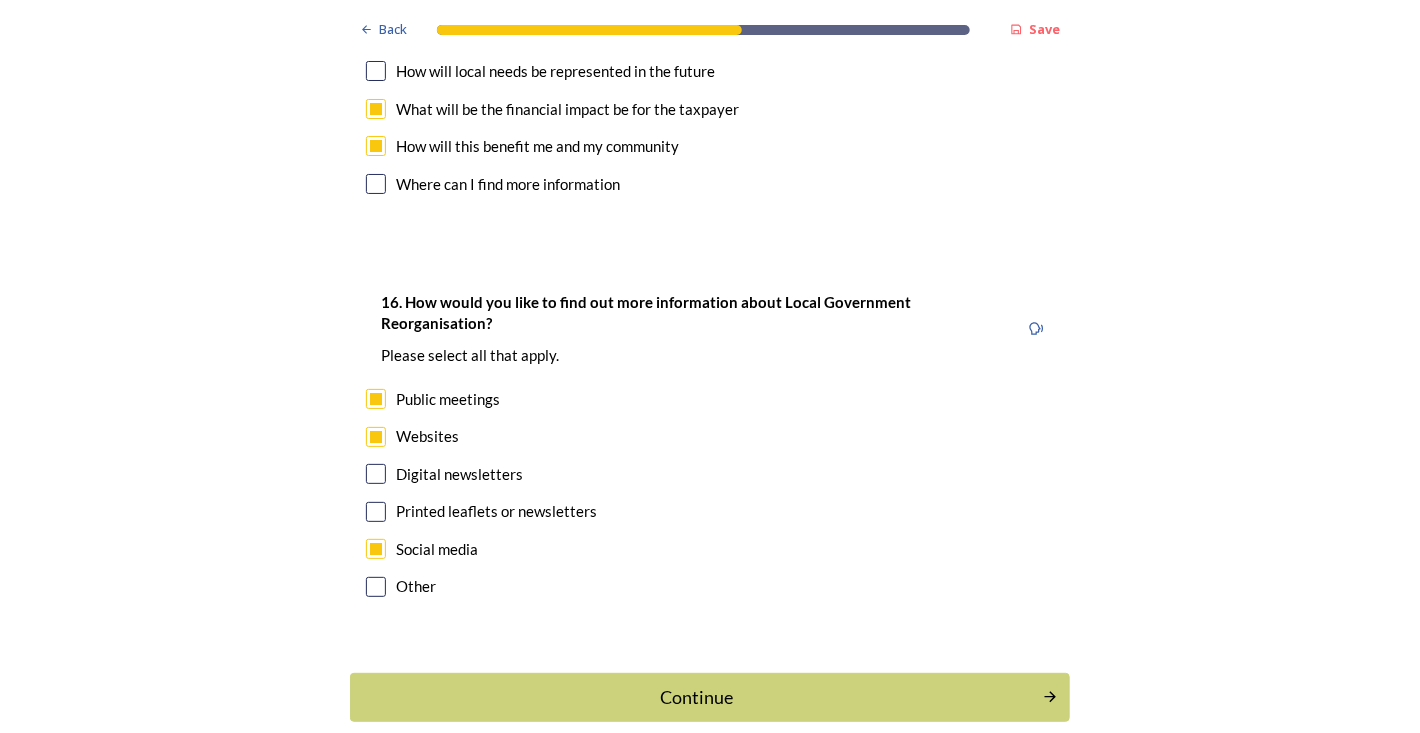 click at bounding box center [376, 512] 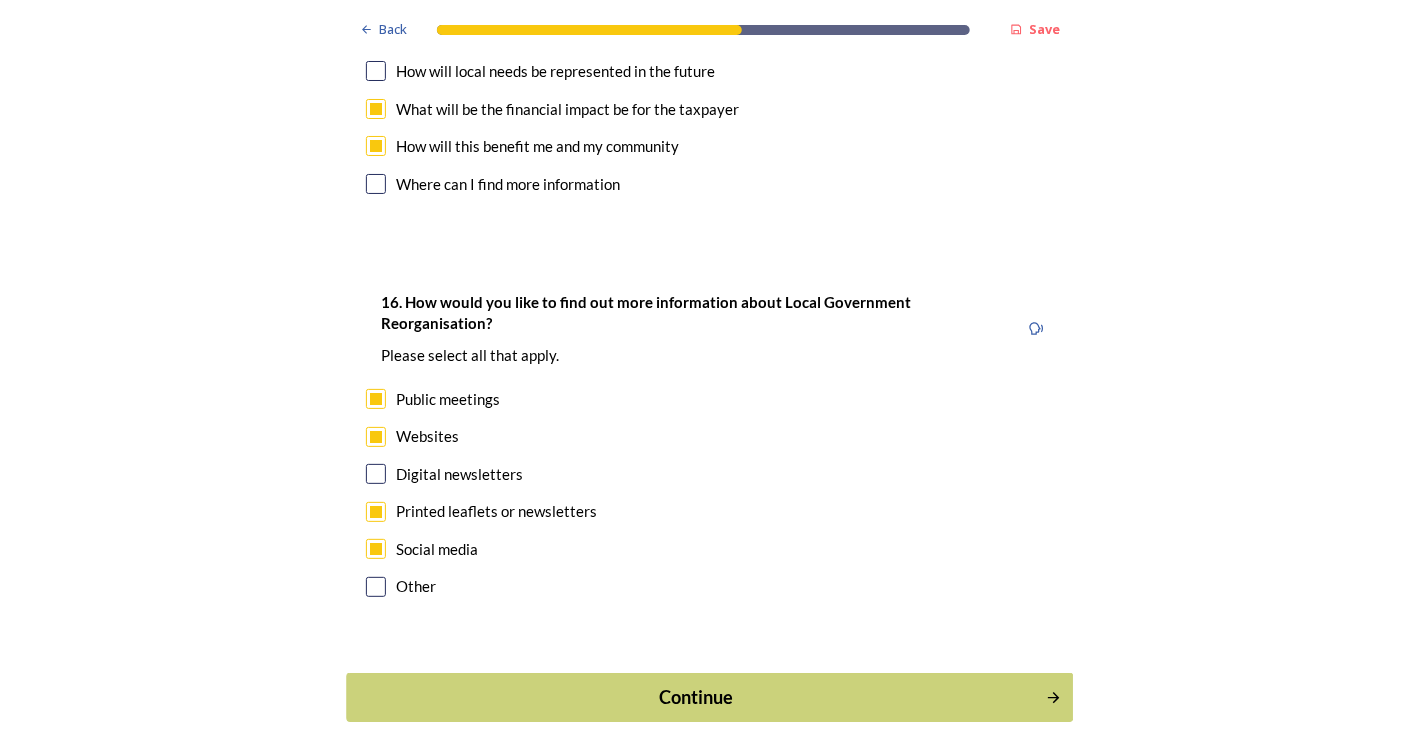 click on "Continue" at bounding box center [696, 697] 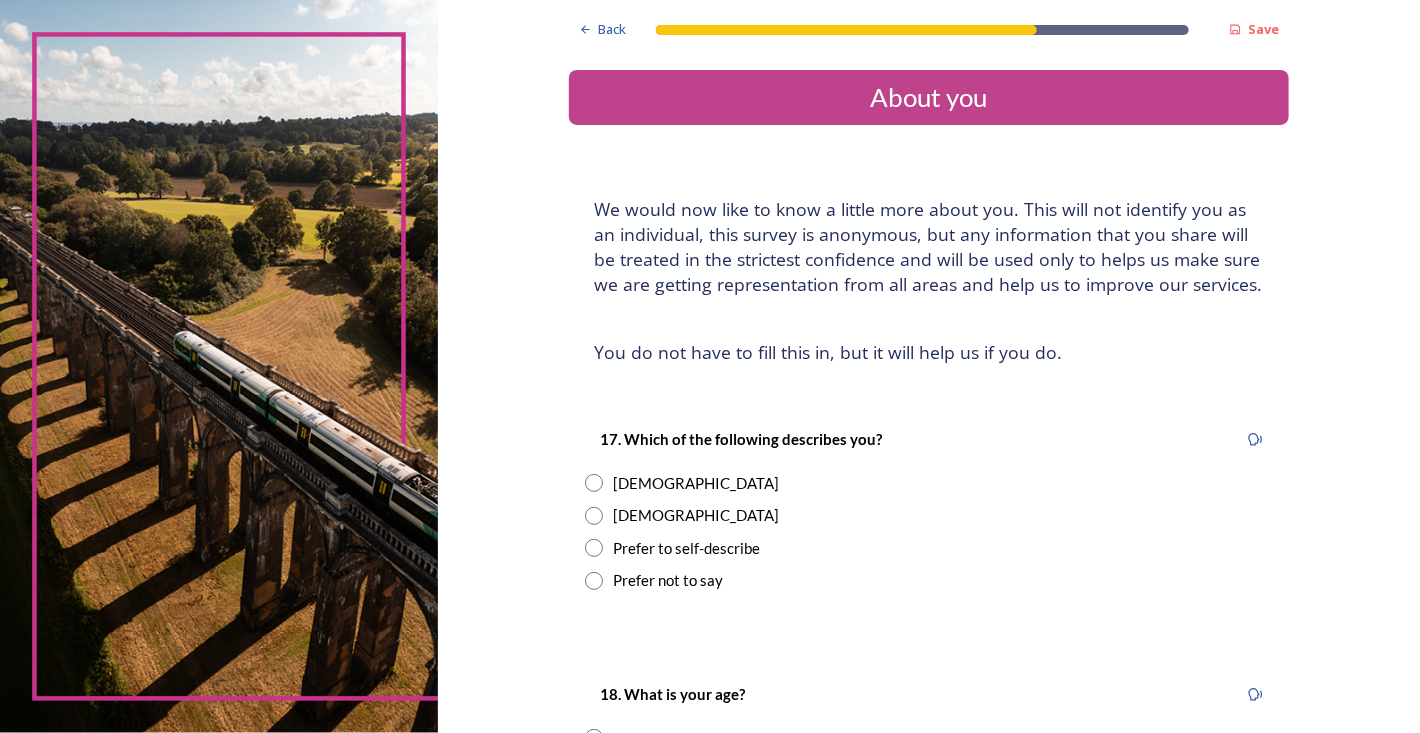 click on "17. Which of the following describes you?  [DEMOGRAPHIC_DATA] [DEMOGRAPHIC_DATA] Prefer to self-describe Prefer not to say" at bounding box center [929, 509] 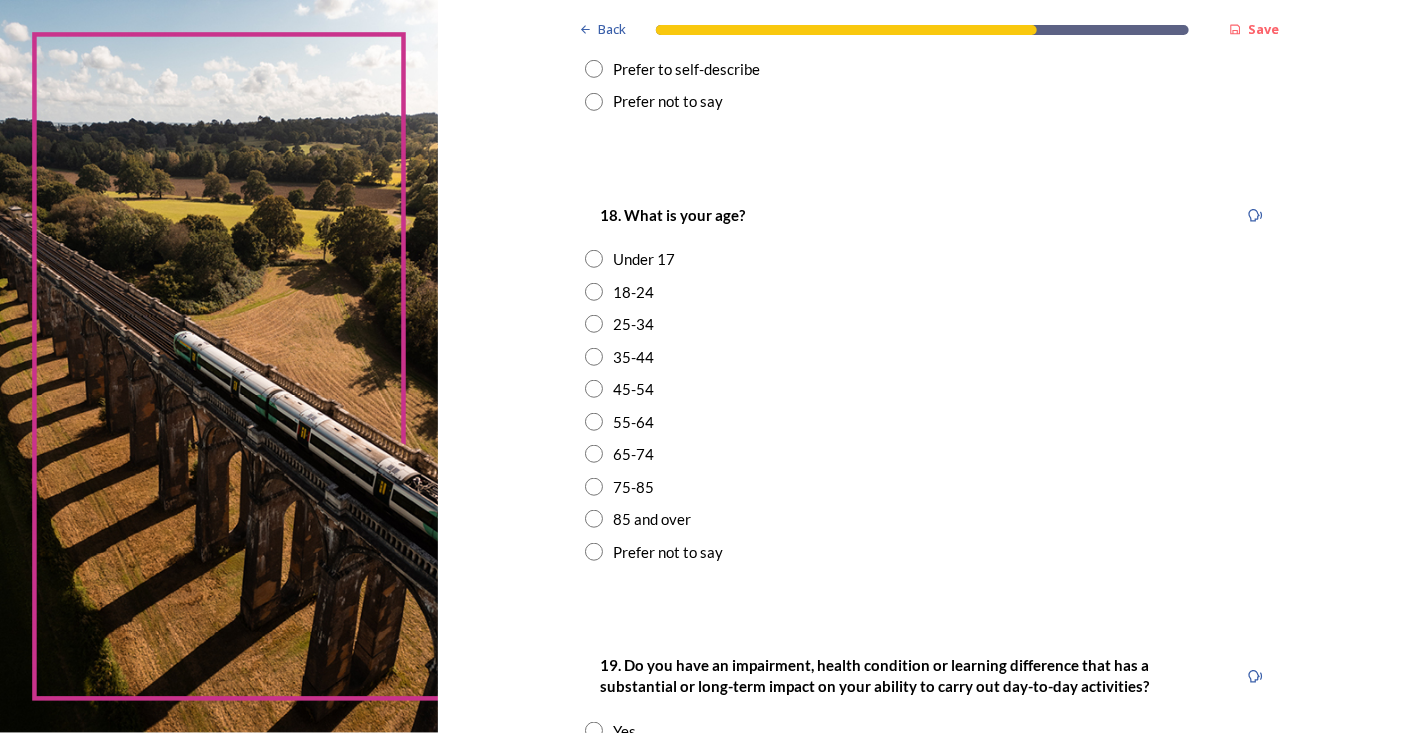 scroll, scrollTop: 400, scrollLeft: 0, axis: vertical 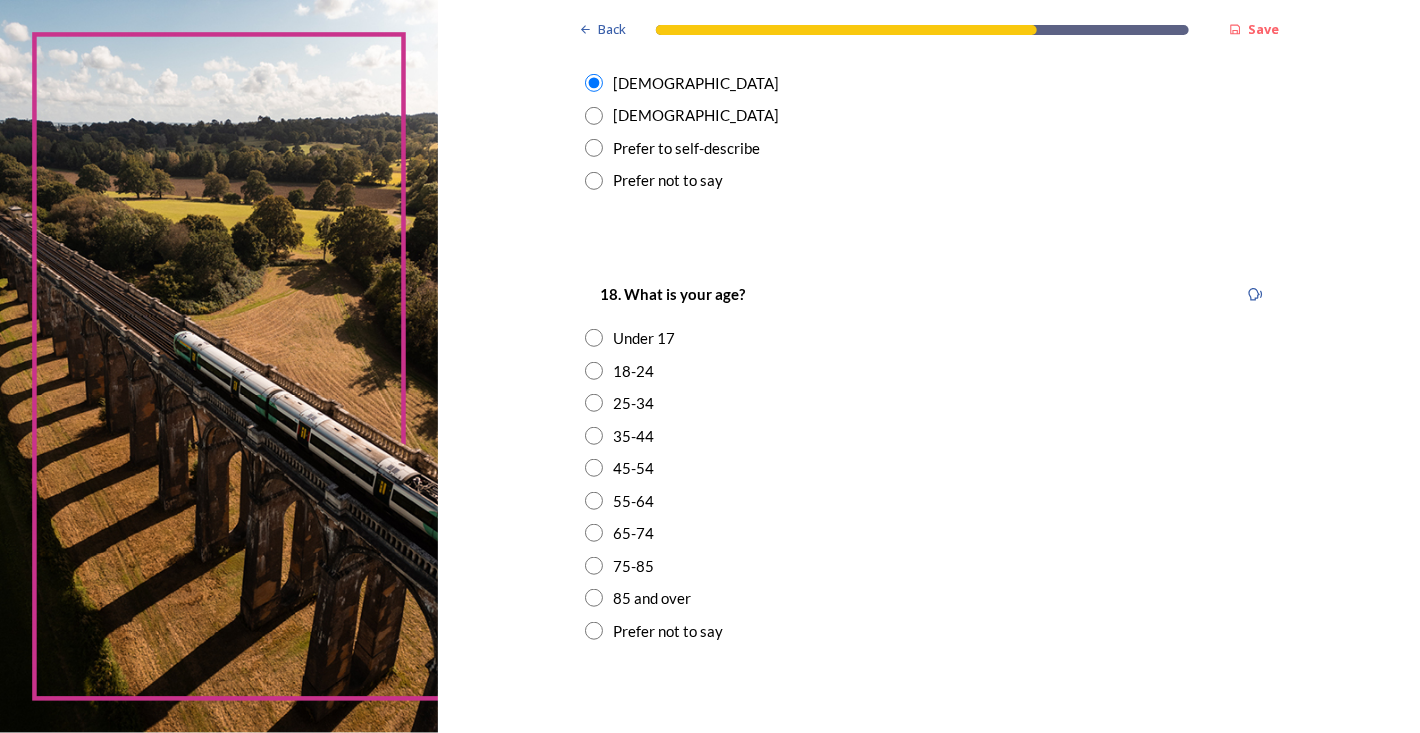 click on "45-54" at bounding box center [929, 468] 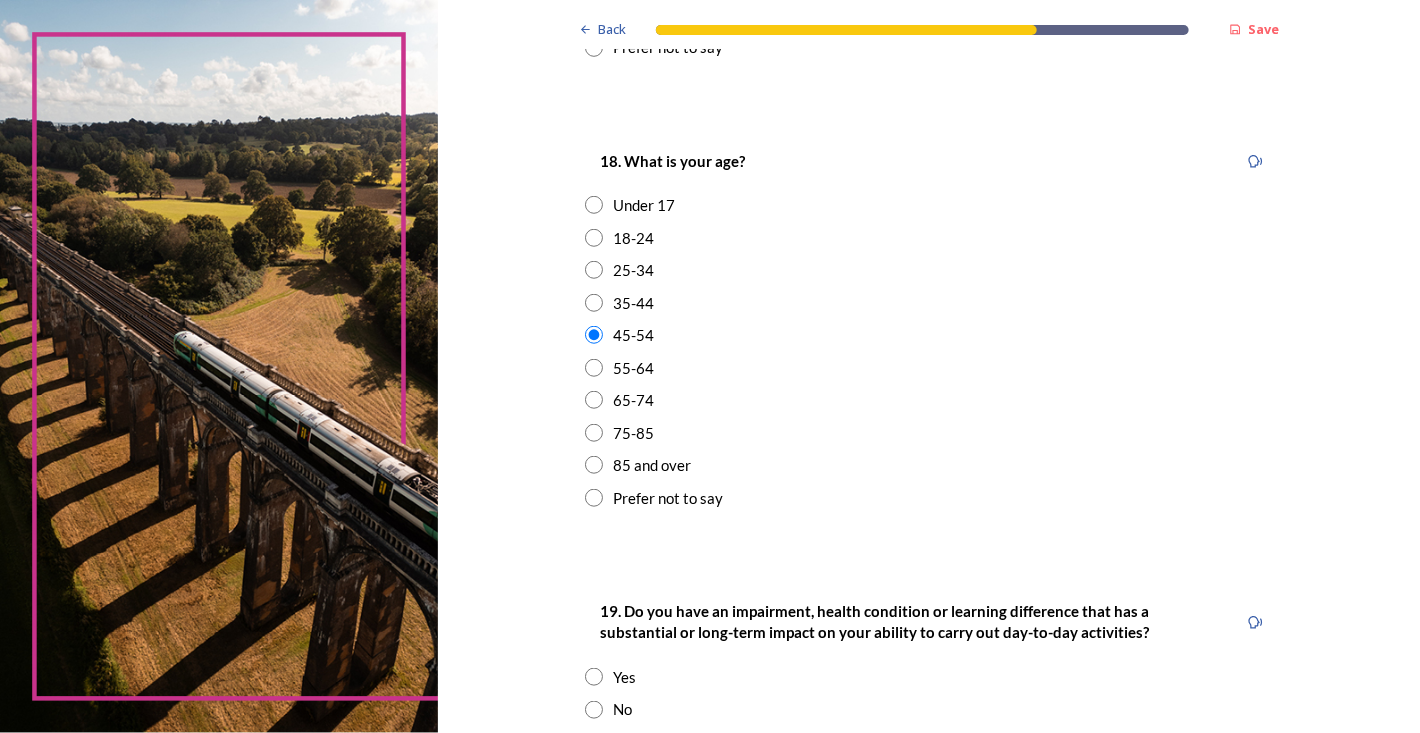 scroll, scrollTop: 666, scrollLeft: 0, axis: vertical 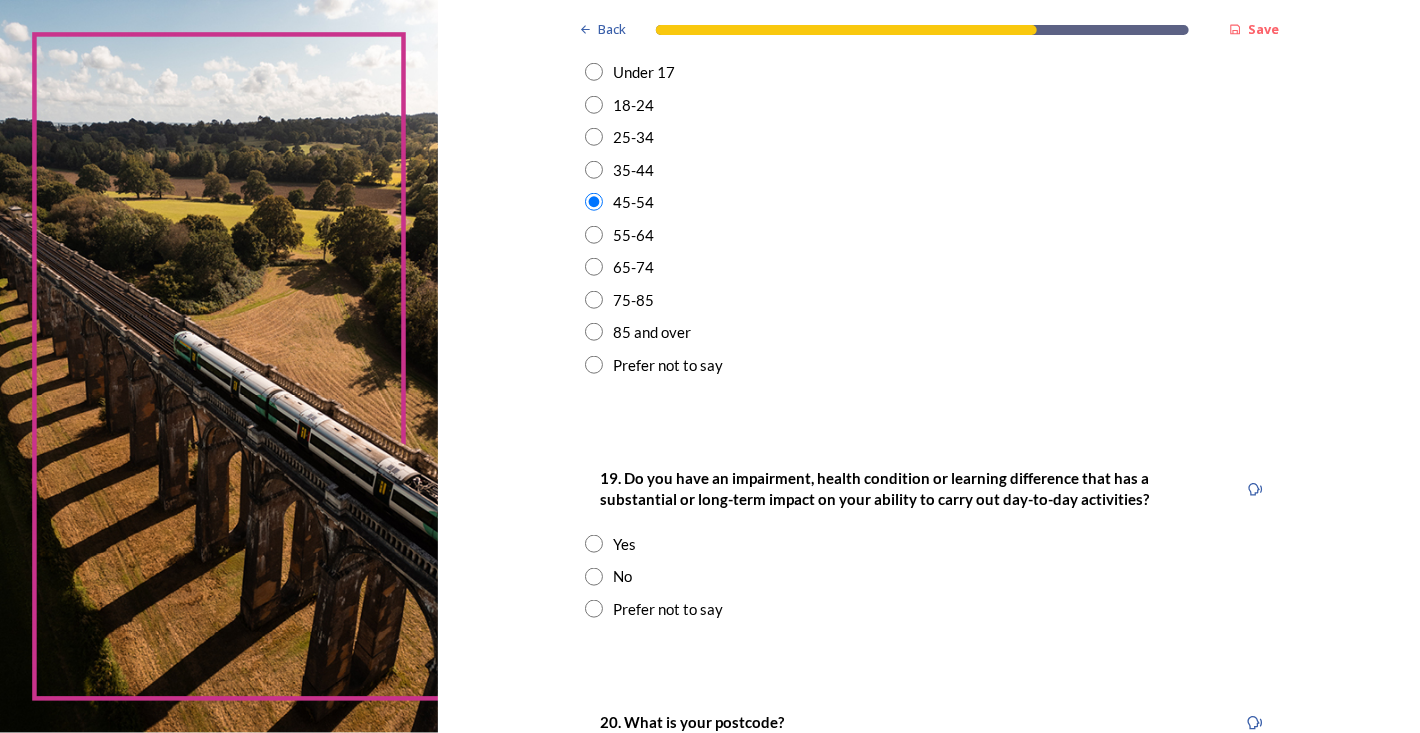 click on "No" at bounding box center [929, 576] 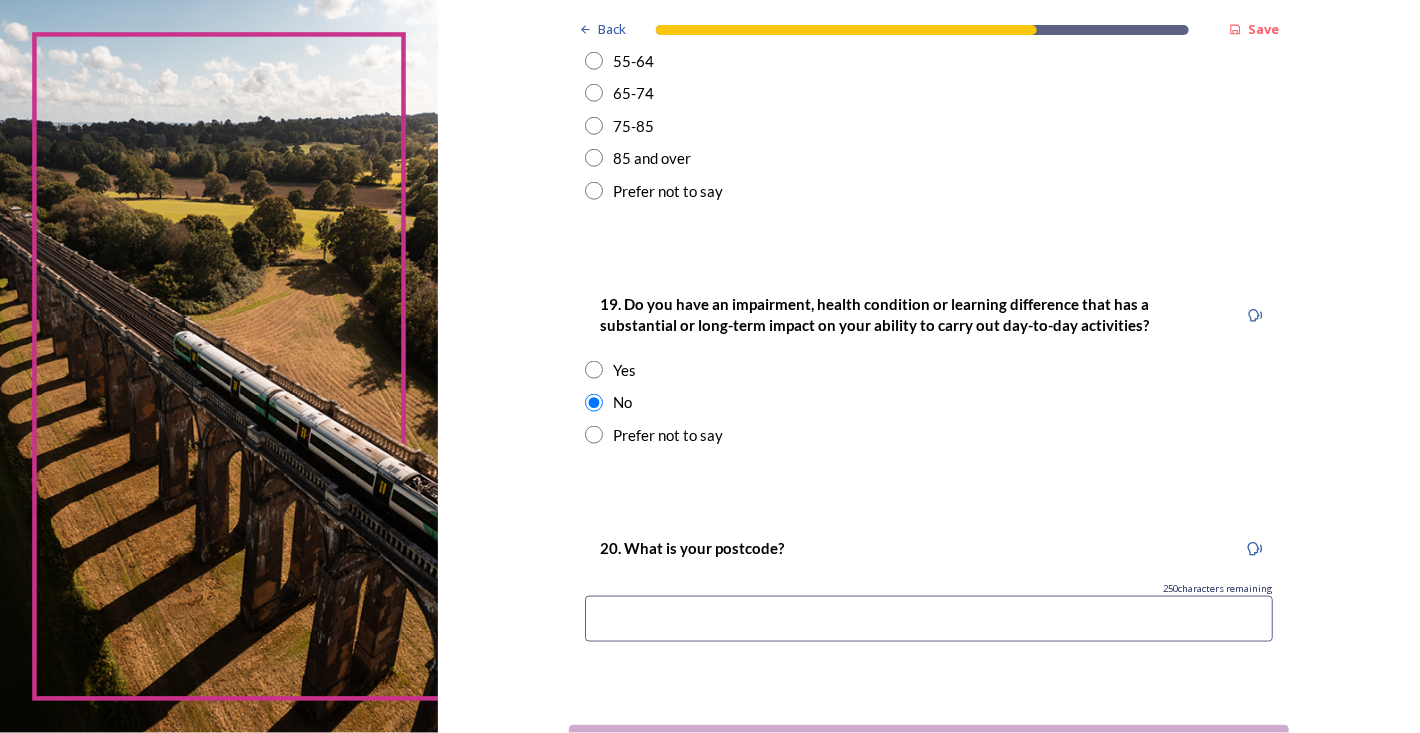 scroll, scrollTop: 933, scrollLeft: 0, axis: vertical 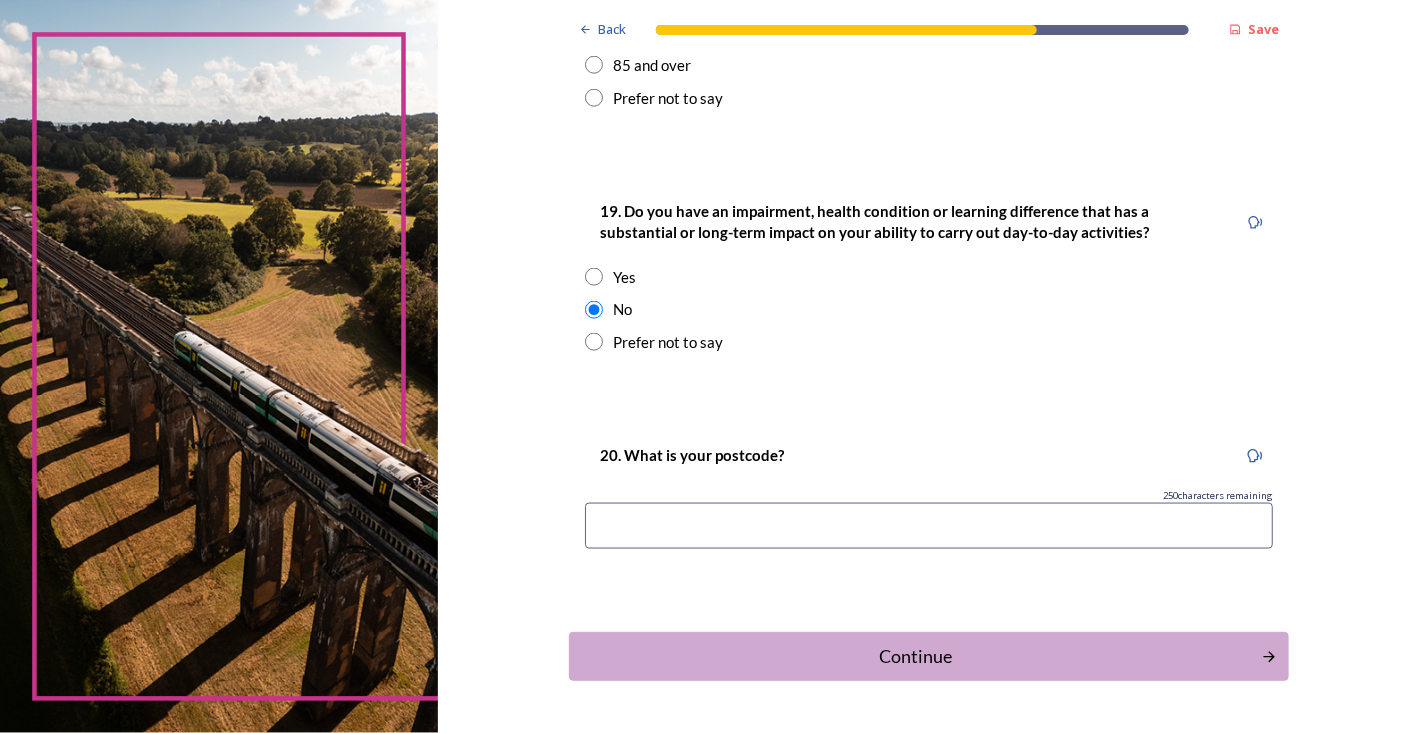 click at bounding box center [929, 526] 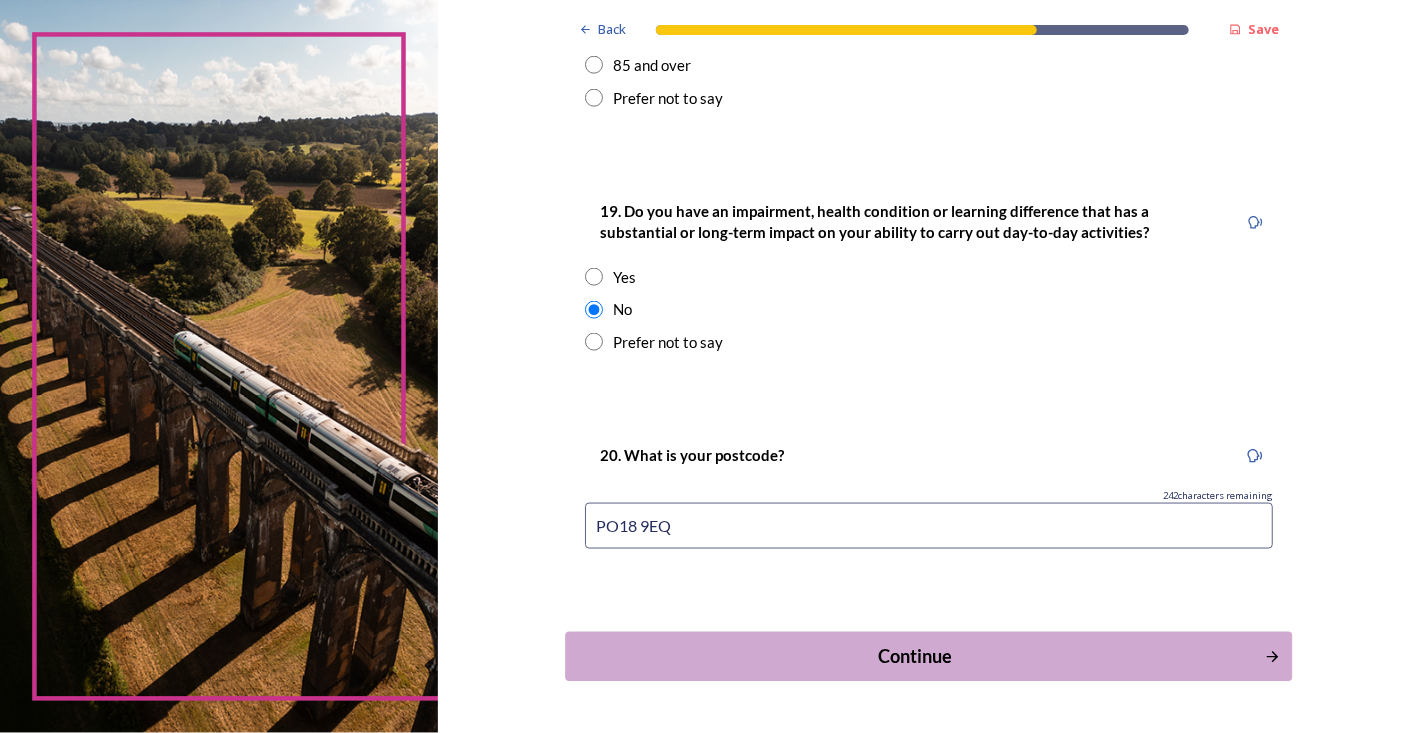 type on "PO18 9EQ" 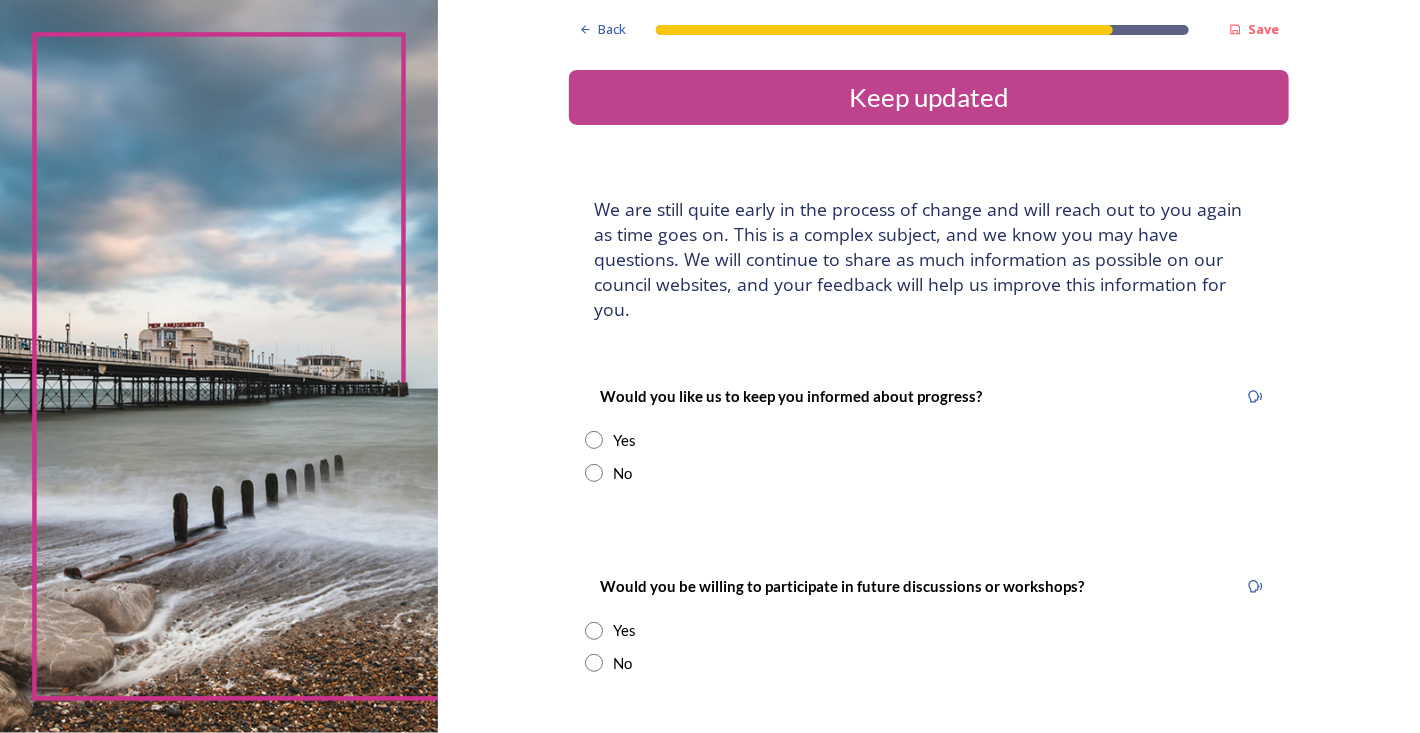 click on "Yes" at bounding box center [929, 440] 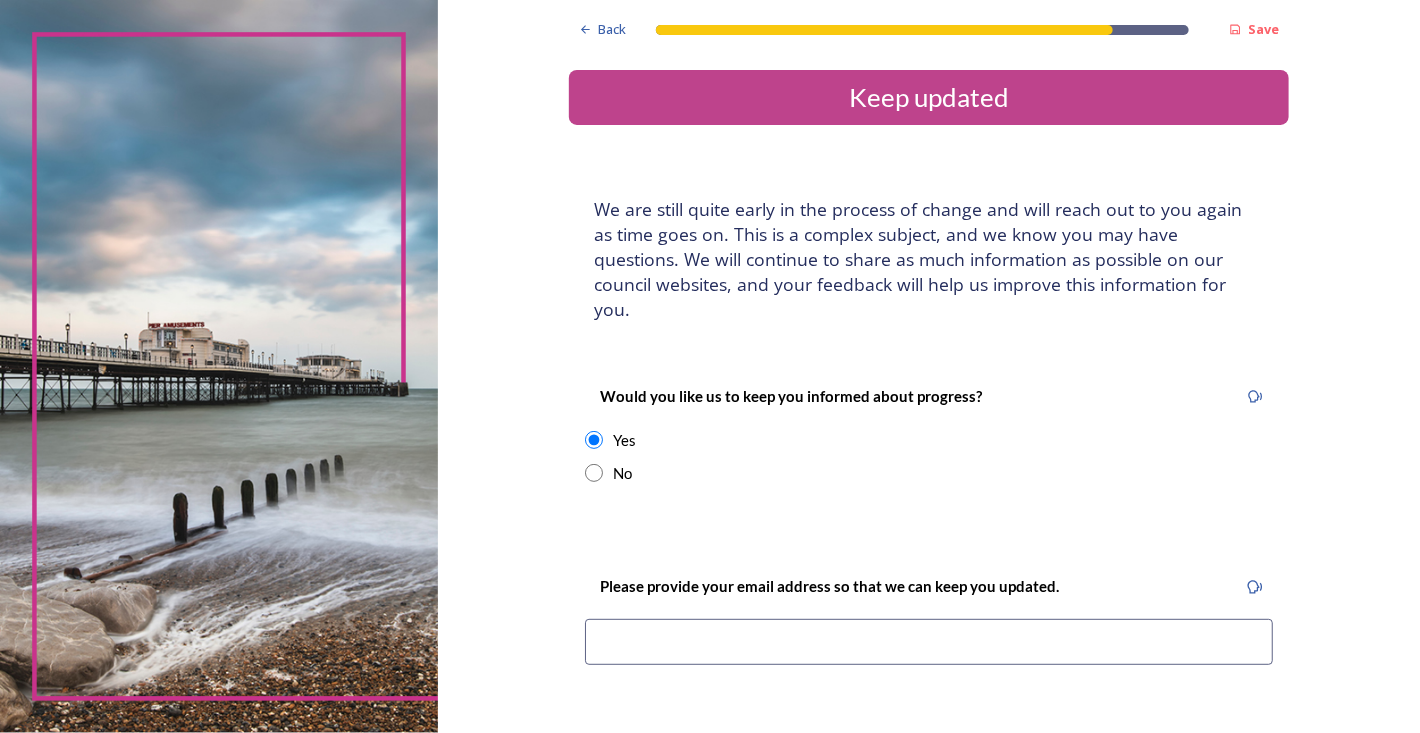 click at bounding box center (929, 642) 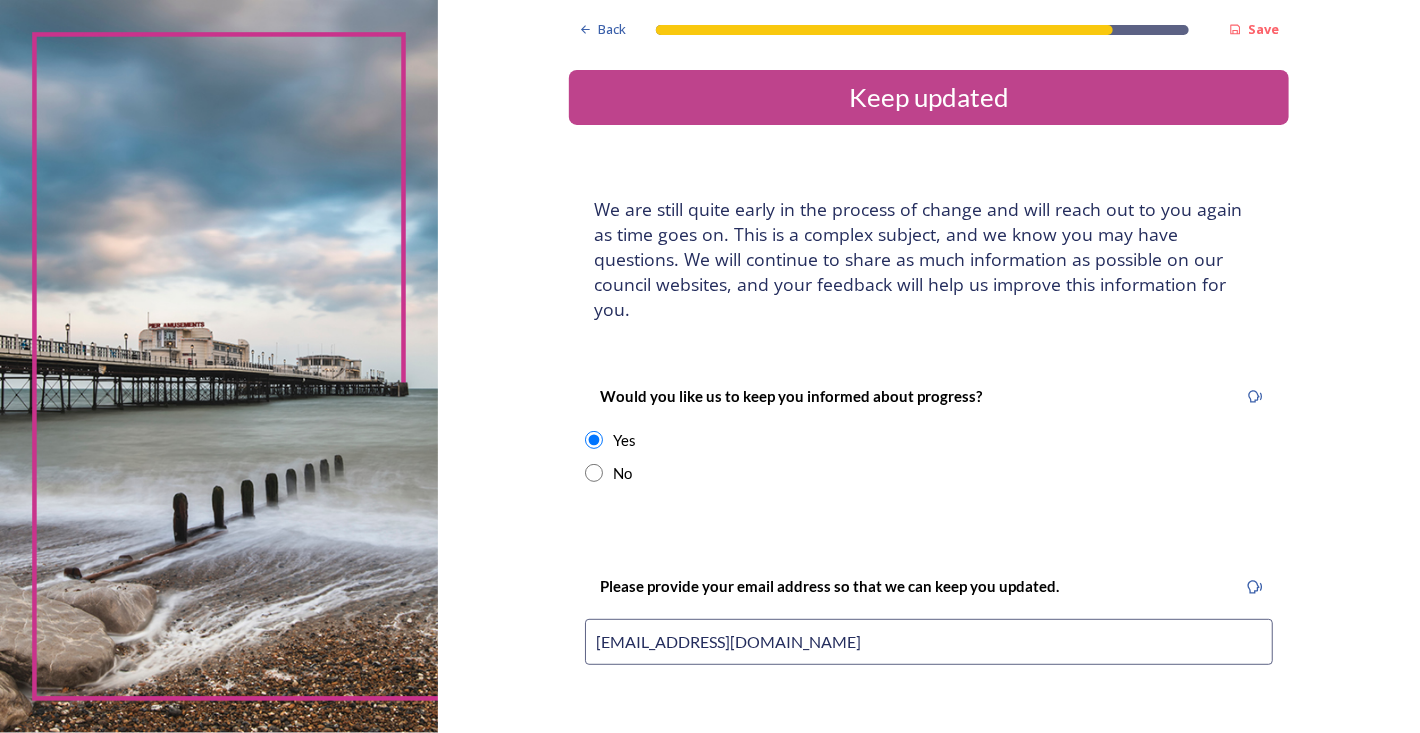click on "No" at bounding box center (929, 473) 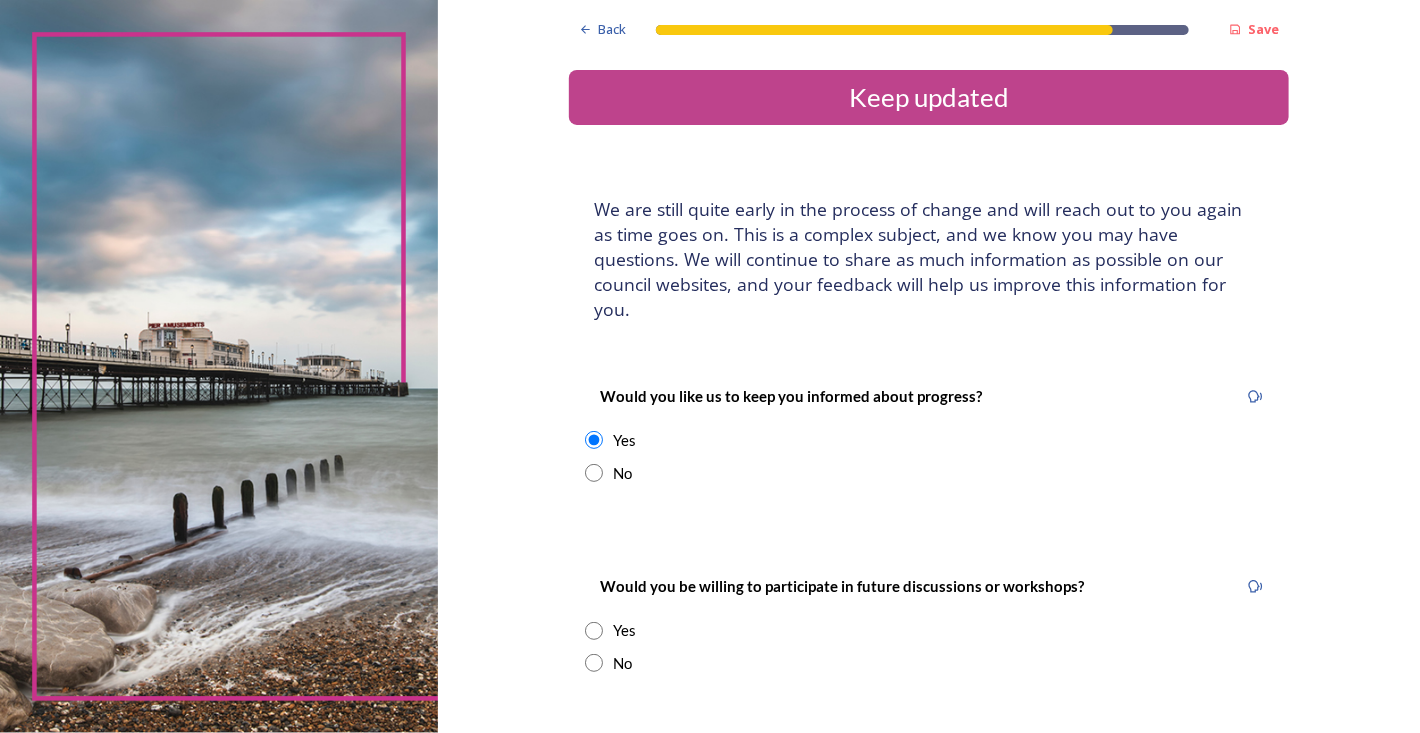 radio on "false" 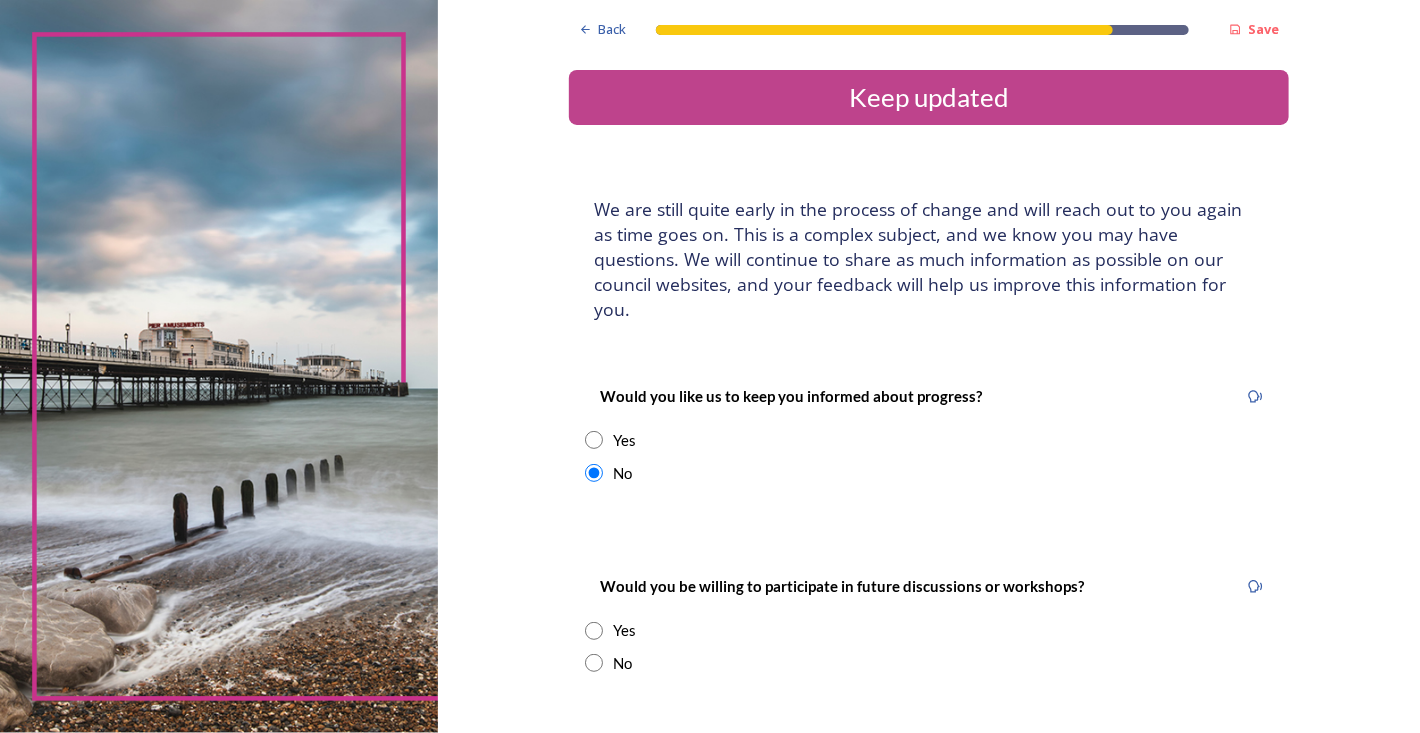 click on "Yes" at bounding box center [624, 630] 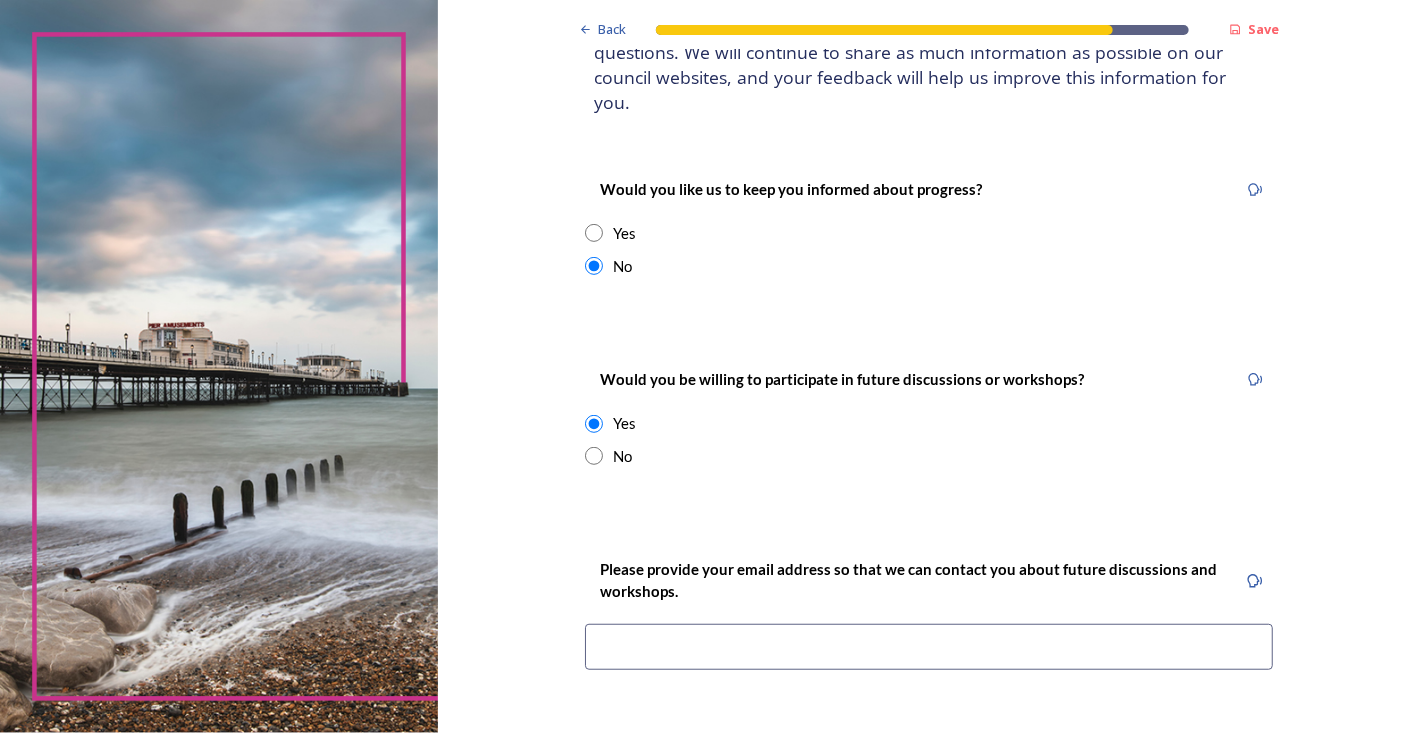 scroll, scrollTop: 498, scrollLeft: 0, axis: vertical 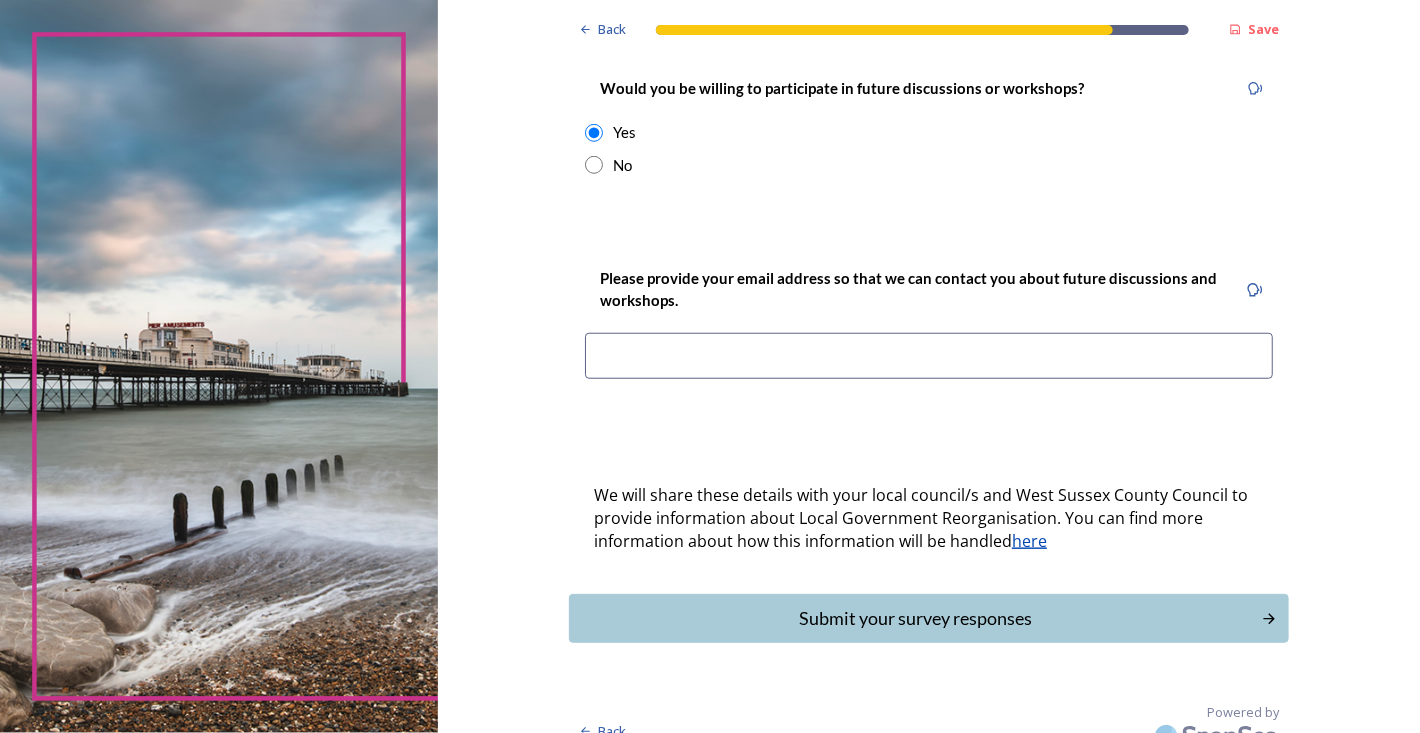 click at bounding box center [929, 356] 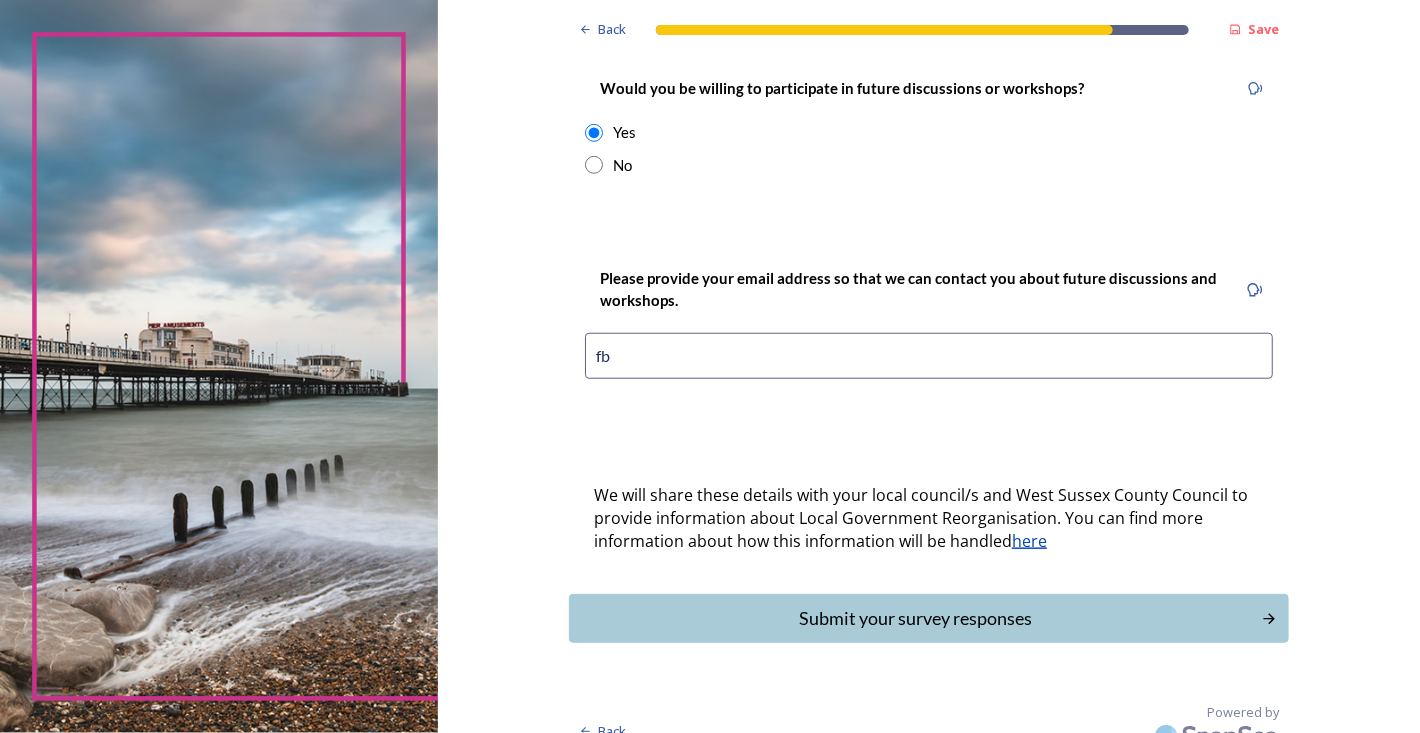 type on "f" 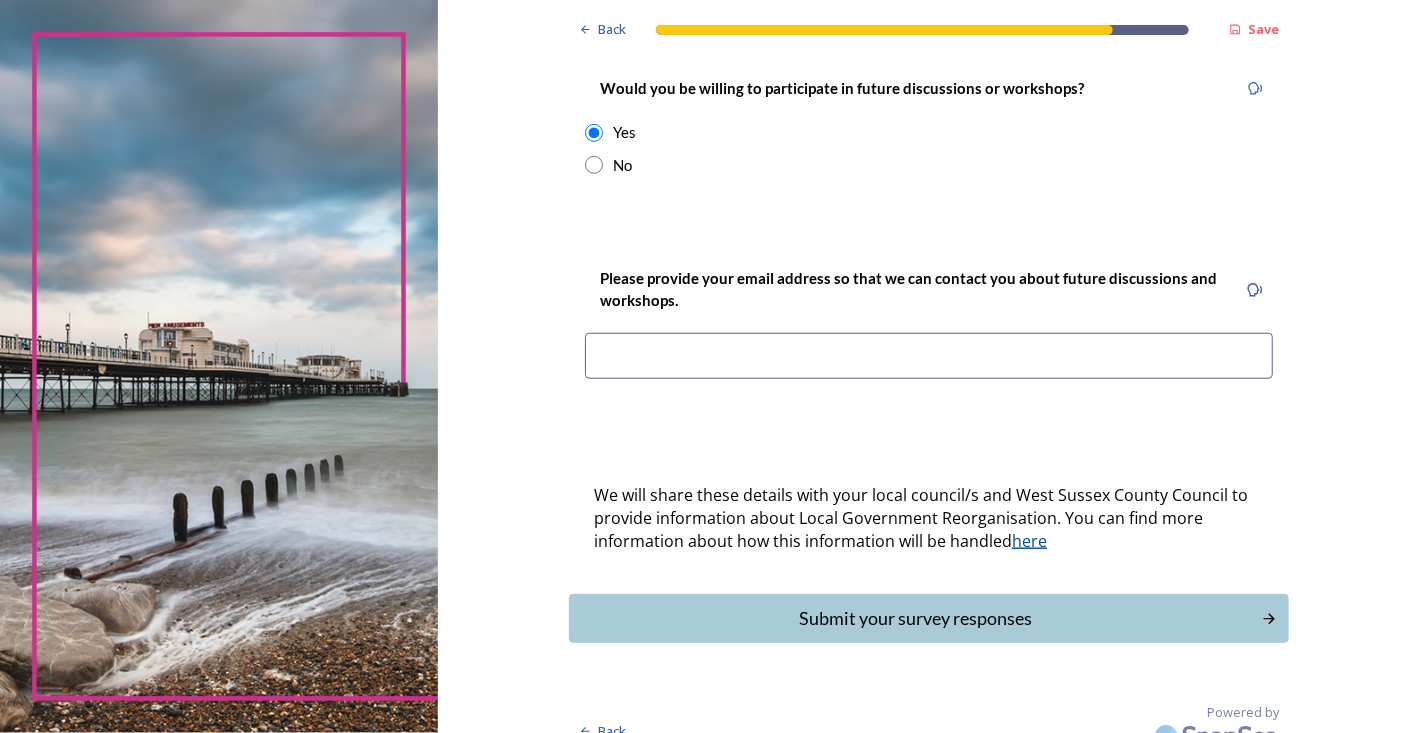 click at bounding box center [929, 356] 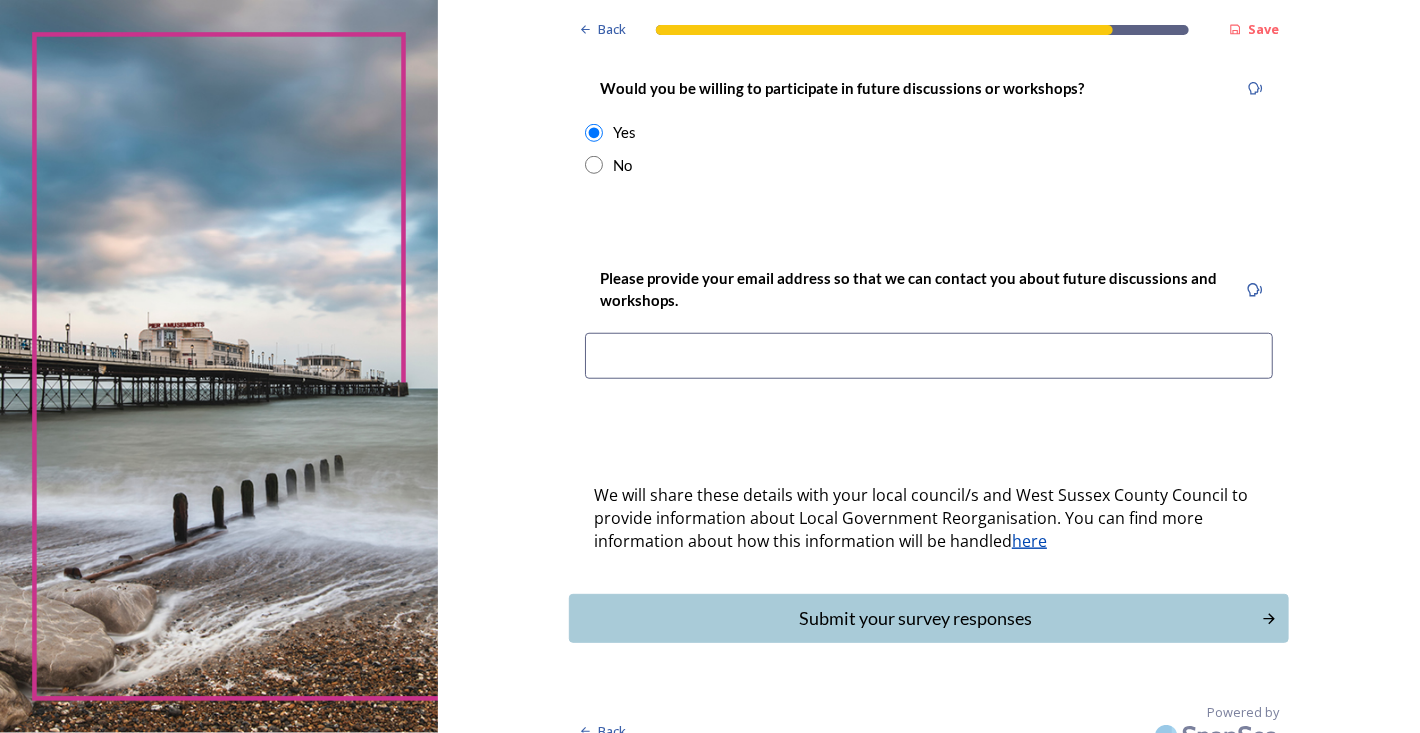 type on "[EMAIL_ADDRESS][DOMAIN_NAME]" 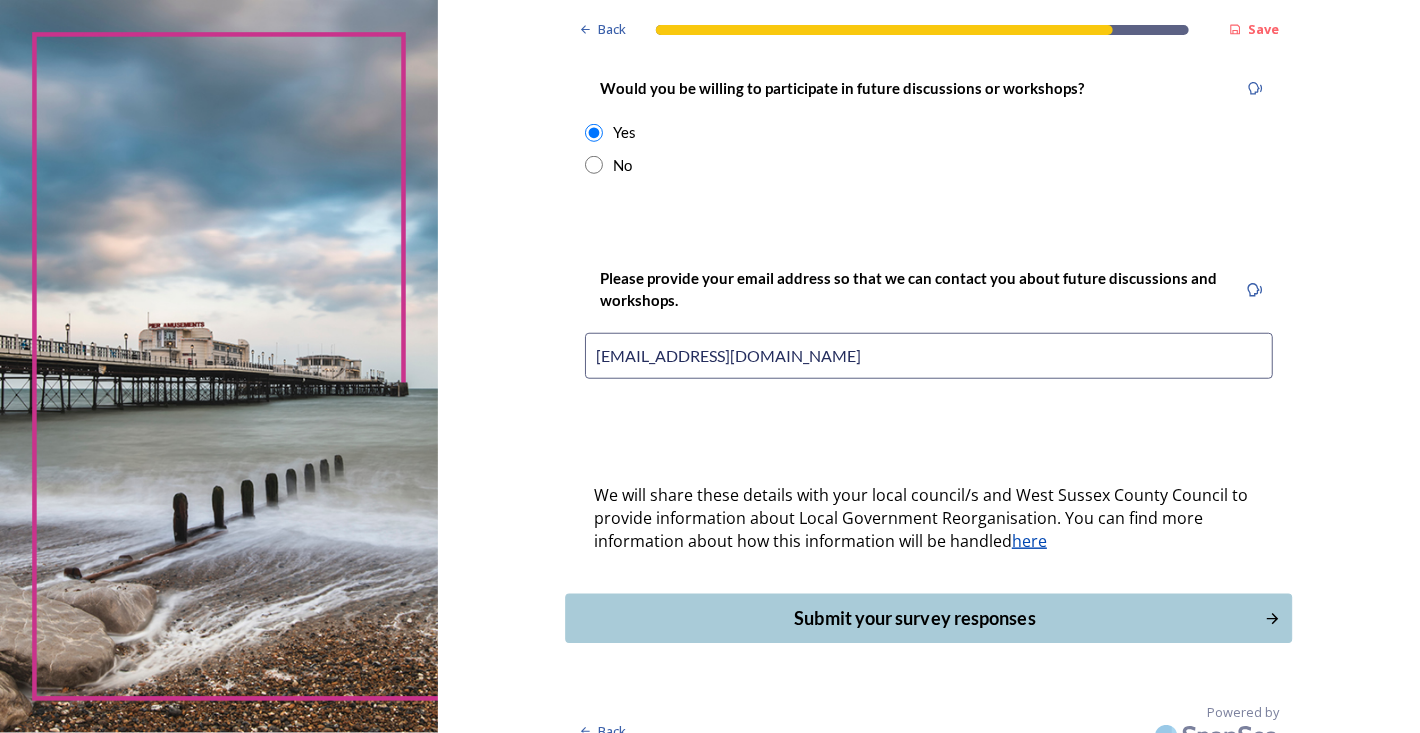 click on "Submit your survey responses" at bounding box center (928, 618) 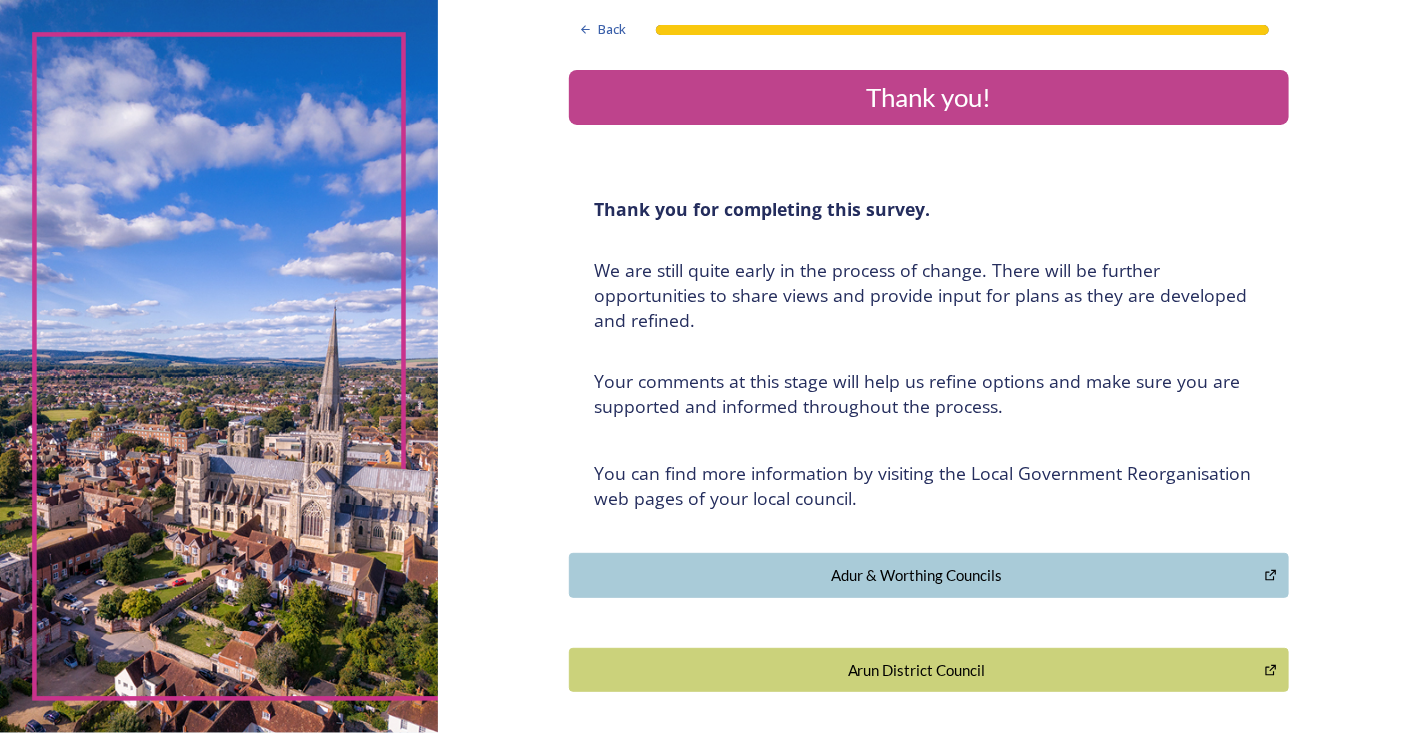 scroll, scrollTop: 553, scrollLeft: 0, axis: vertical 